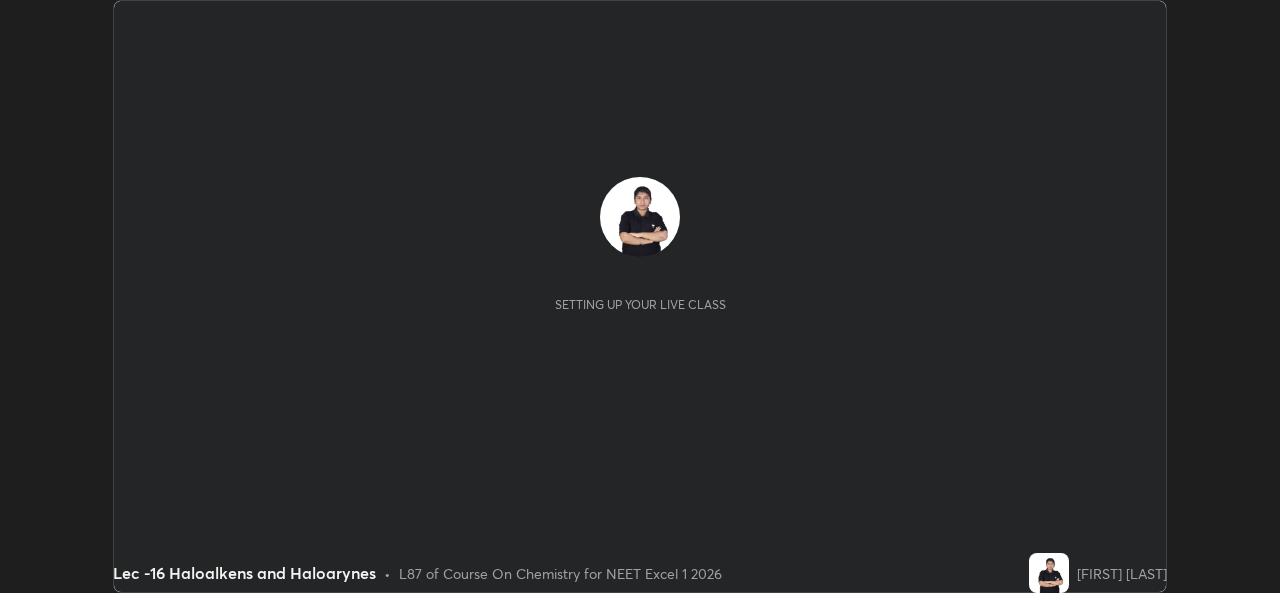 scroll, scrollTop: 0, scrollLeft: 0, axis: both 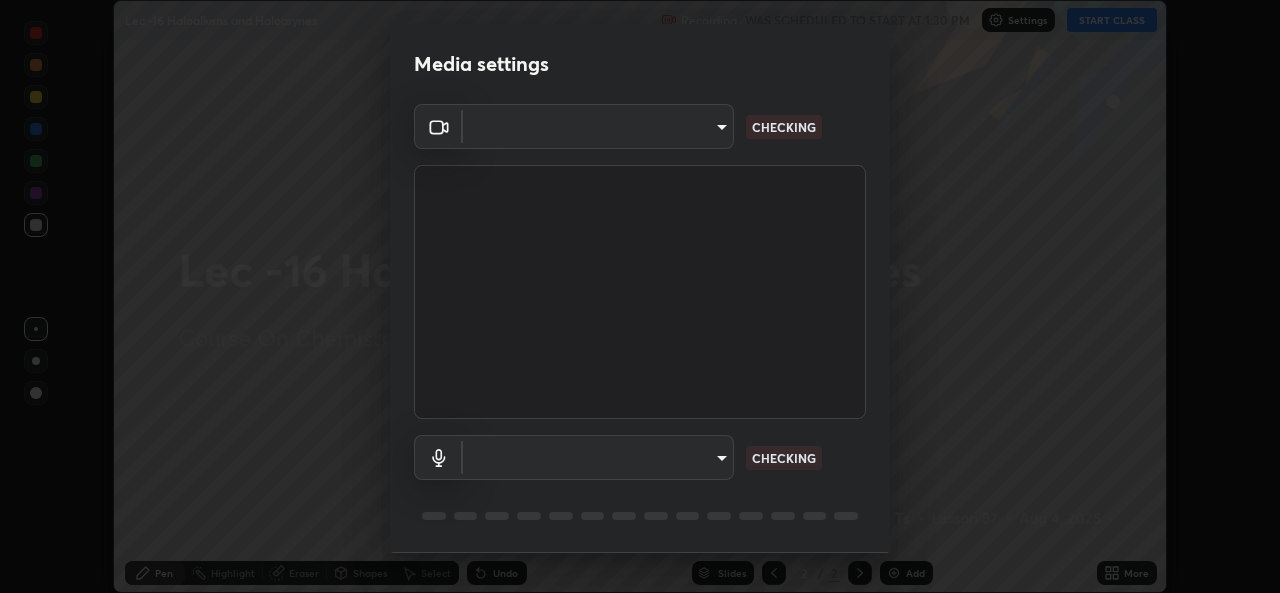 type on "78e73baf3d63bceb4c45423e3c658d9595c8caa1ee6d34b79bc6d5c79dc82097" 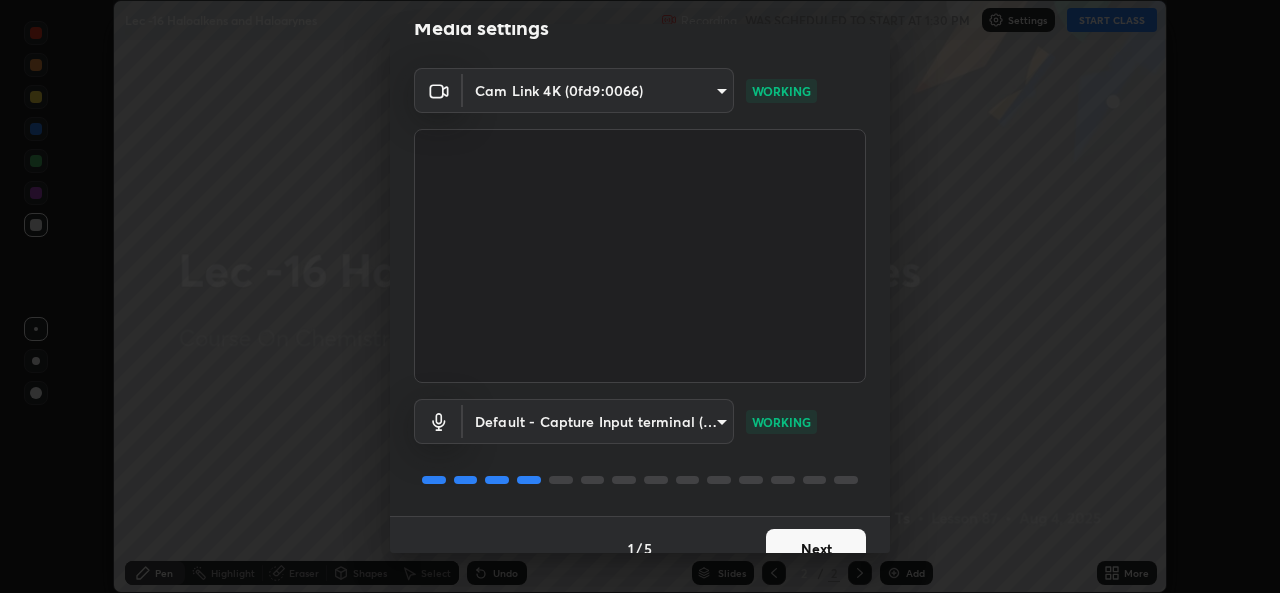 scroll, scrollTop: 63, scrollLeft: 0, axis: vertical 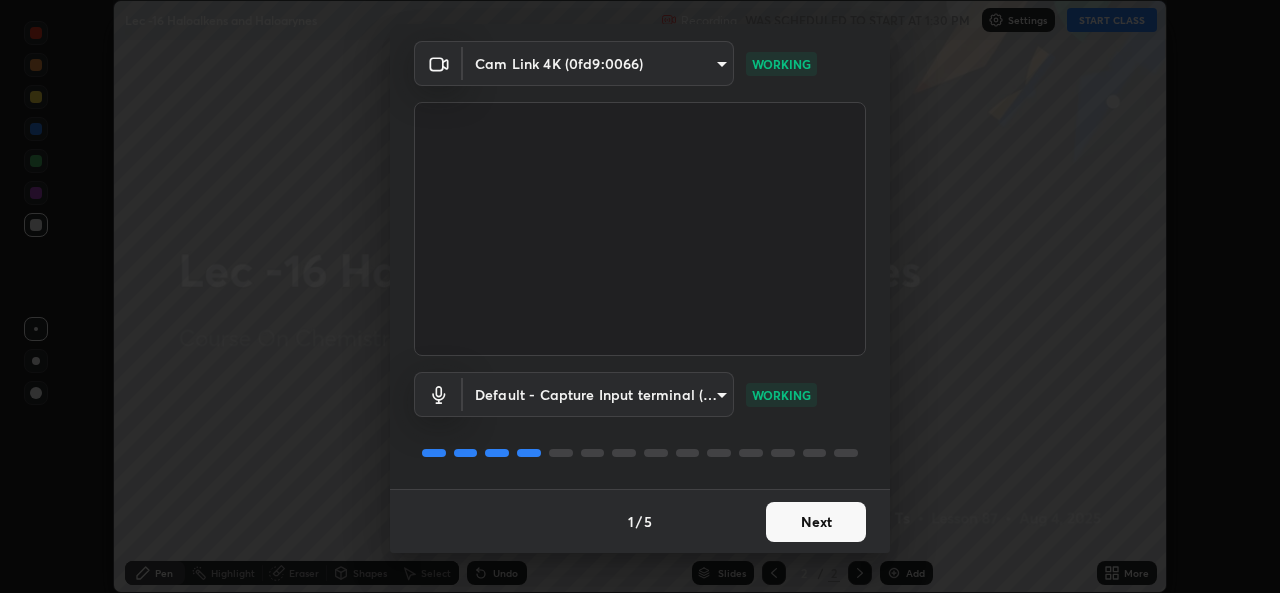 click on "Next" at bounding box center [816, 522] 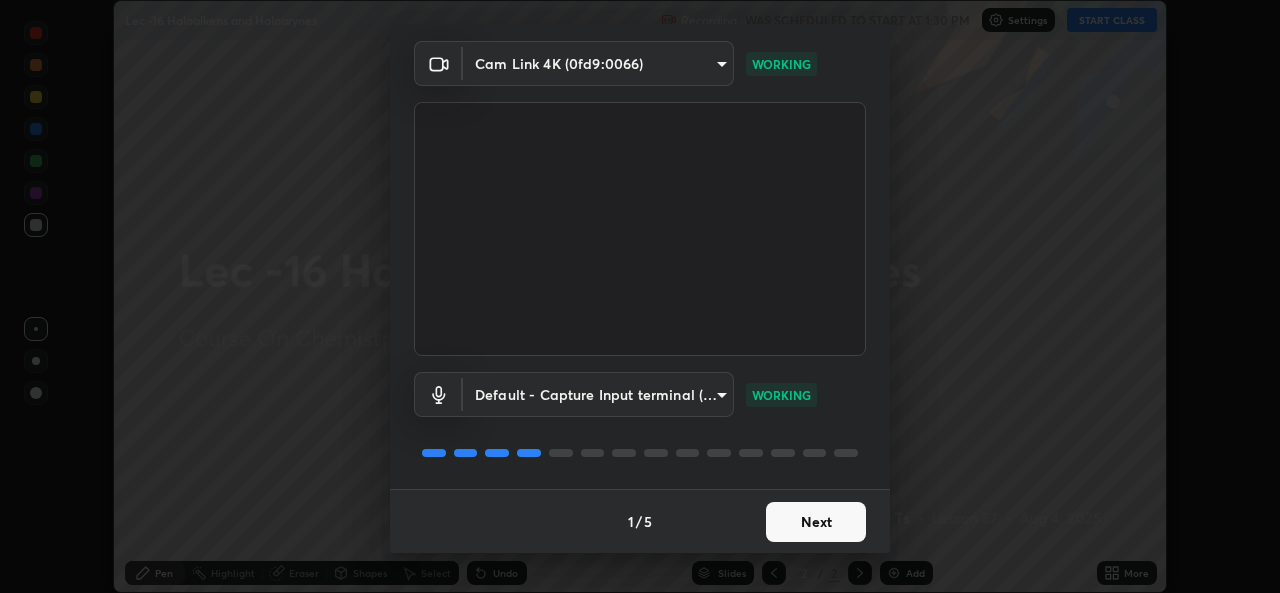 scroll, scrollTop: 0, scrollLeft: 0, axis: both 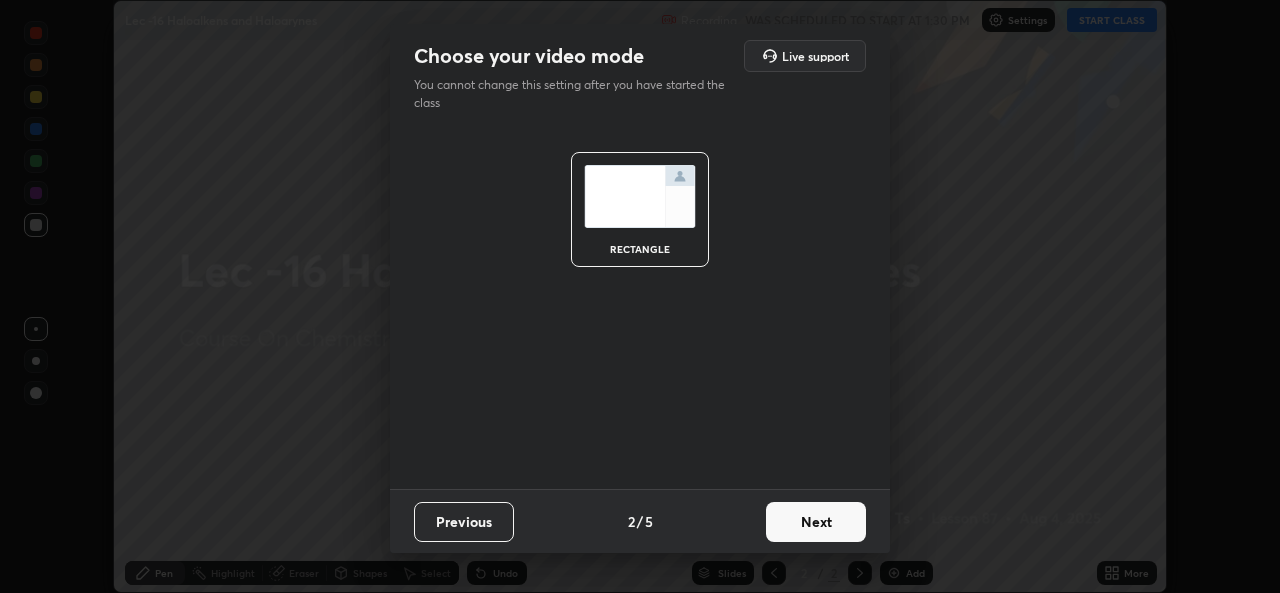 click on "Next" at bounding box center [816, 522] 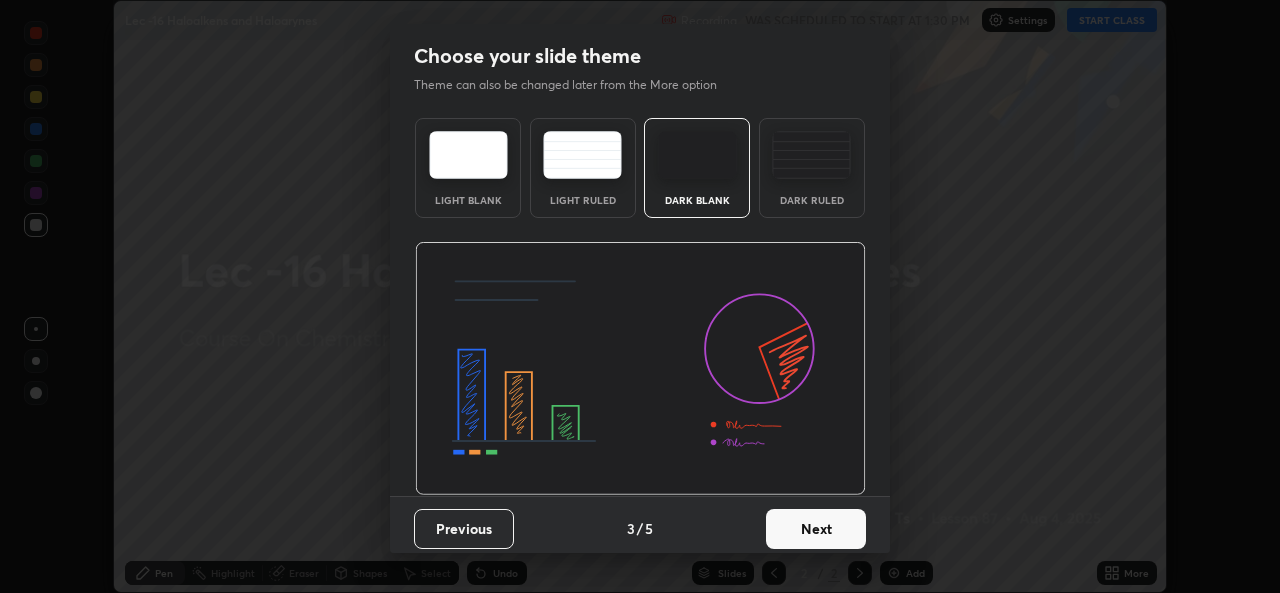 click on "Next" at bounding box center (816, 529) 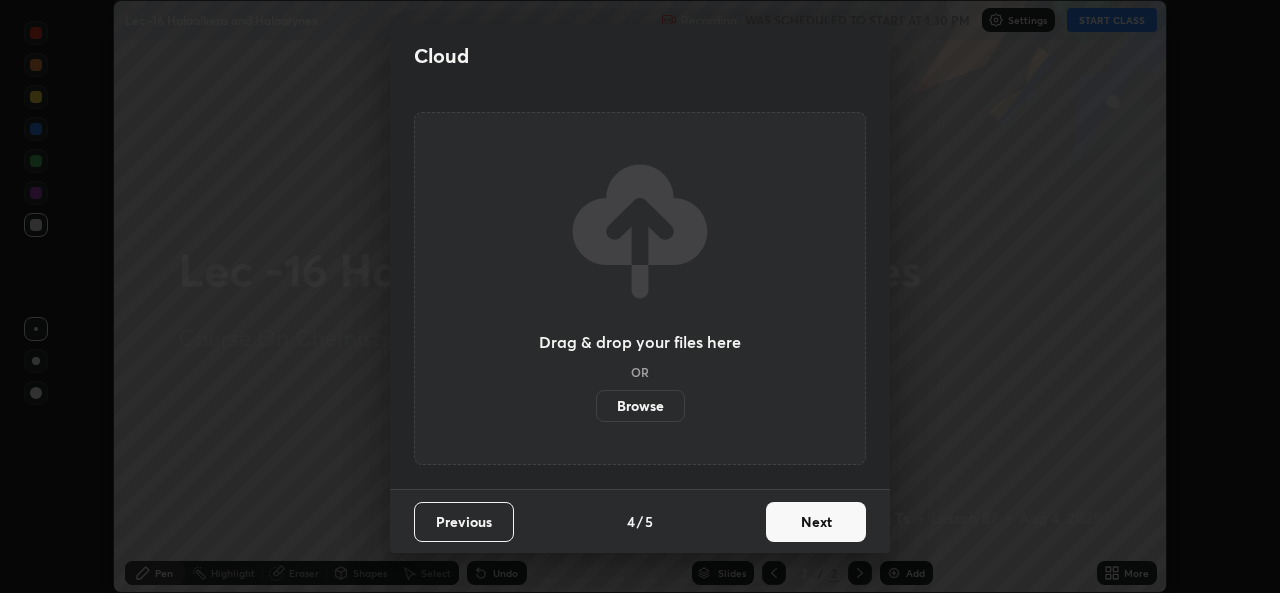 click on "Next" at bounding box center (816, 522) 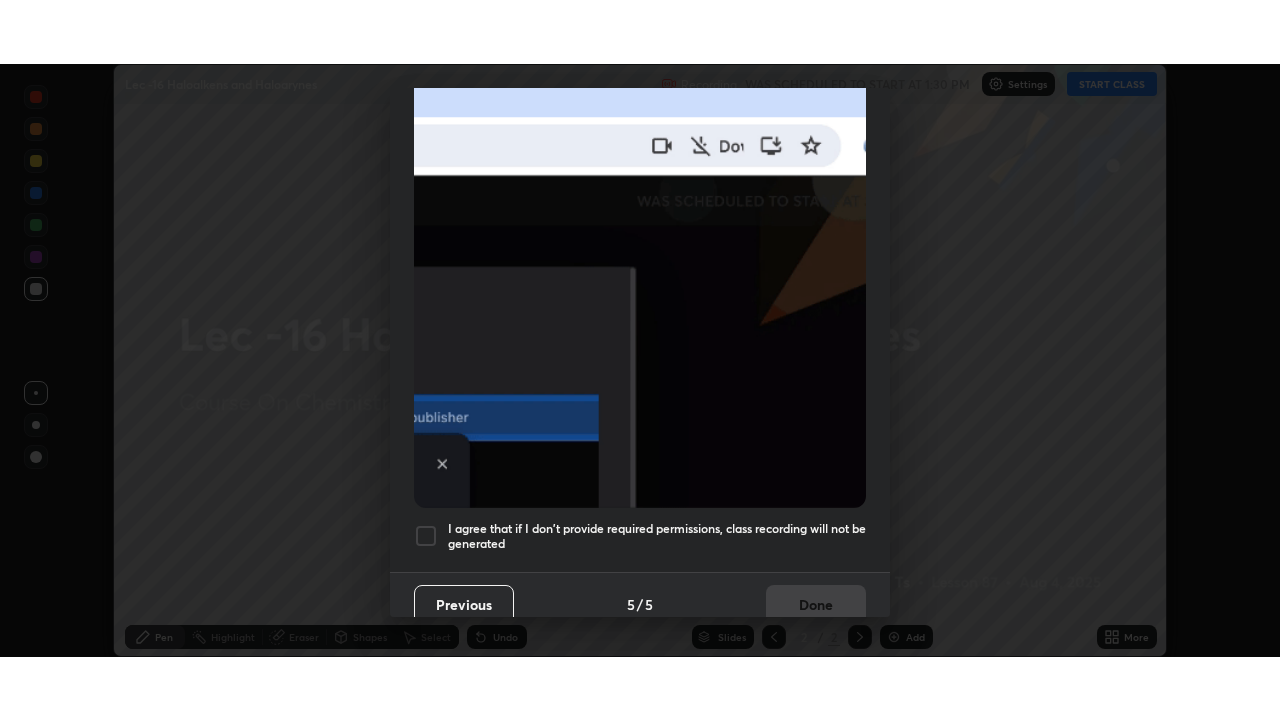 scroll, scrollTop: 471, scrollLeft: 0, axis: vertical 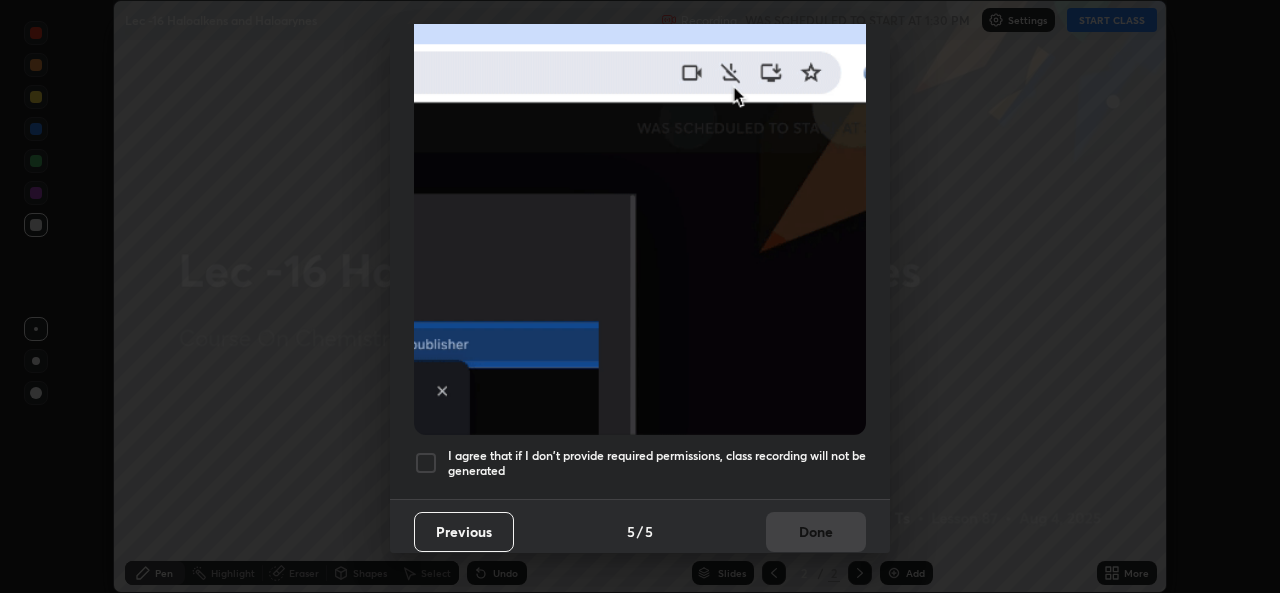 click at bounding box center [426, 463] 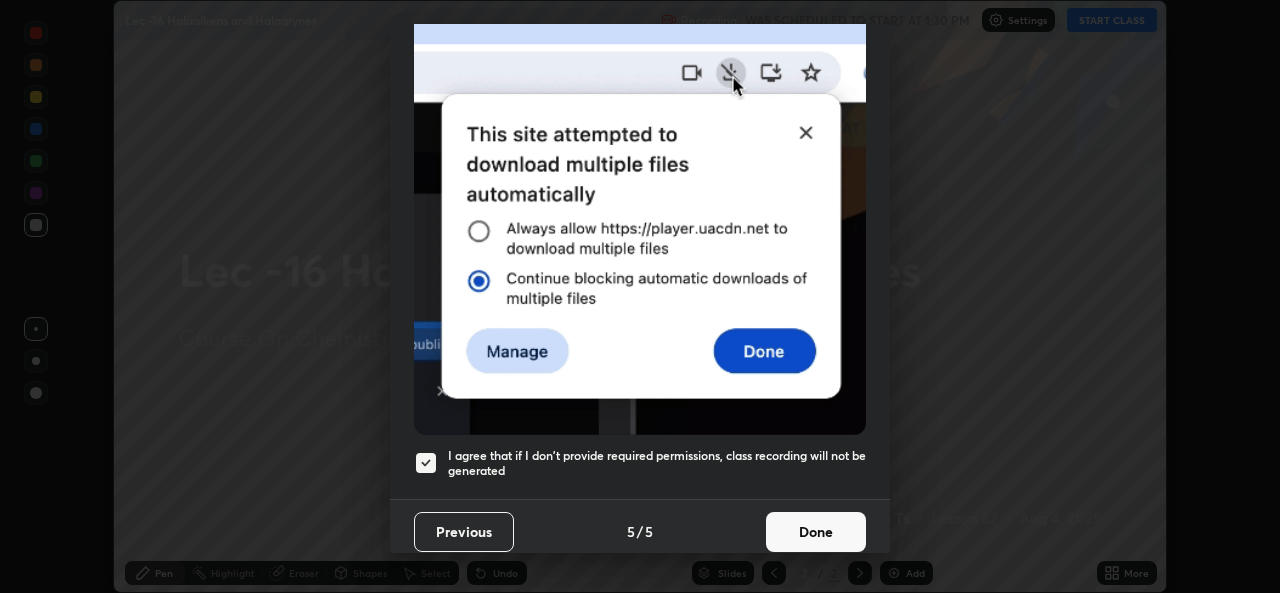 click on "Done" at bounding box center [816, 532] 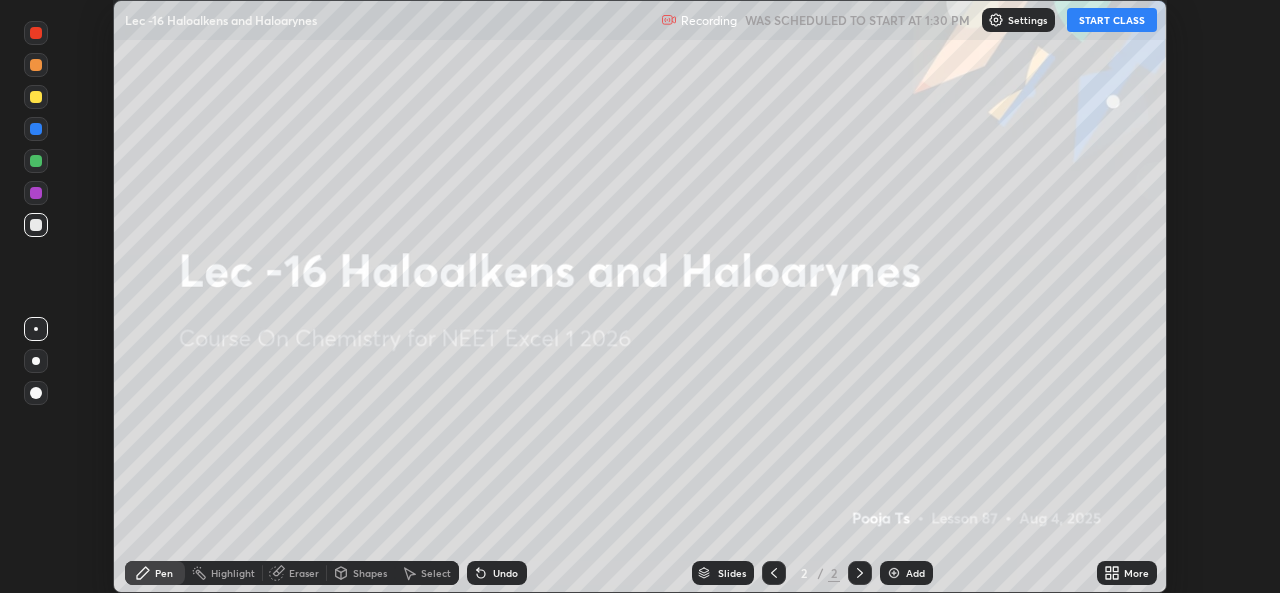 click on "START CLASS" at bounding box center (1112, 20) 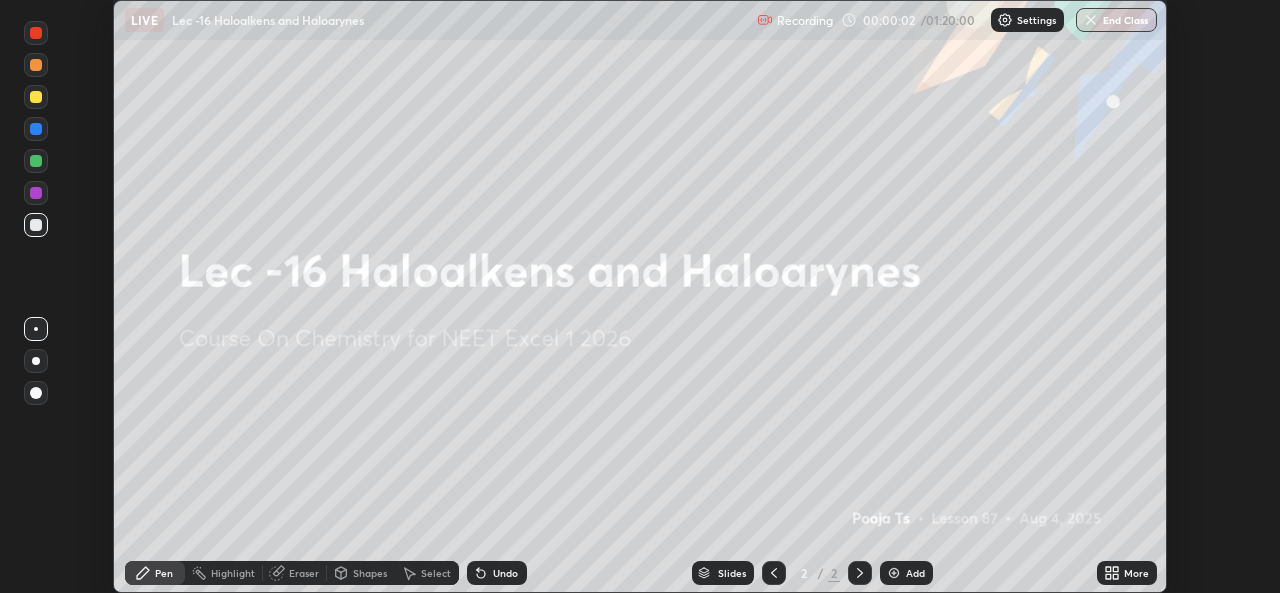 click 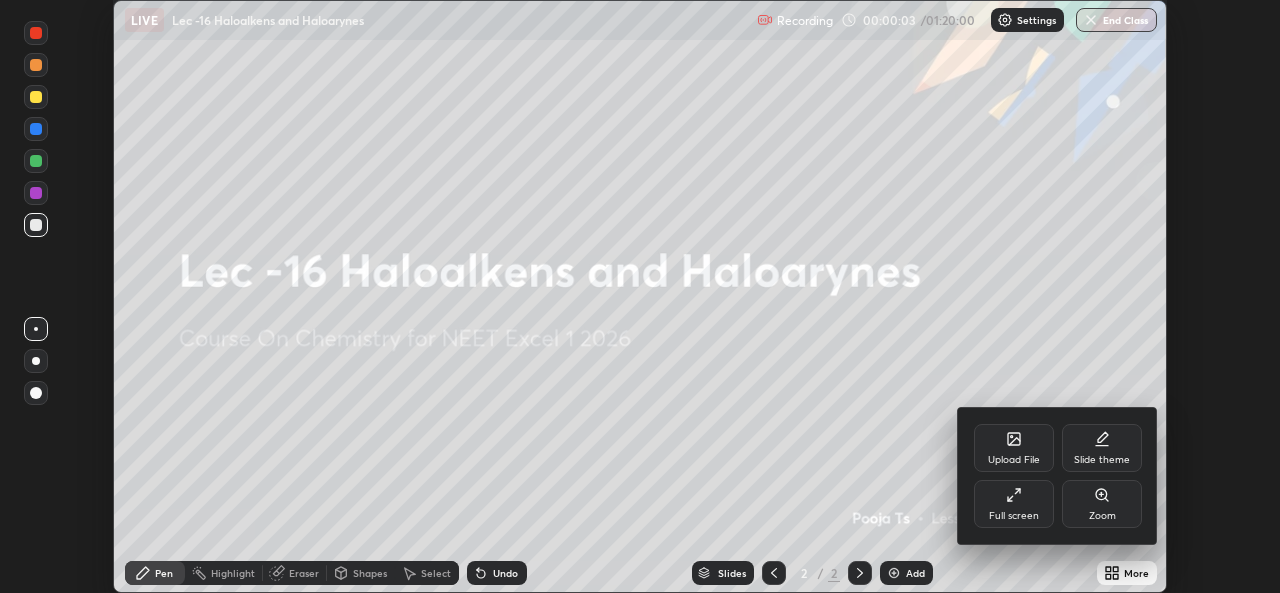click on "Full screen" at bounding box center [1014, 504] 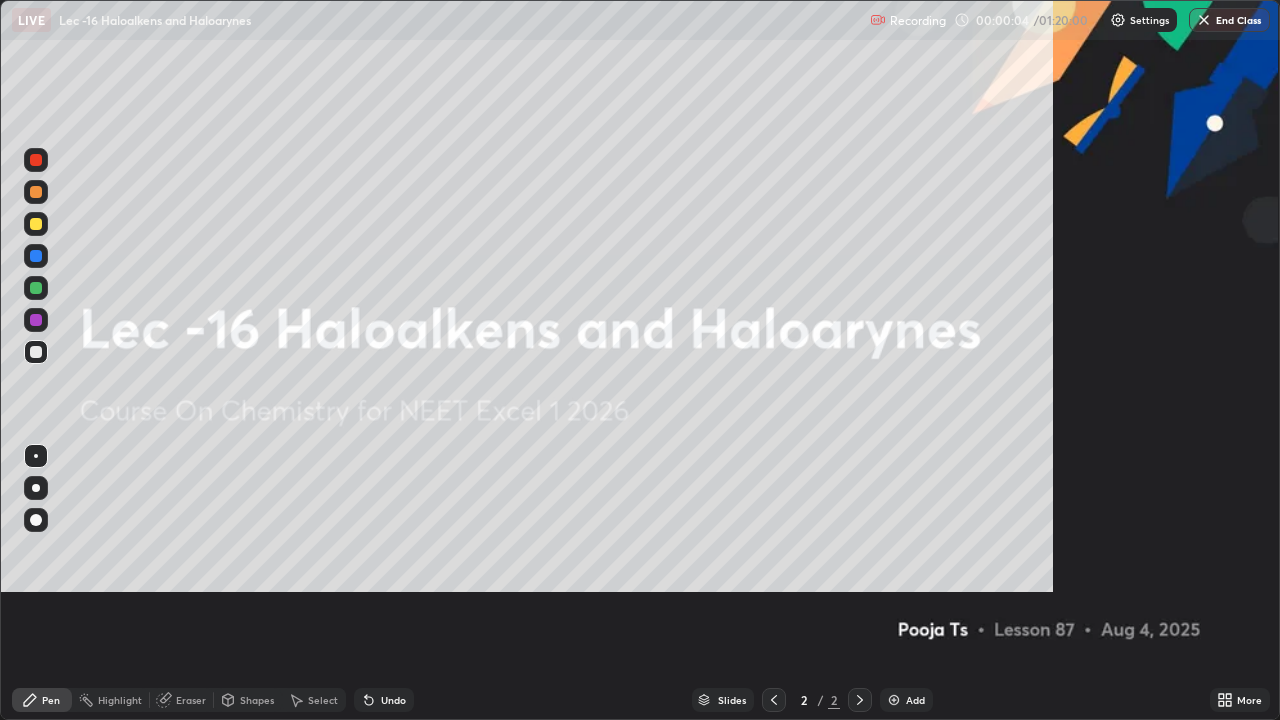 scroll, scrollTop: 99280, scrollLeft: 98720, axis: both 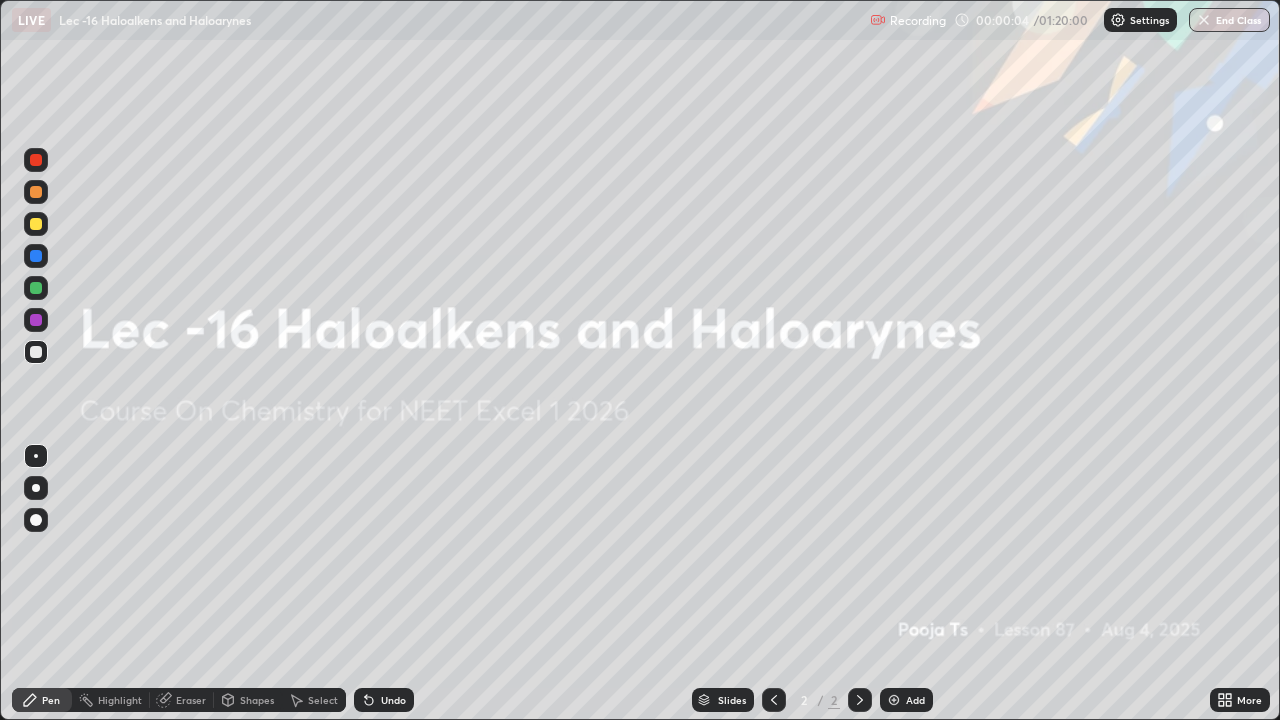 click on "Add" at bounding box center (906, 700) 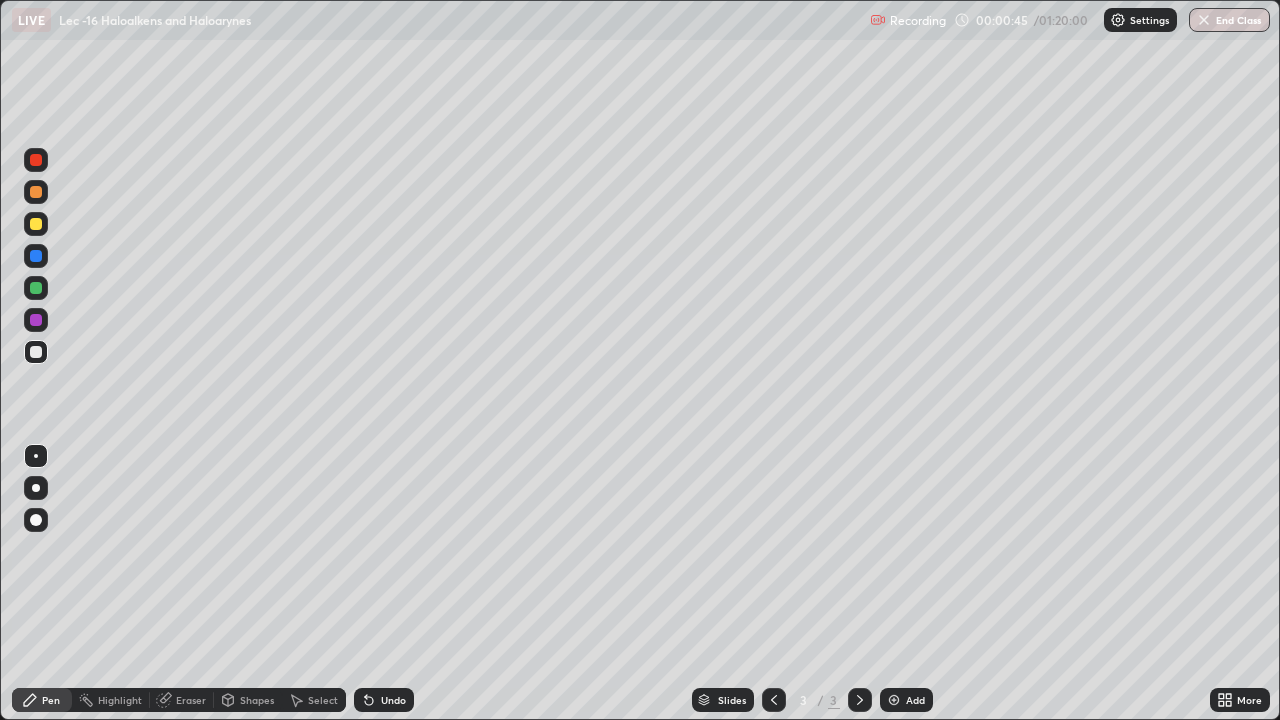 click at bounding box center (36, 224) 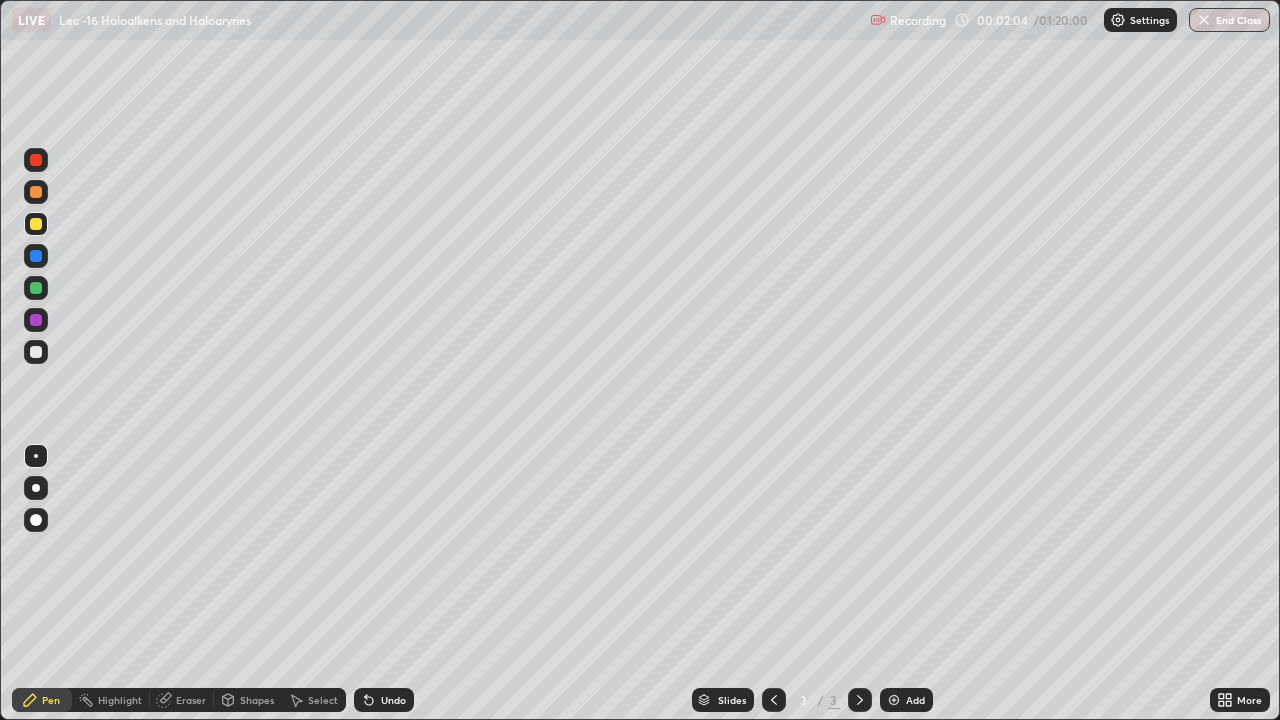 click at bounding box center [36, 288] 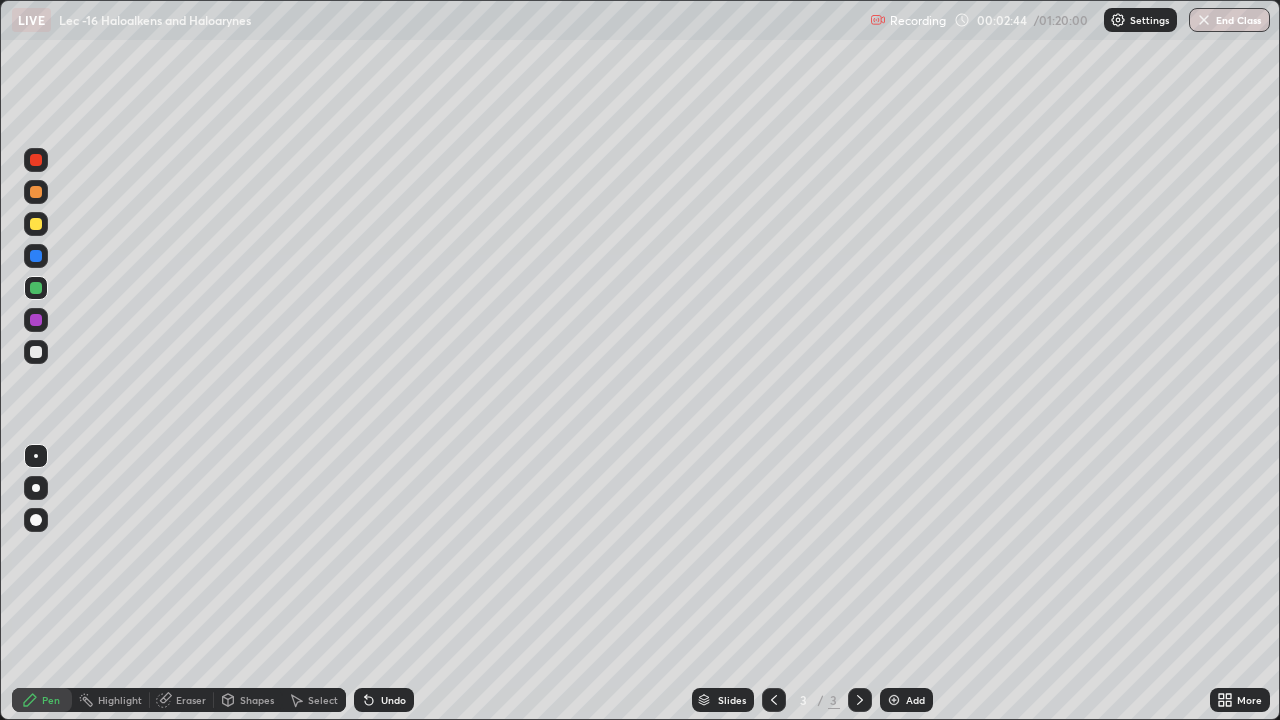 click at bounding box center [36, 352] 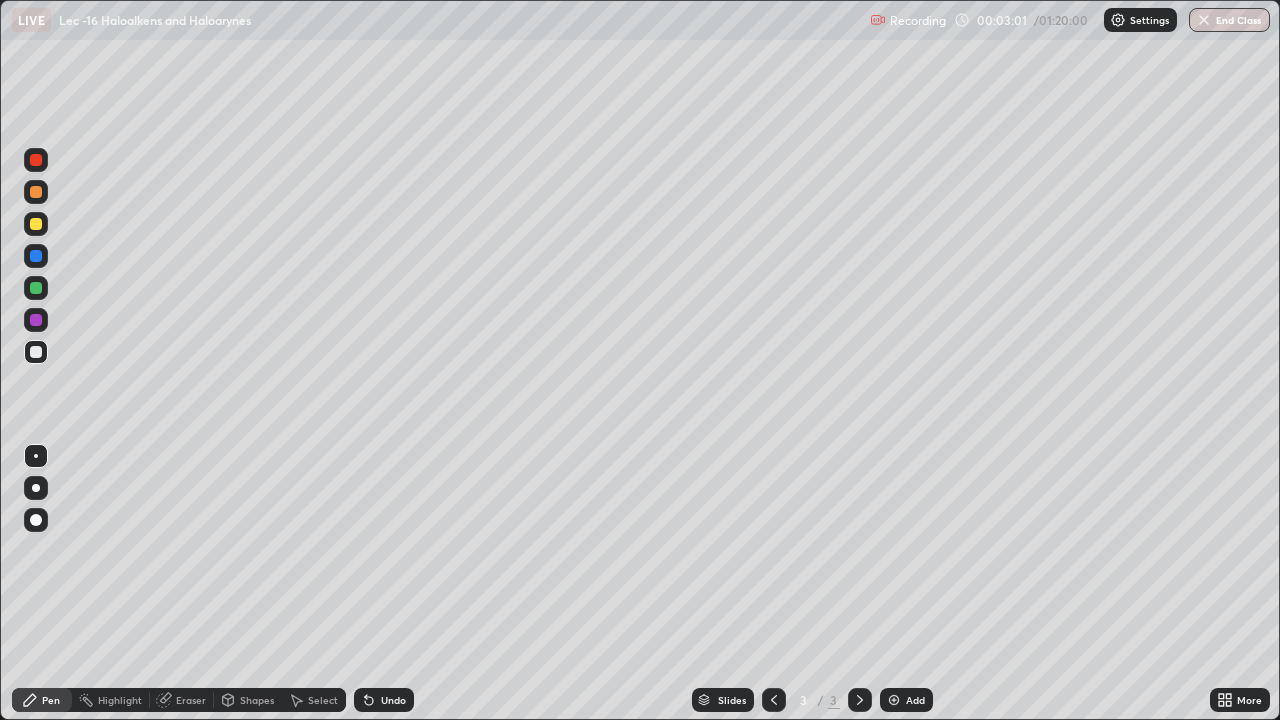click at bounding box center [36, 224] 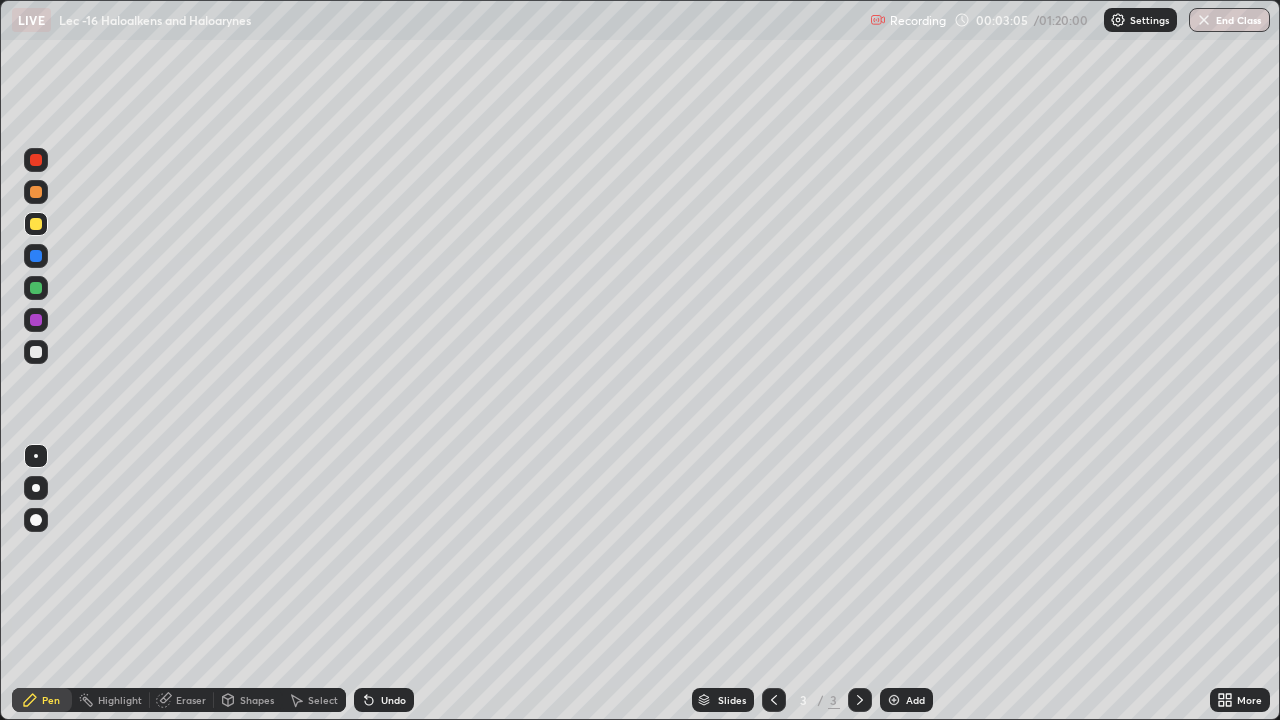 click on "Select" at bounding box center [323, 700] 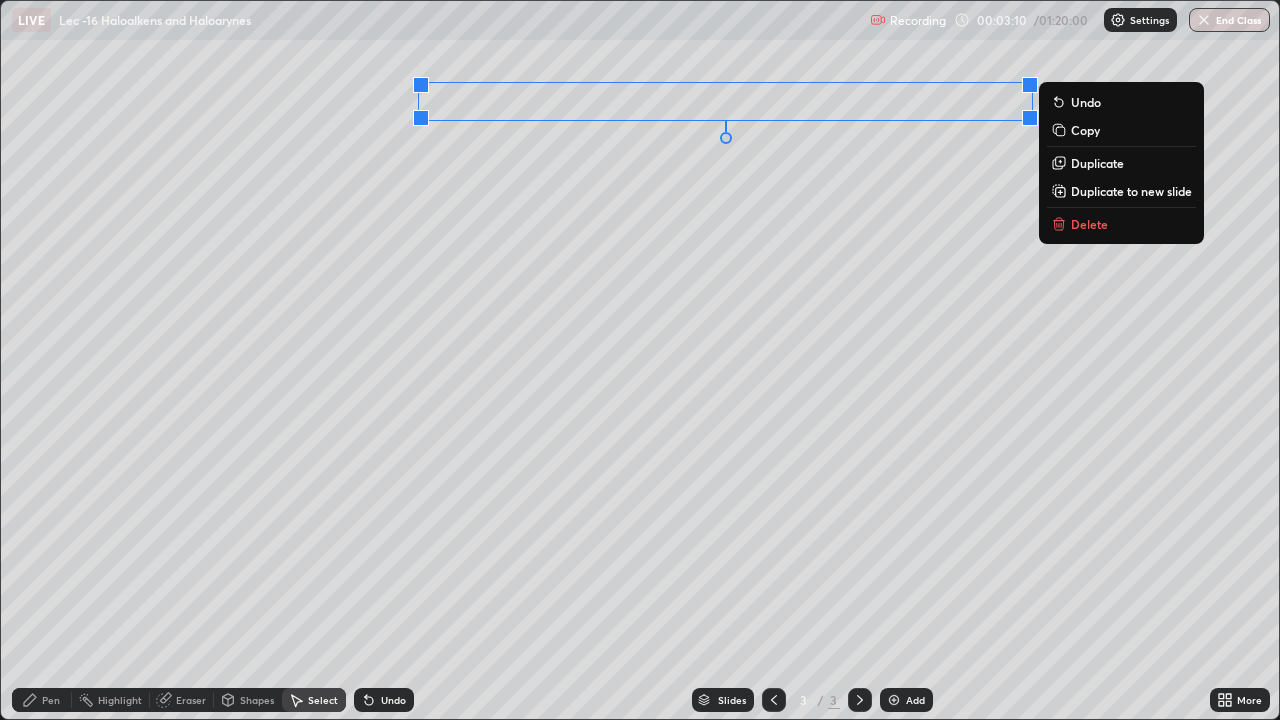 click on "Pen" at bounding box center (42, 700) 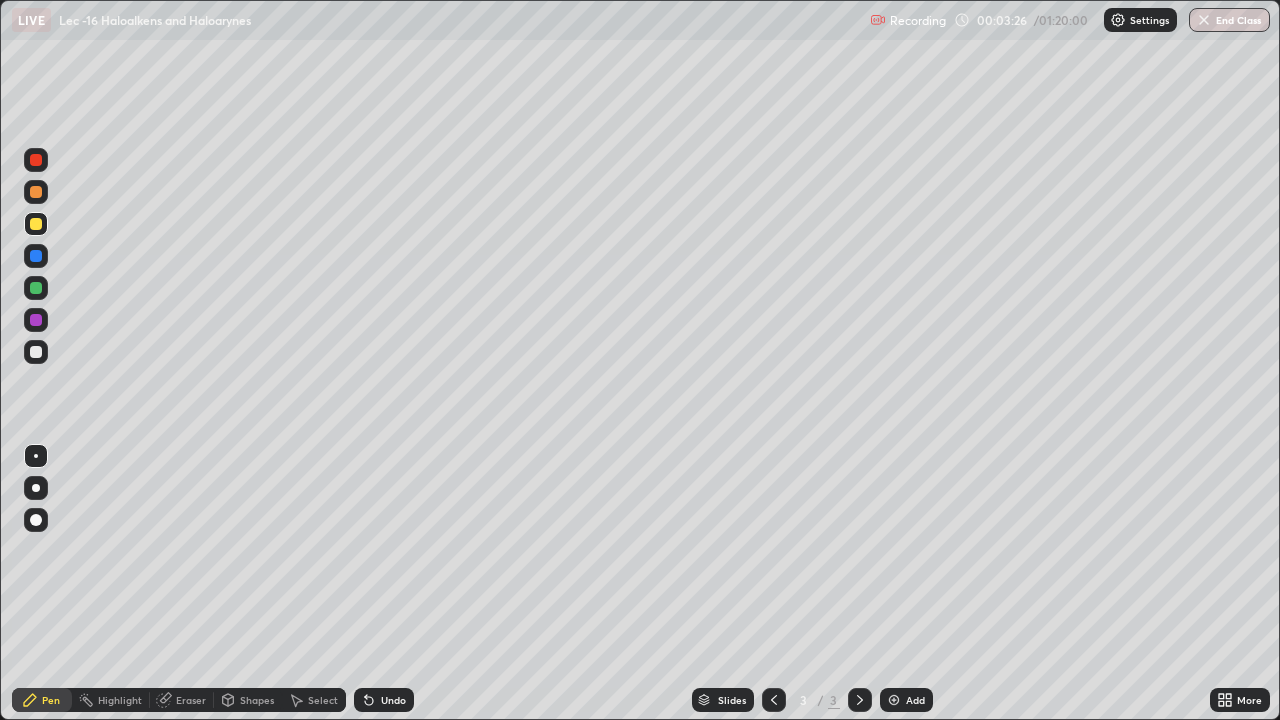 click at bounding box center (36, 352) 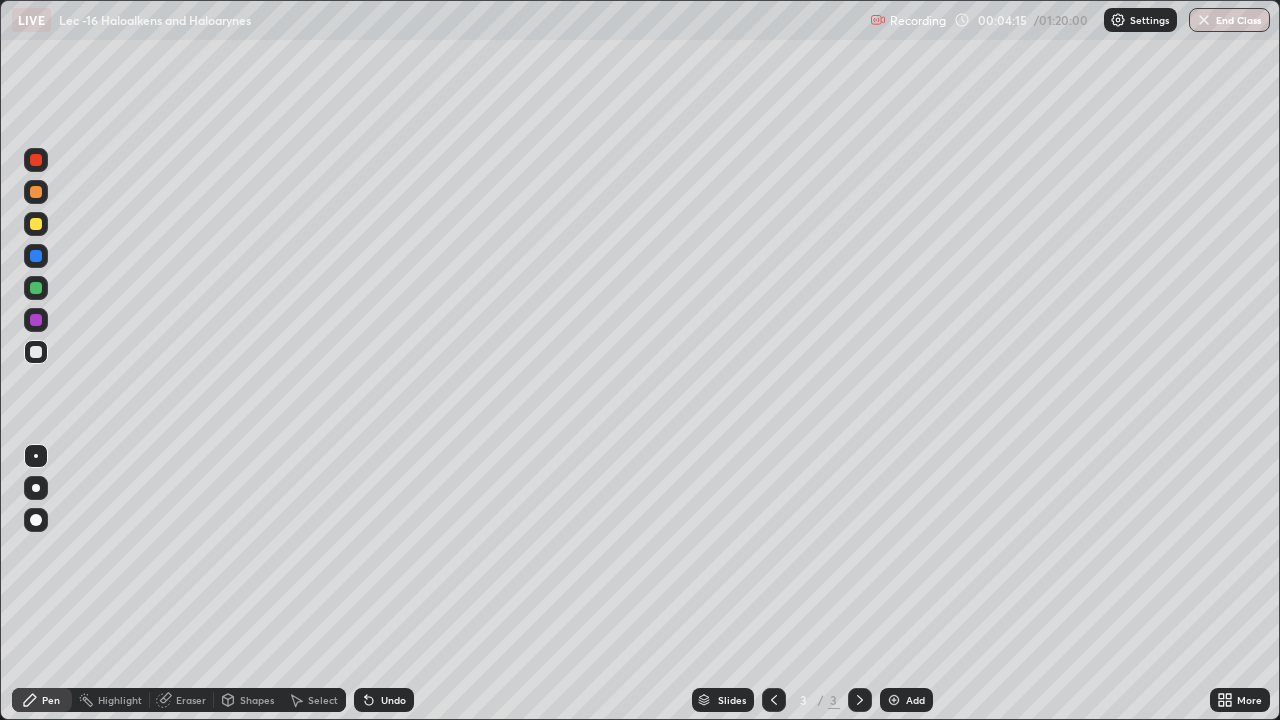 click at bounding box center (36, 256) 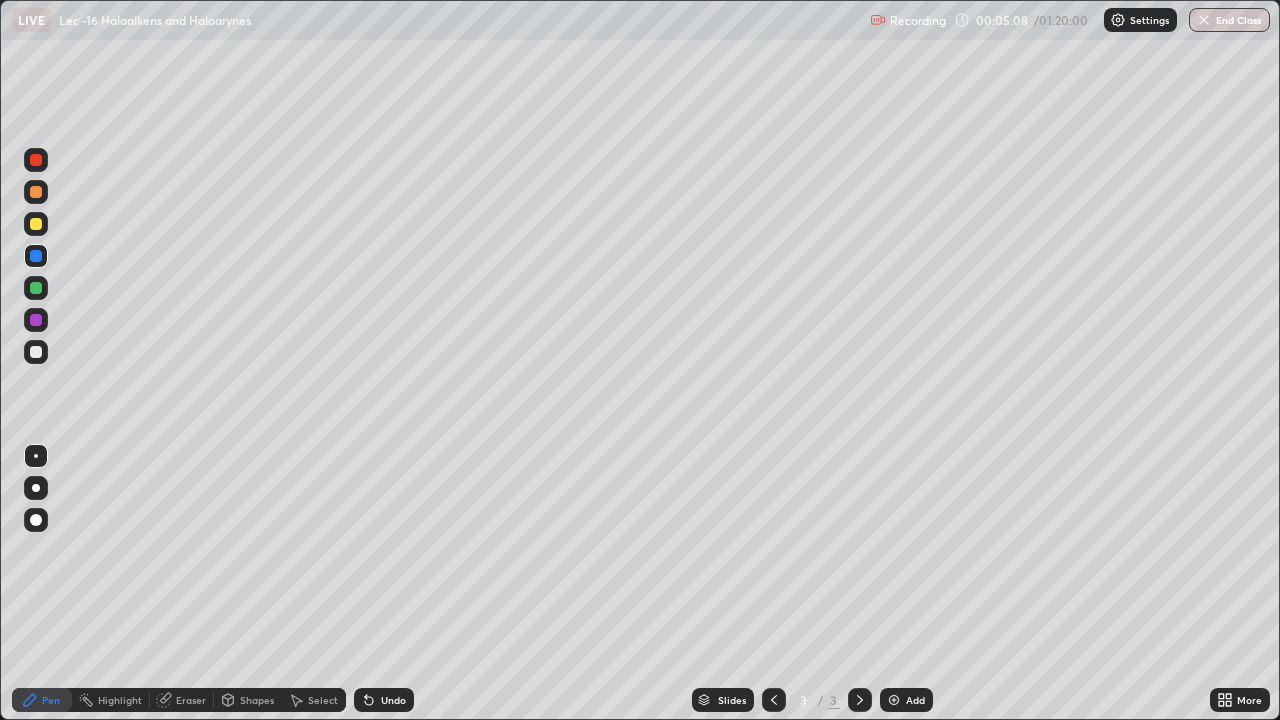 click at bounding box center [36, 192] 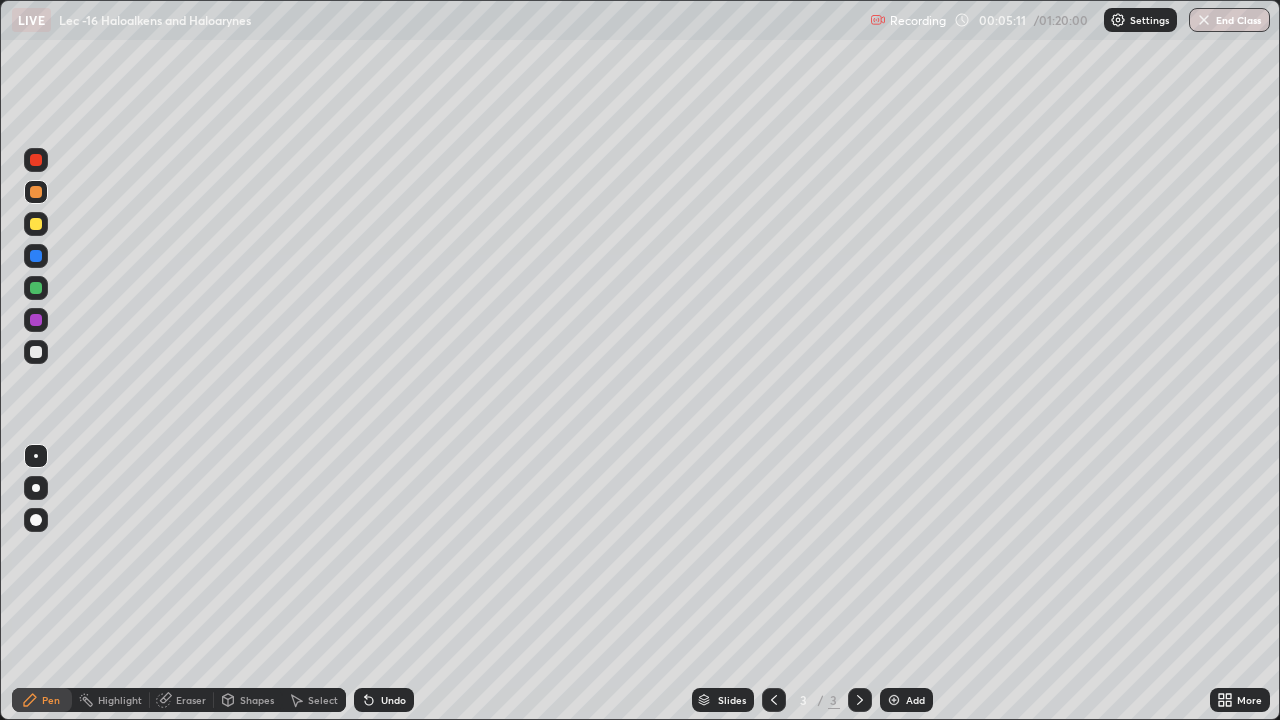 click 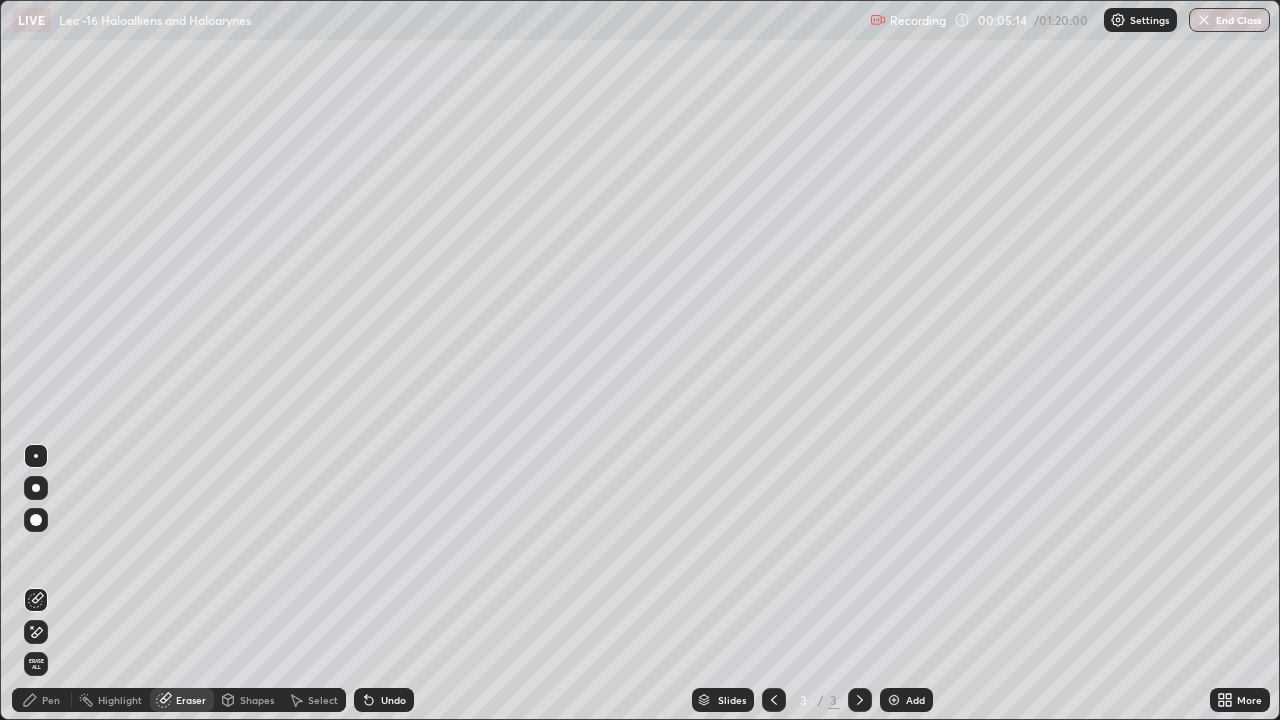click on "Pen" at bounding box center (51, 700) 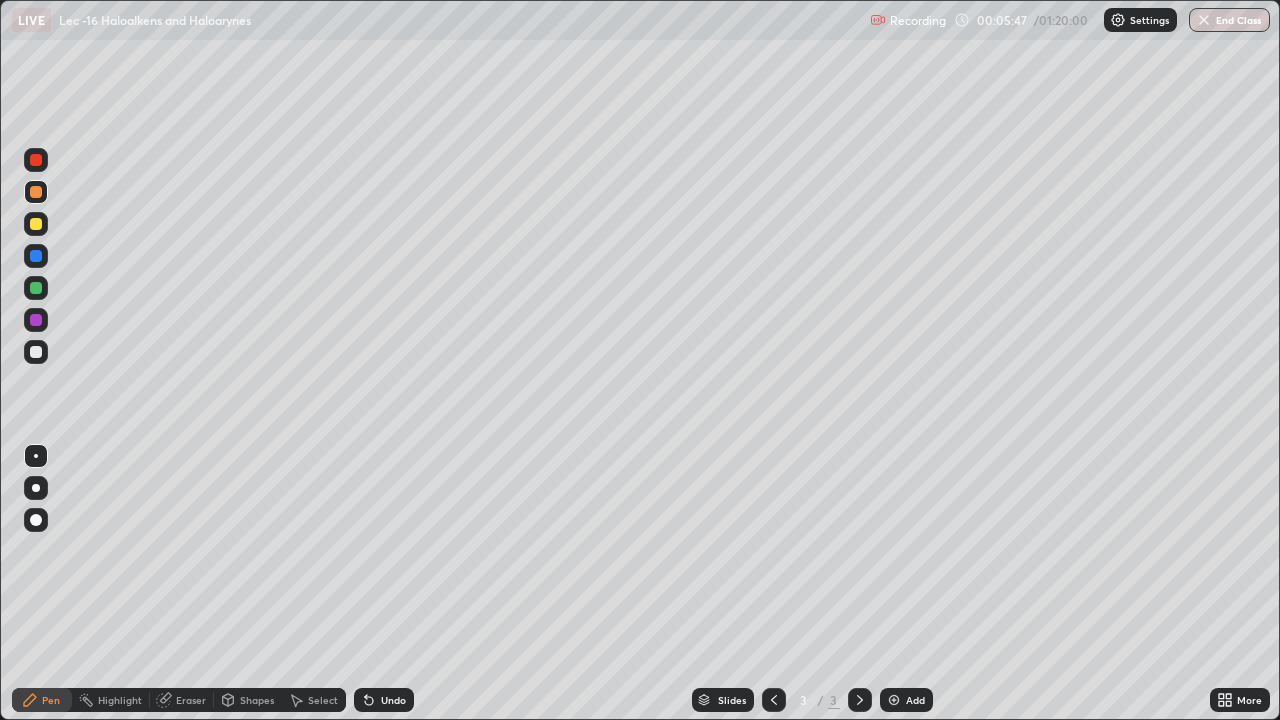 click at bounding box center [36, 288] 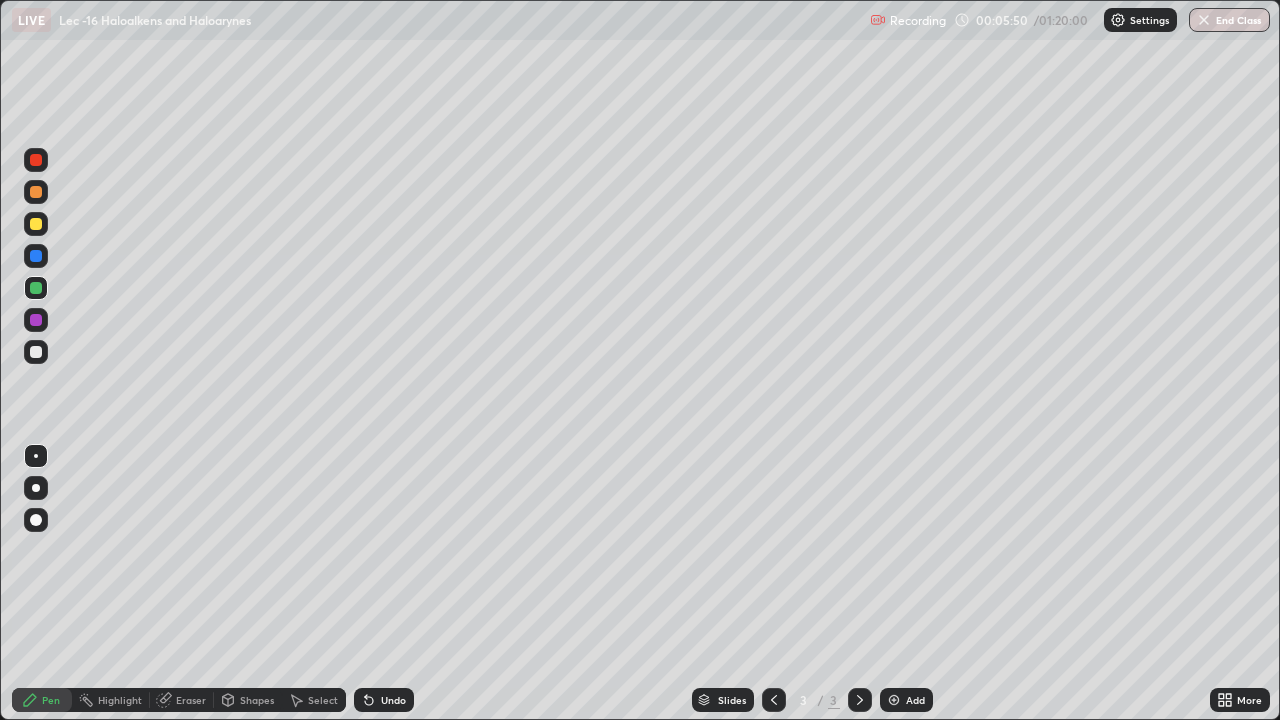 click on "Undo" at bounding box center [384, 700] 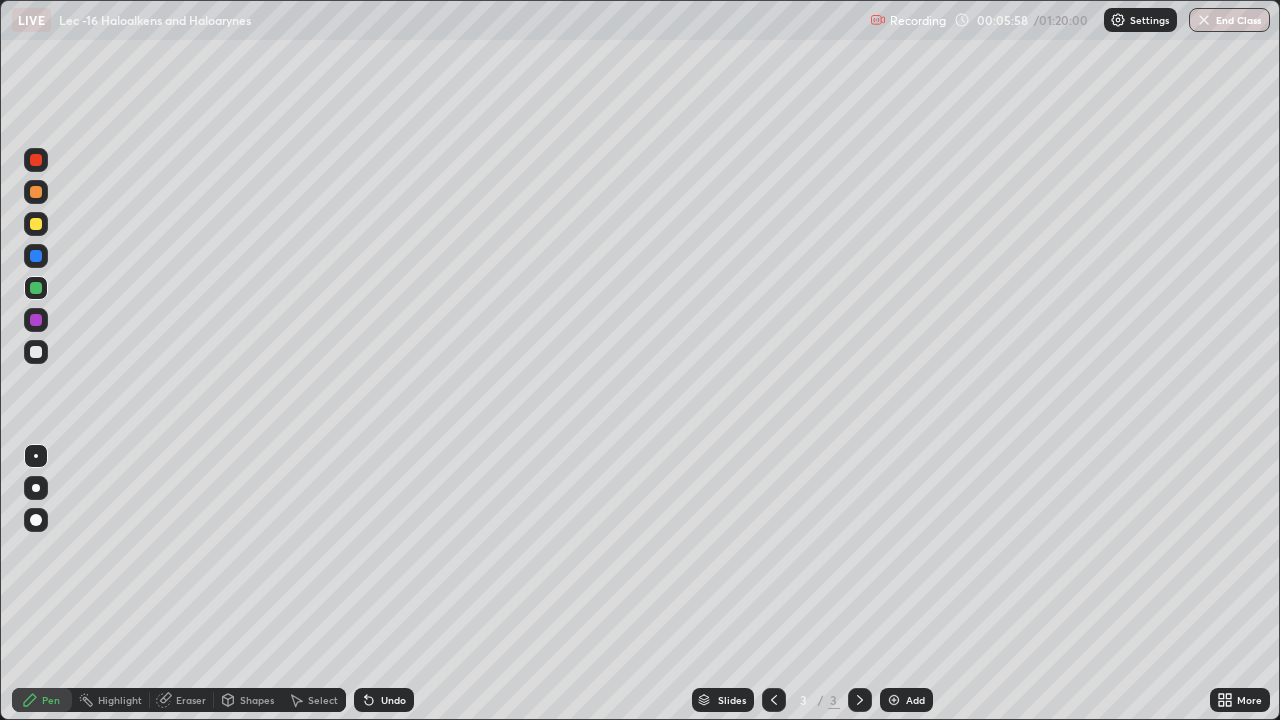 click on "Add" at bounding box center (915, 700) 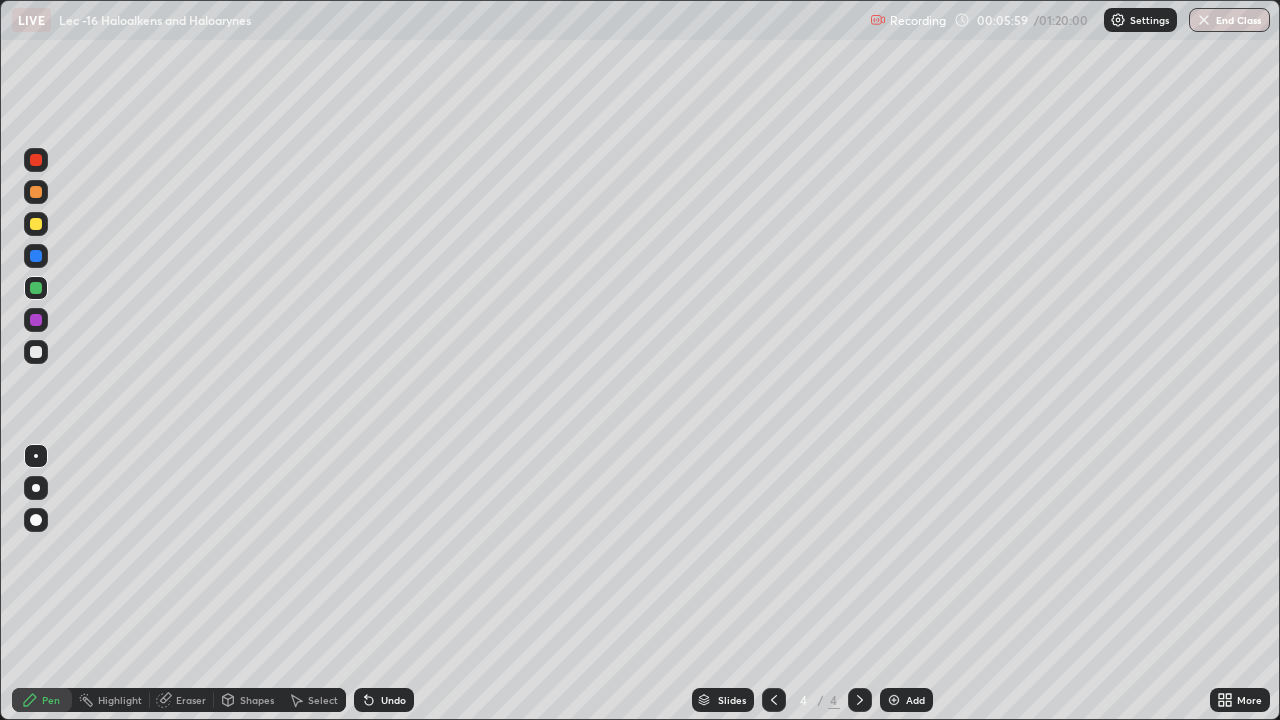 click at bounding box center [36, 352] 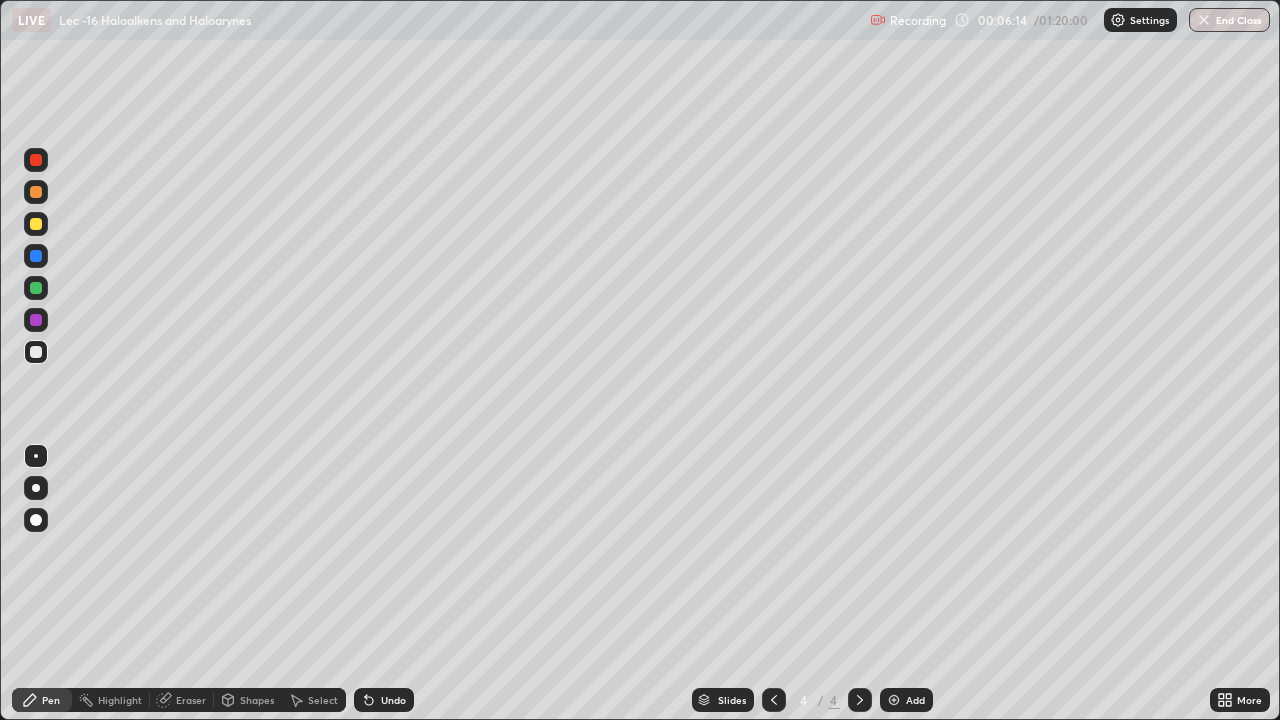 click at bounding box center (36, 224) 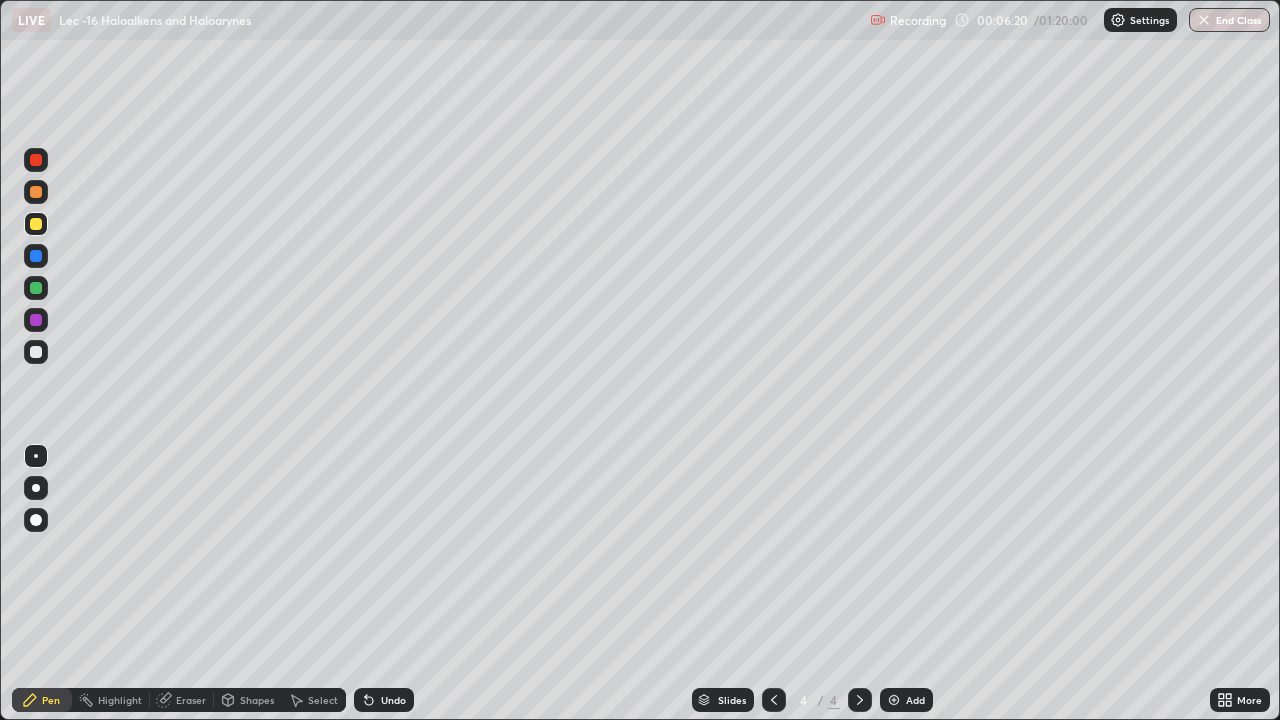 click 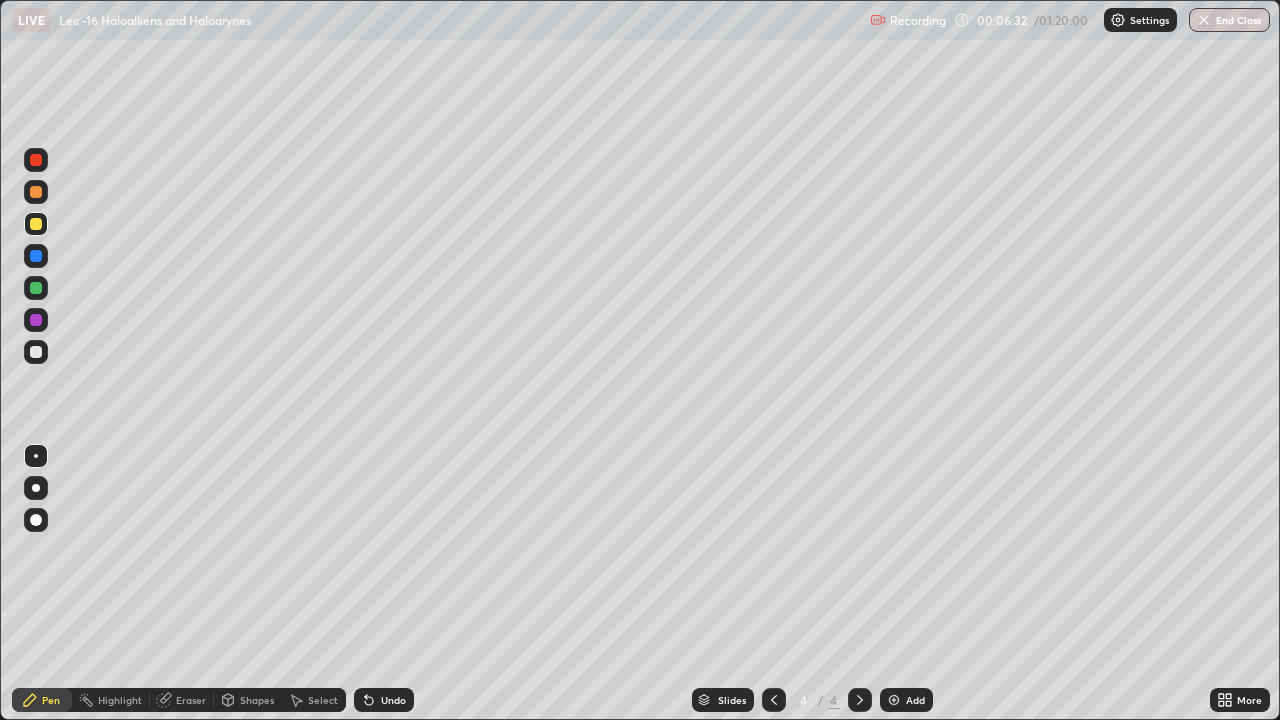 click 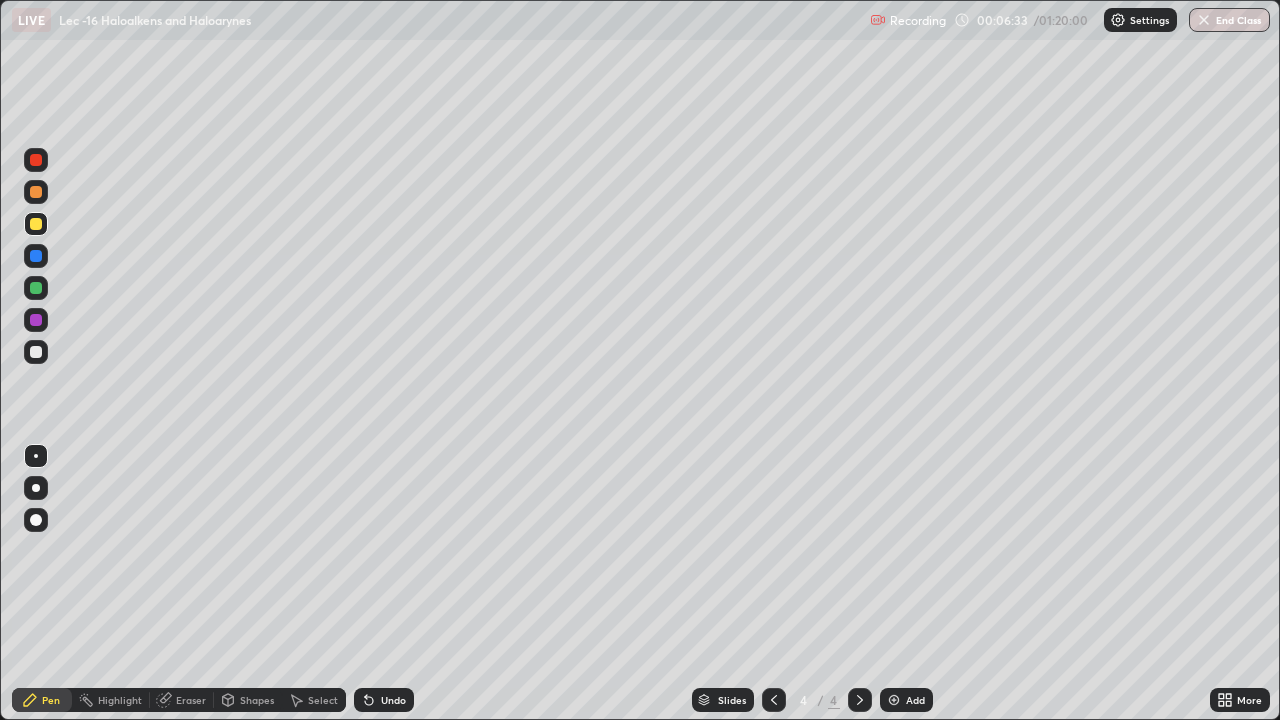 click on "Undo" at bounding box center [393, 700] 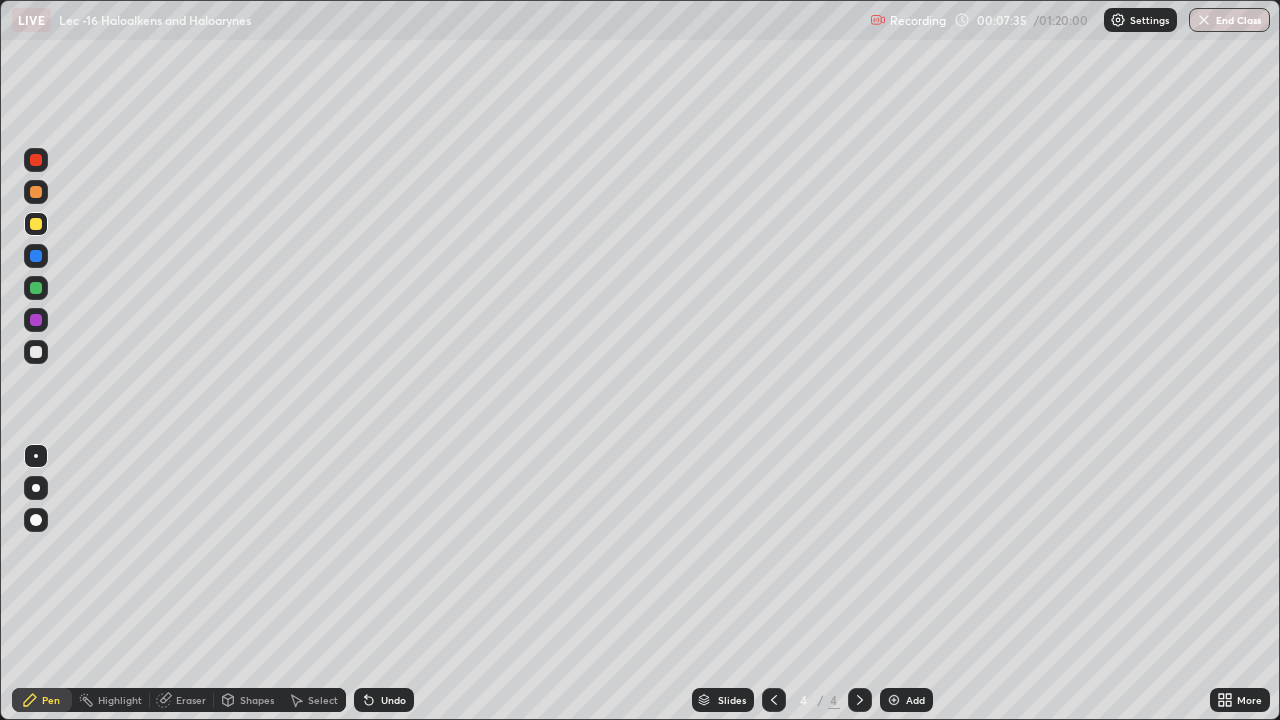 click on "Select" at bounding box center [314, 700] 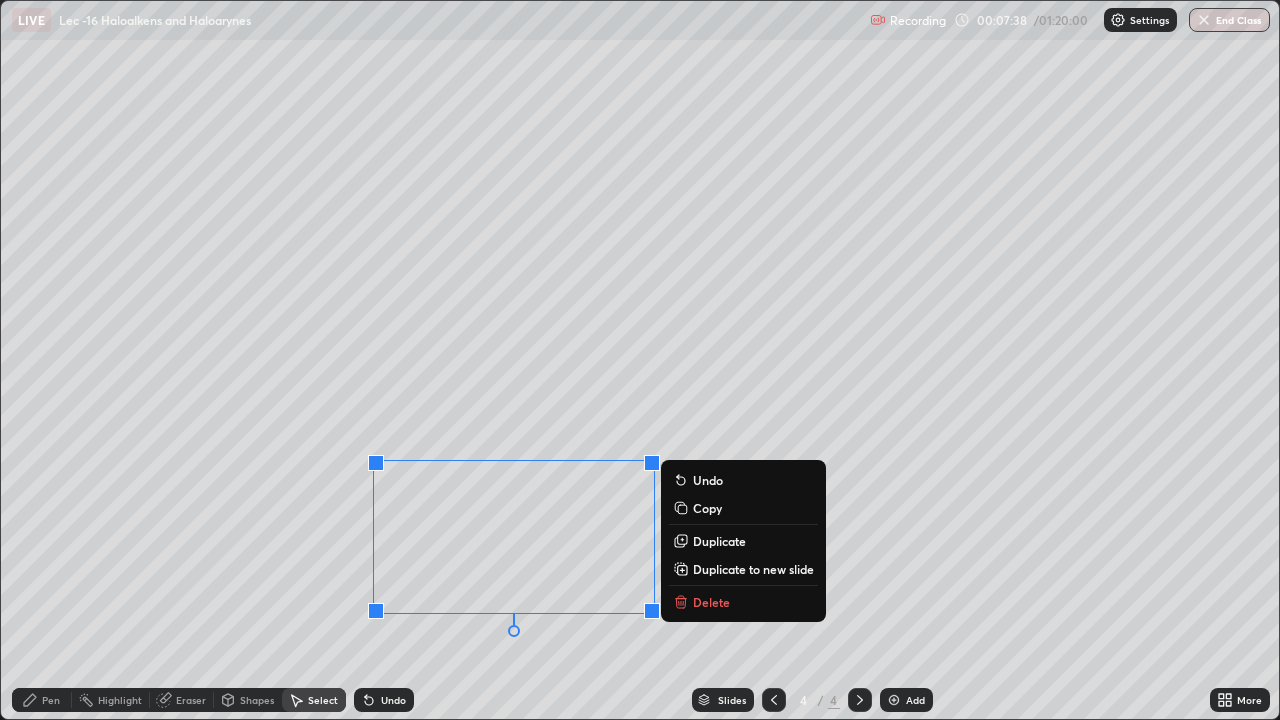 click on "Pen" at bounding box center [42, 700] 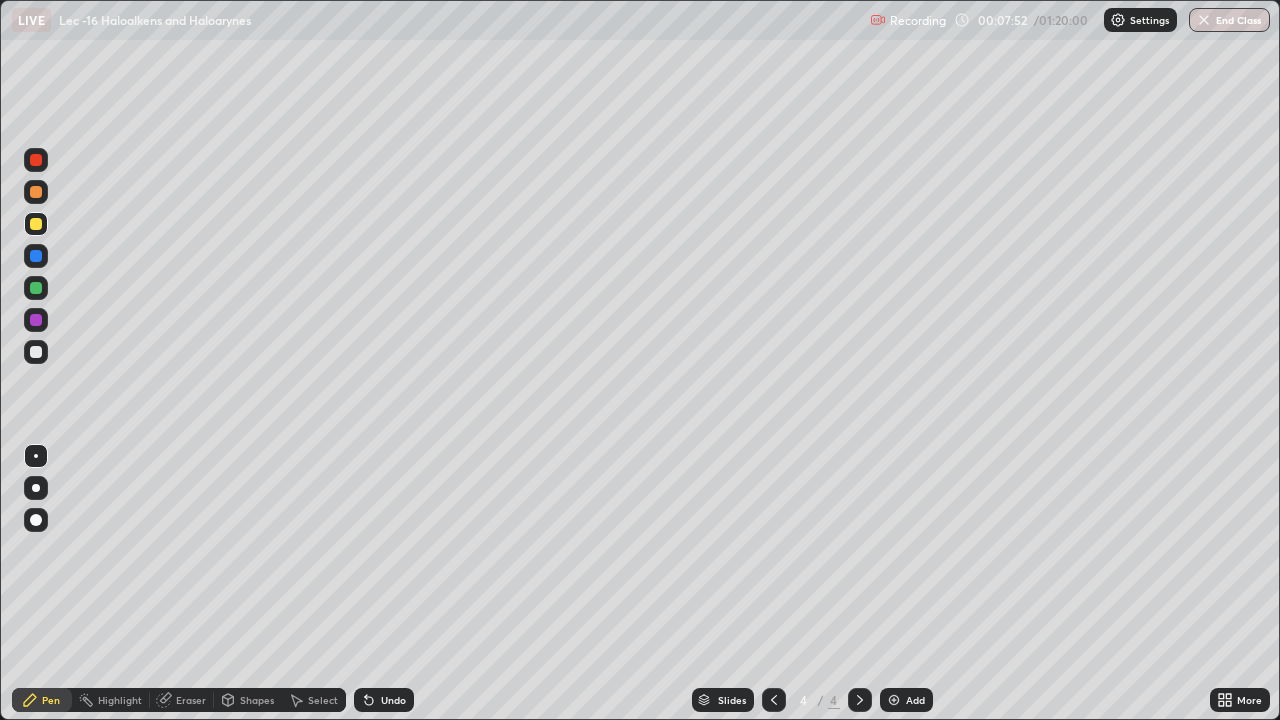 click on "Shapes" at bounding box center [248, 700] 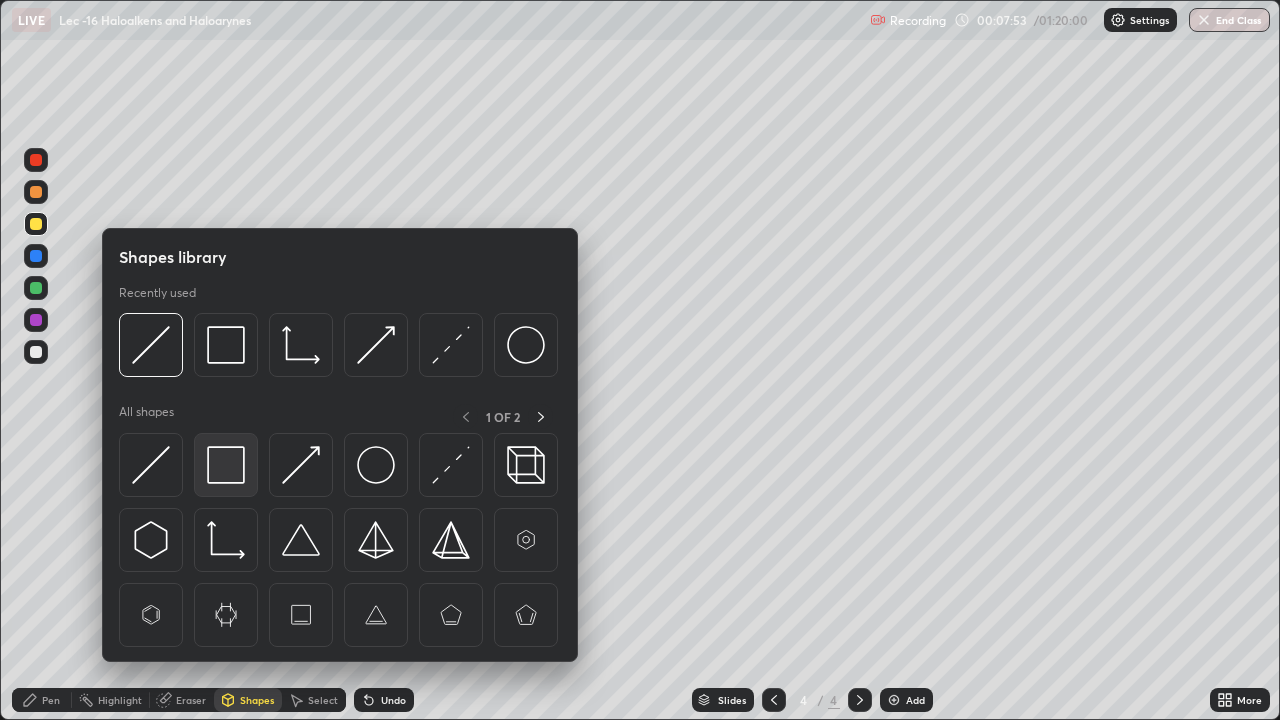 click at bounding box center [226, 465] 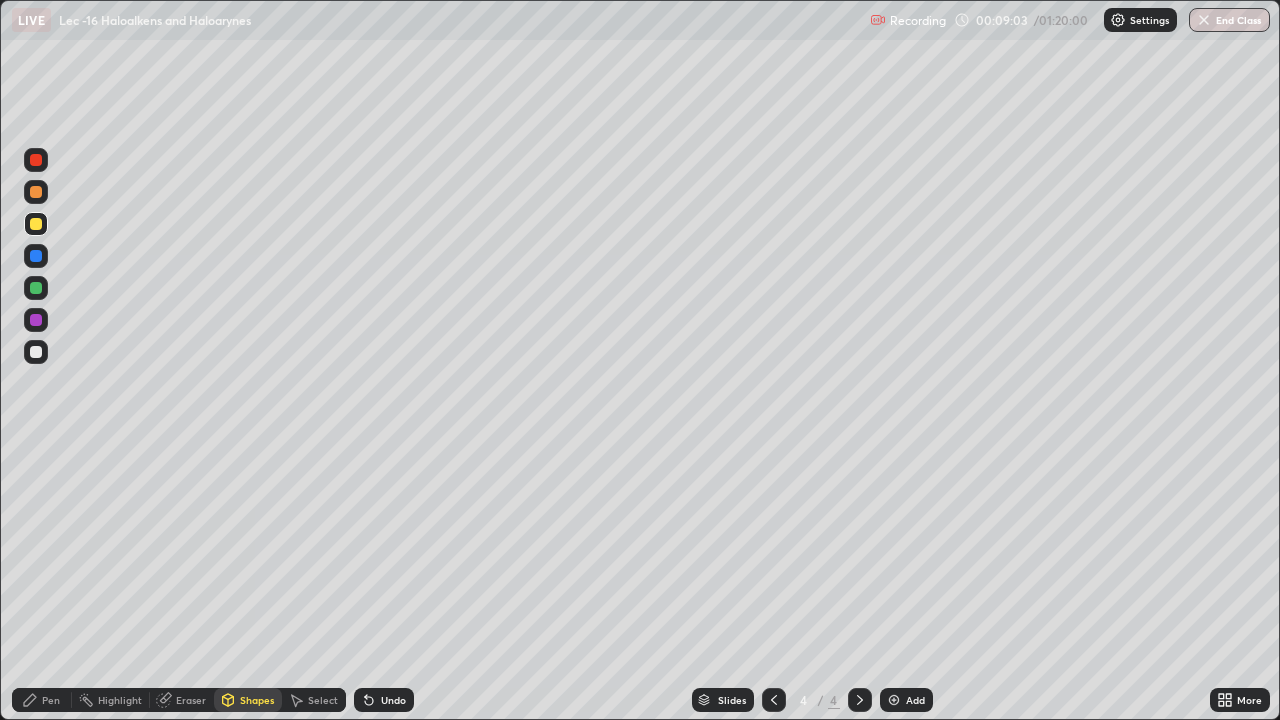 click at bounding box center [894, 700] 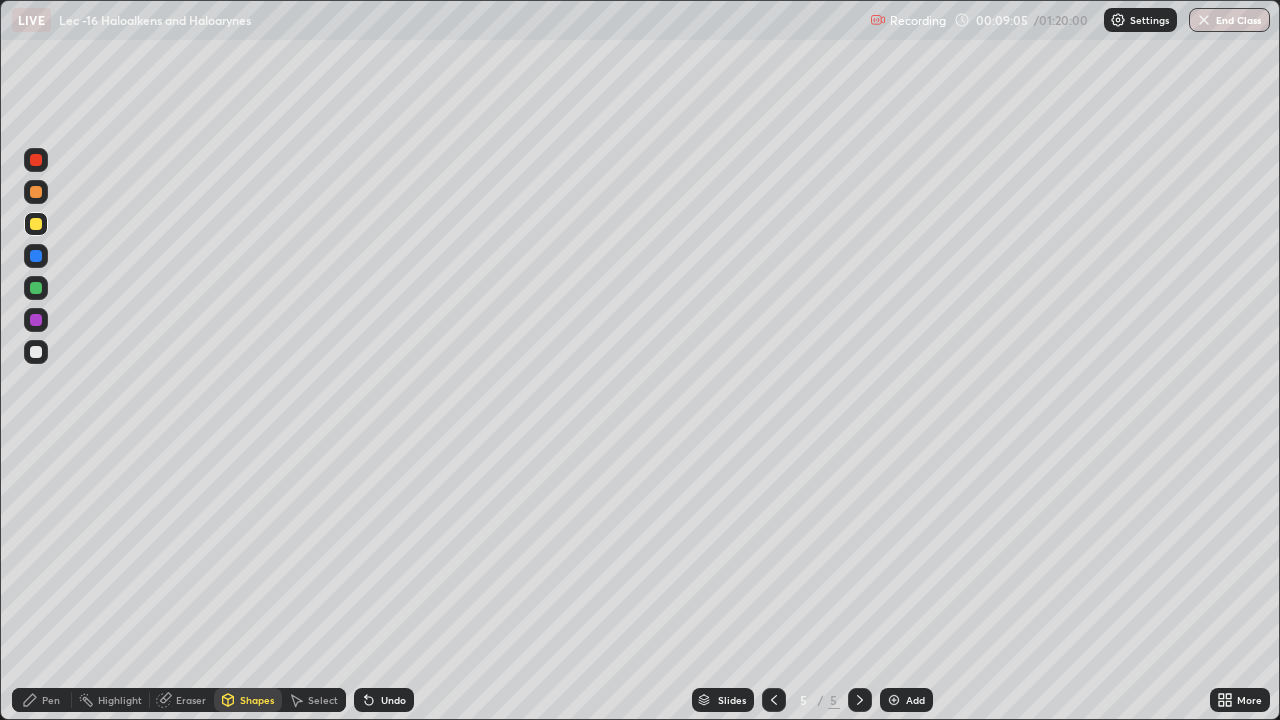 click at bounding box center (36, 352) 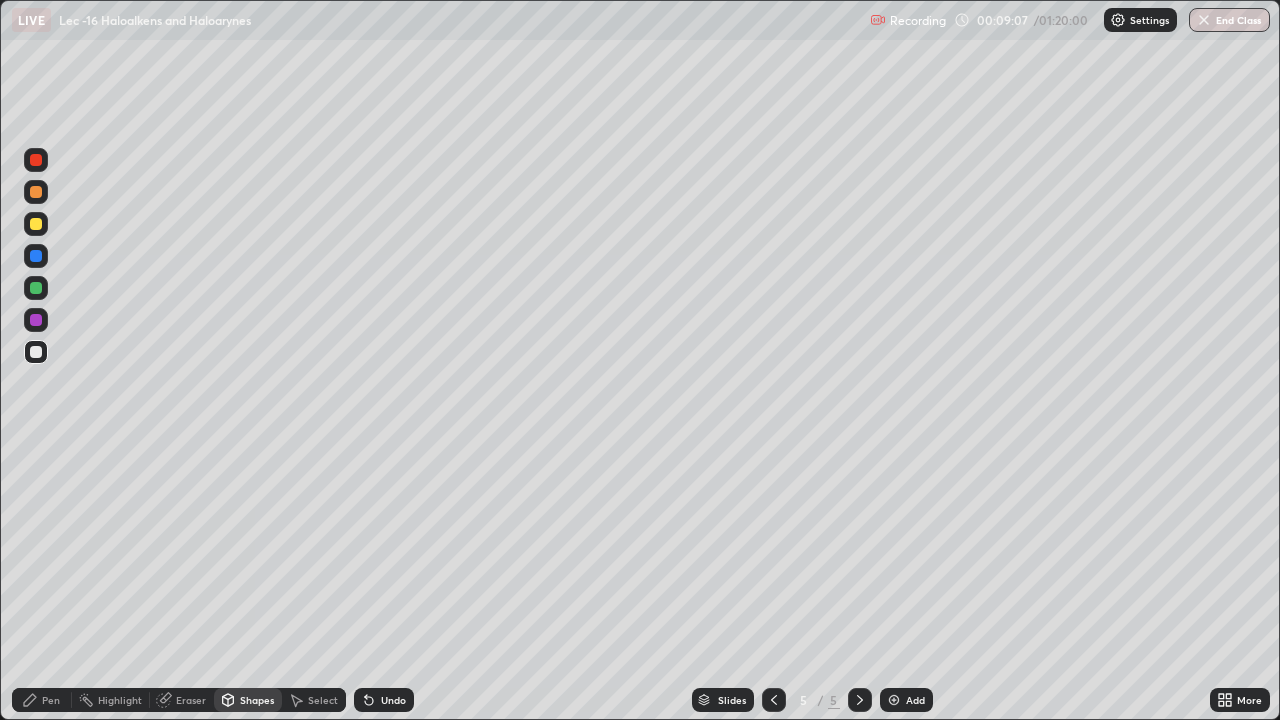 click 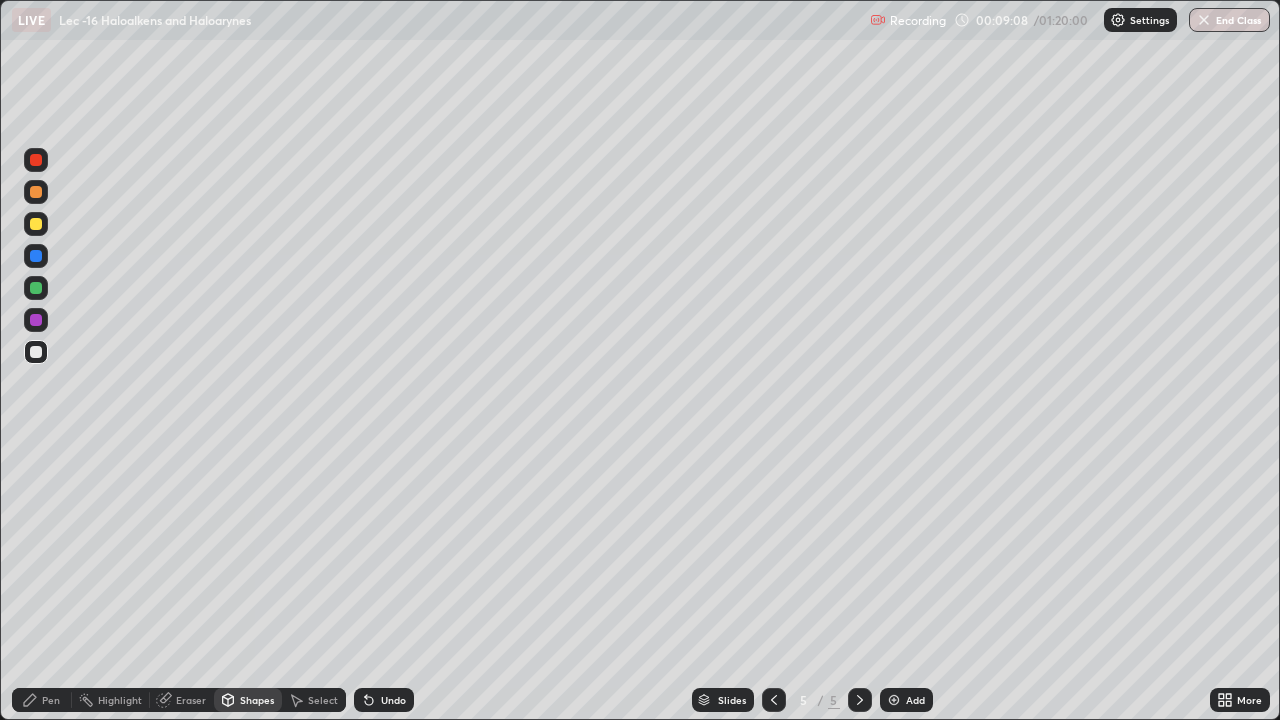 click on "Pen" at bounding box center [42, 700] 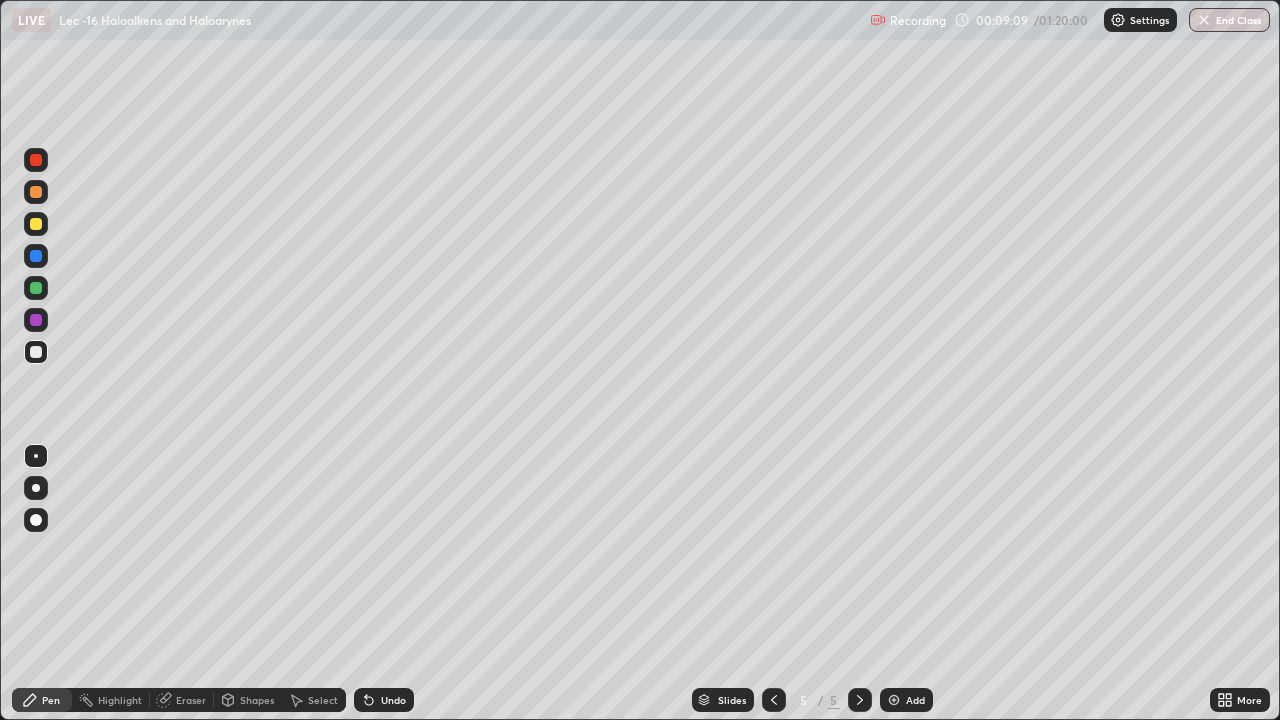 click 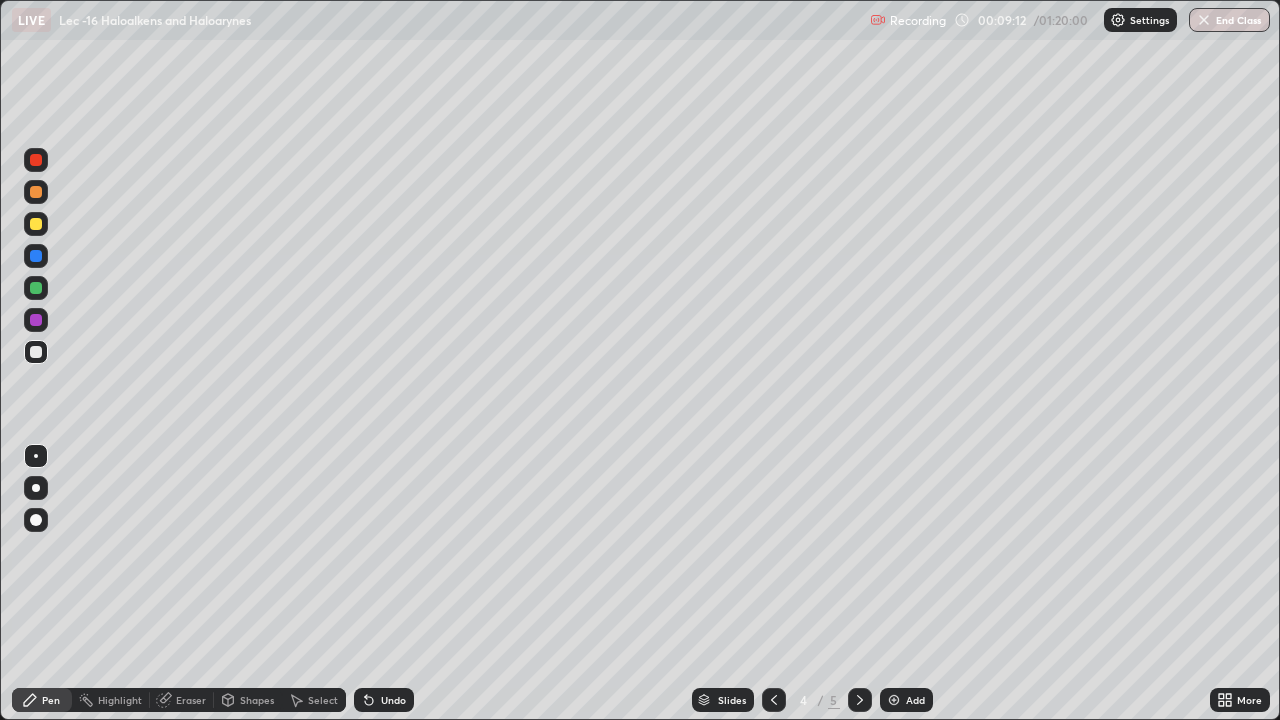 click 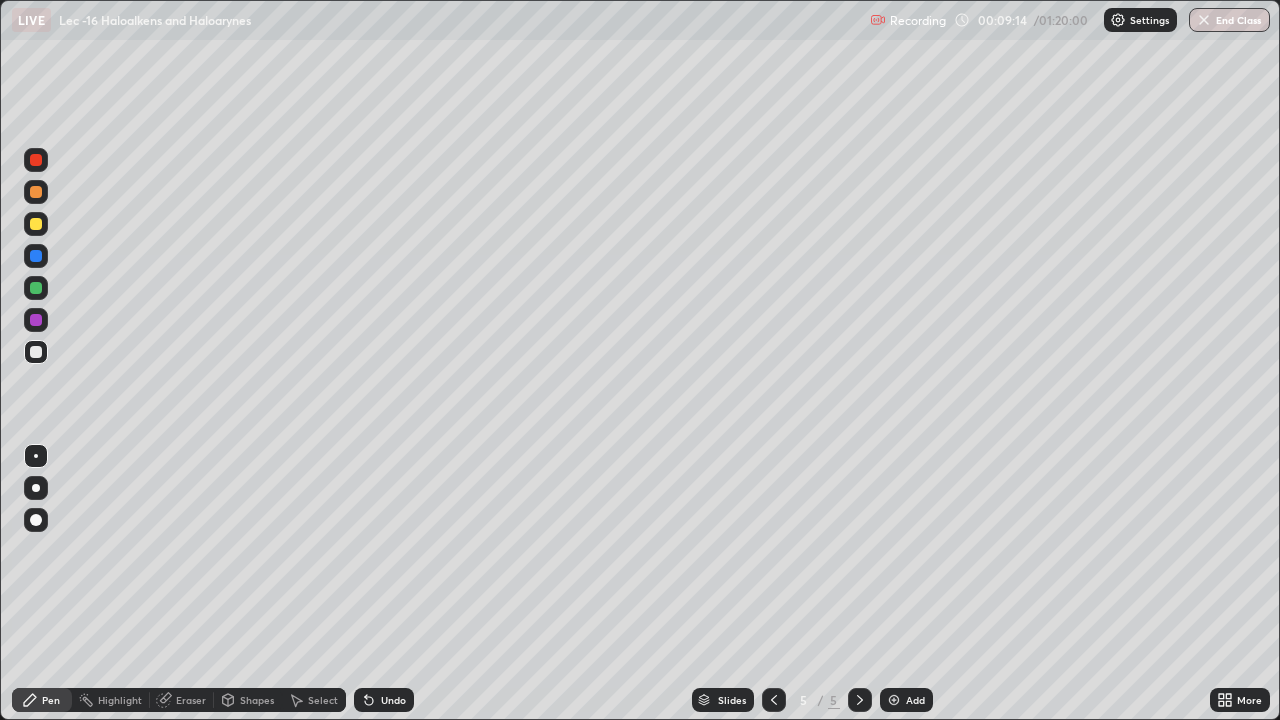 click 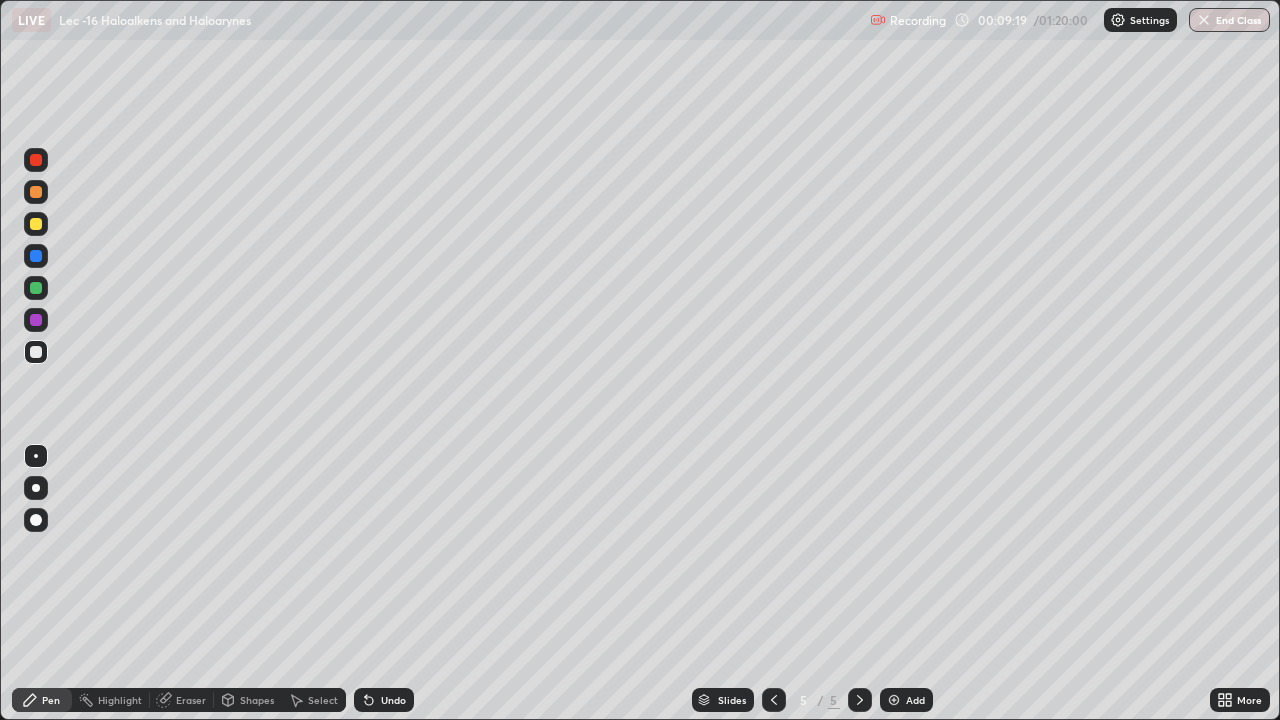 click 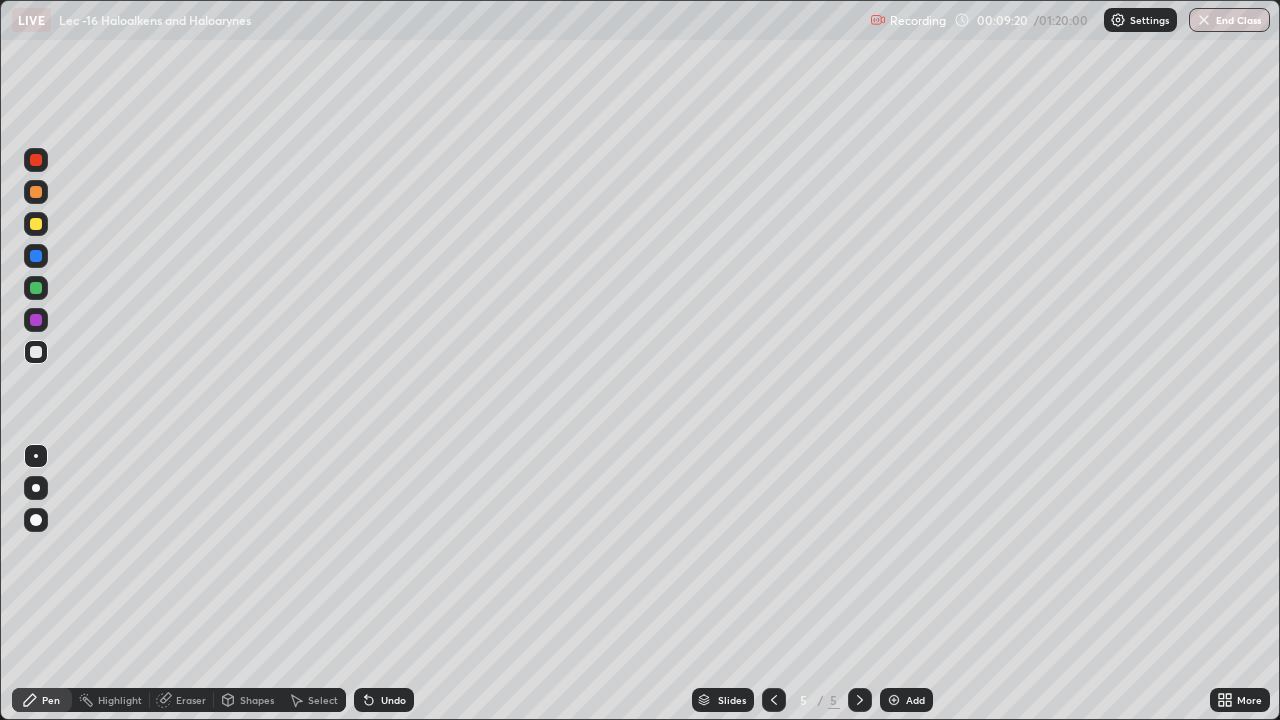 click 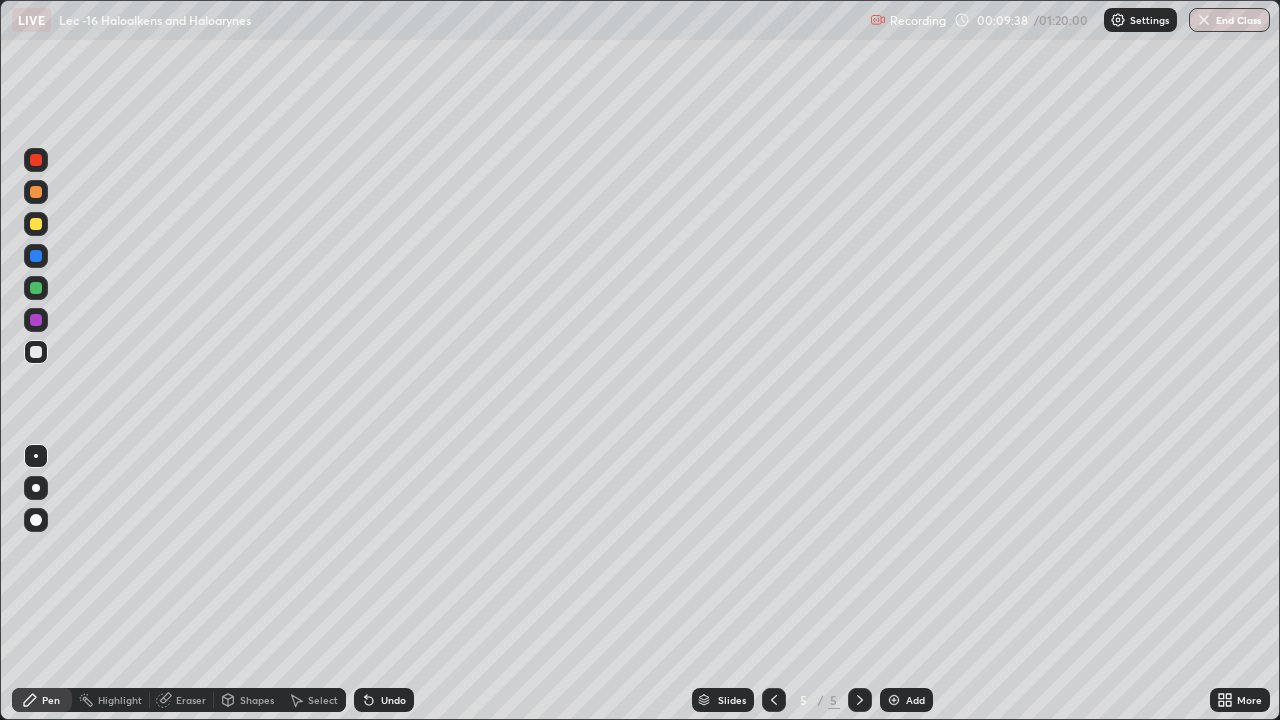 click at bounding box center (36, 224) 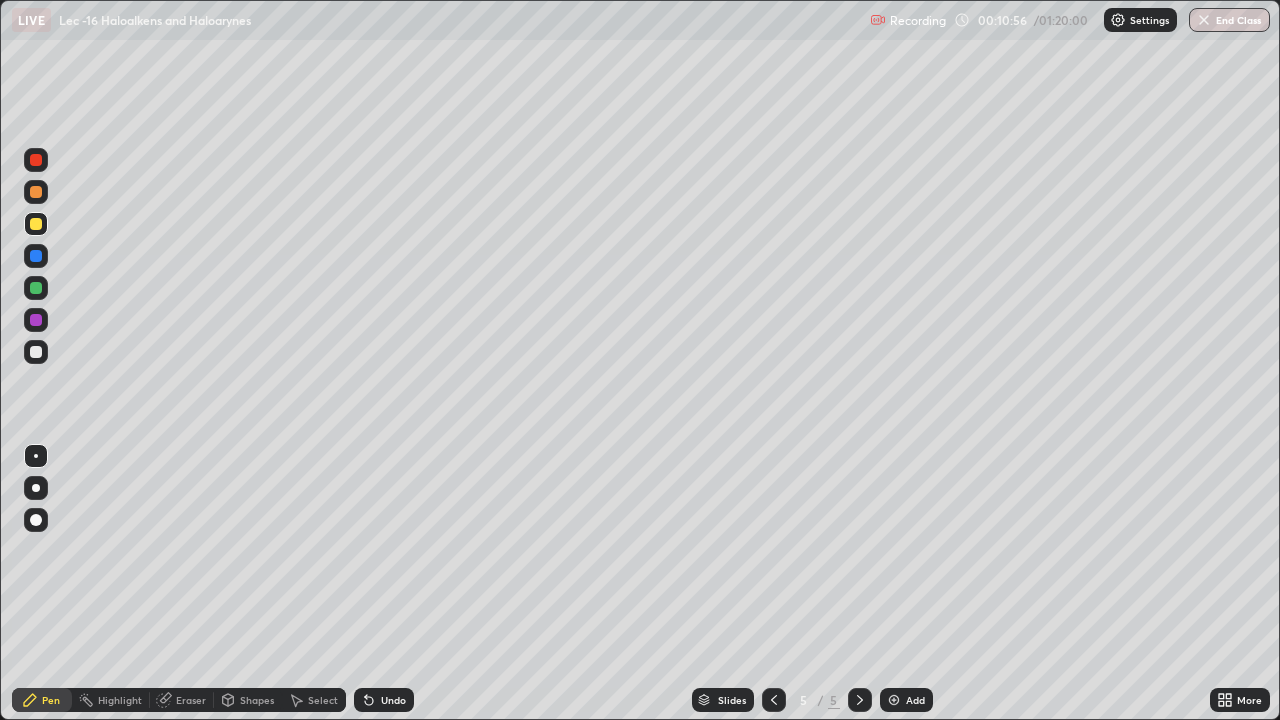 click at bounding box center (36, 352) 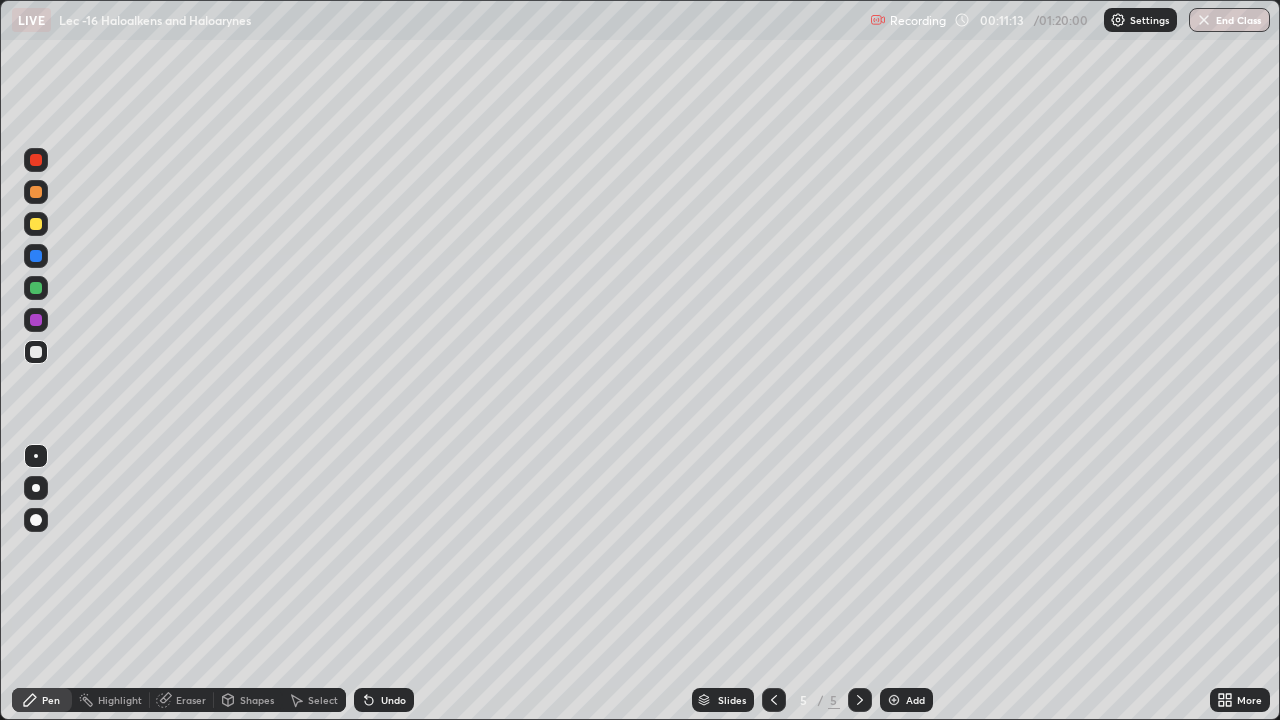 click on "Undo" at bounding box center (380, 700) 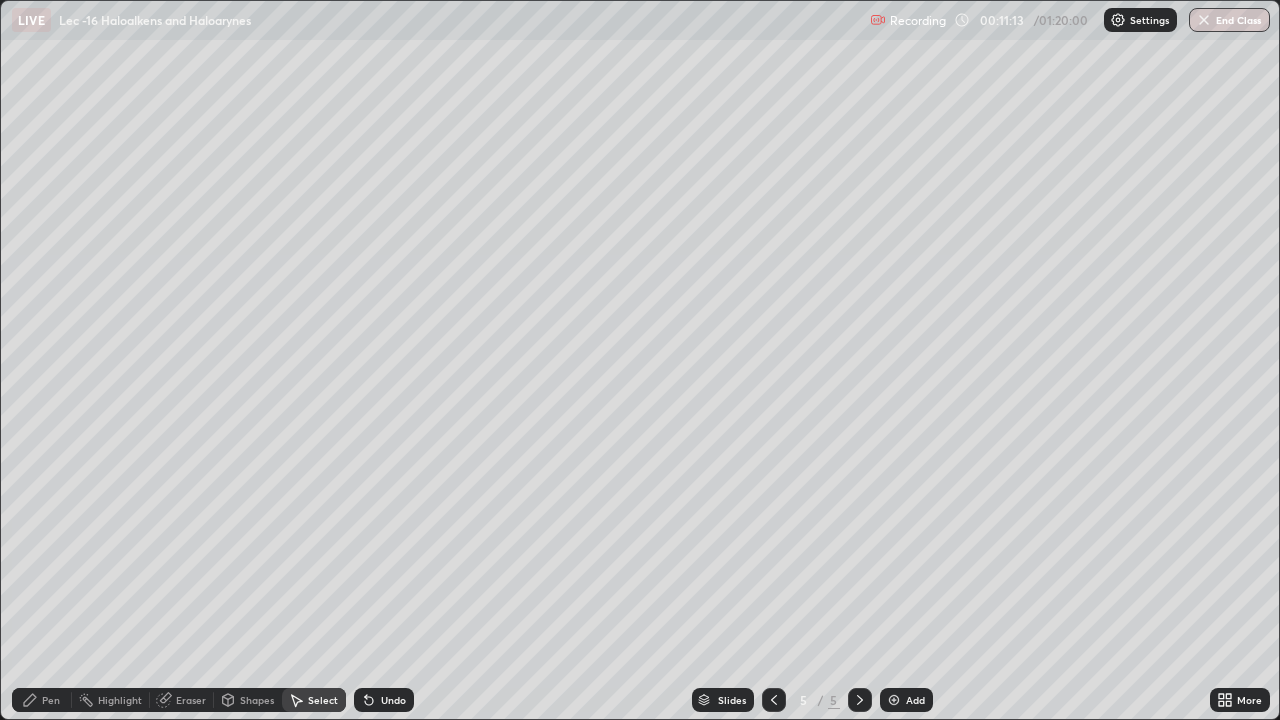 click on "Undo" at bounding box center [380, 700] 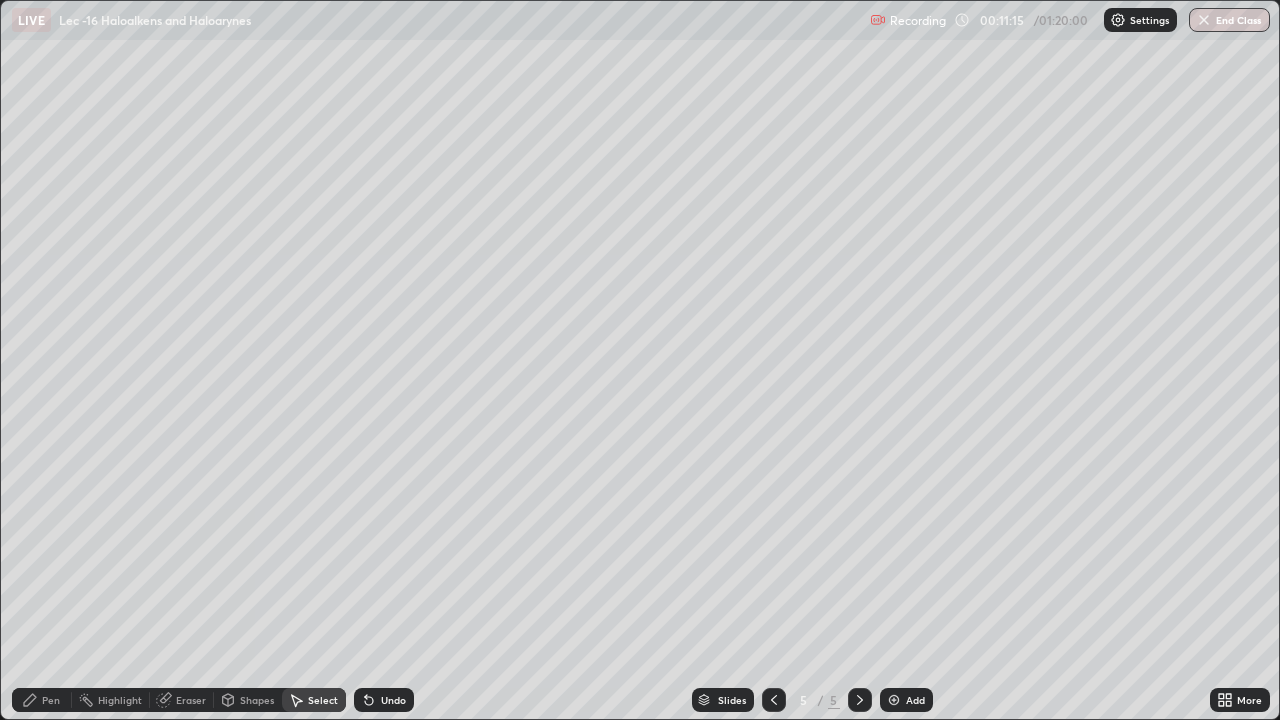 click on "Pen" at bounding box center [42, 700] 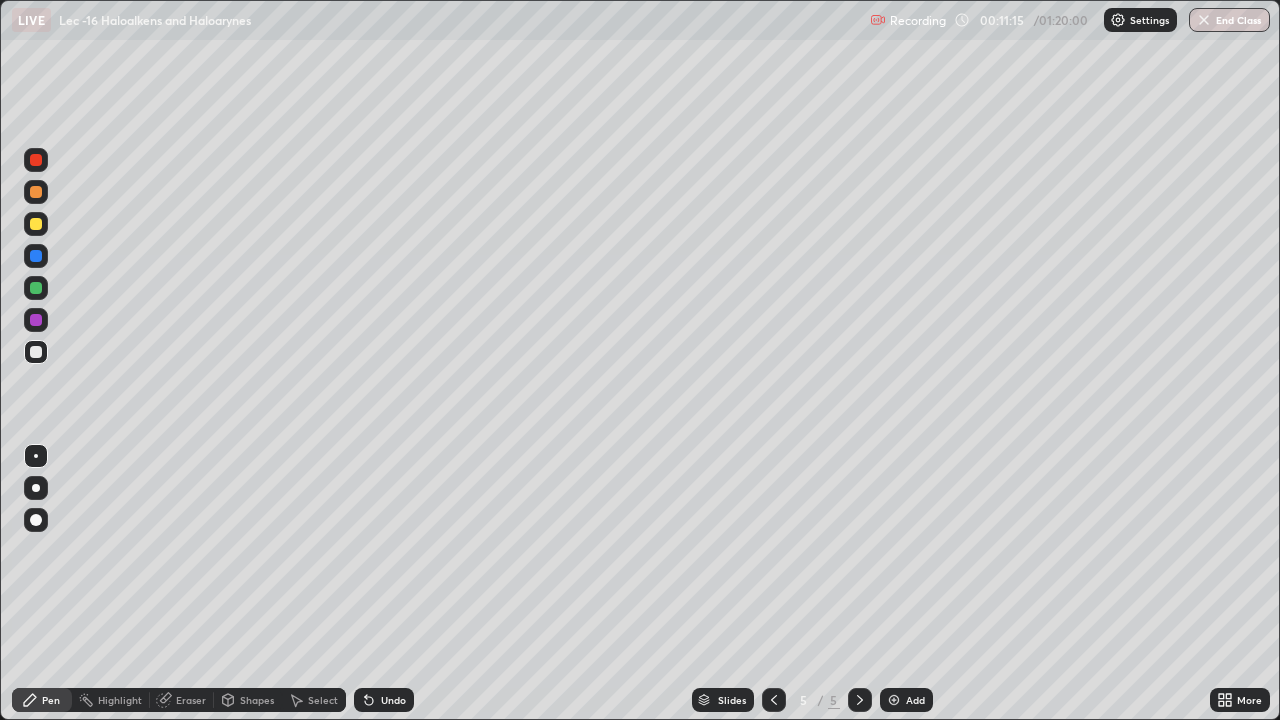 click on "Select" at bounding box center [314, 700] 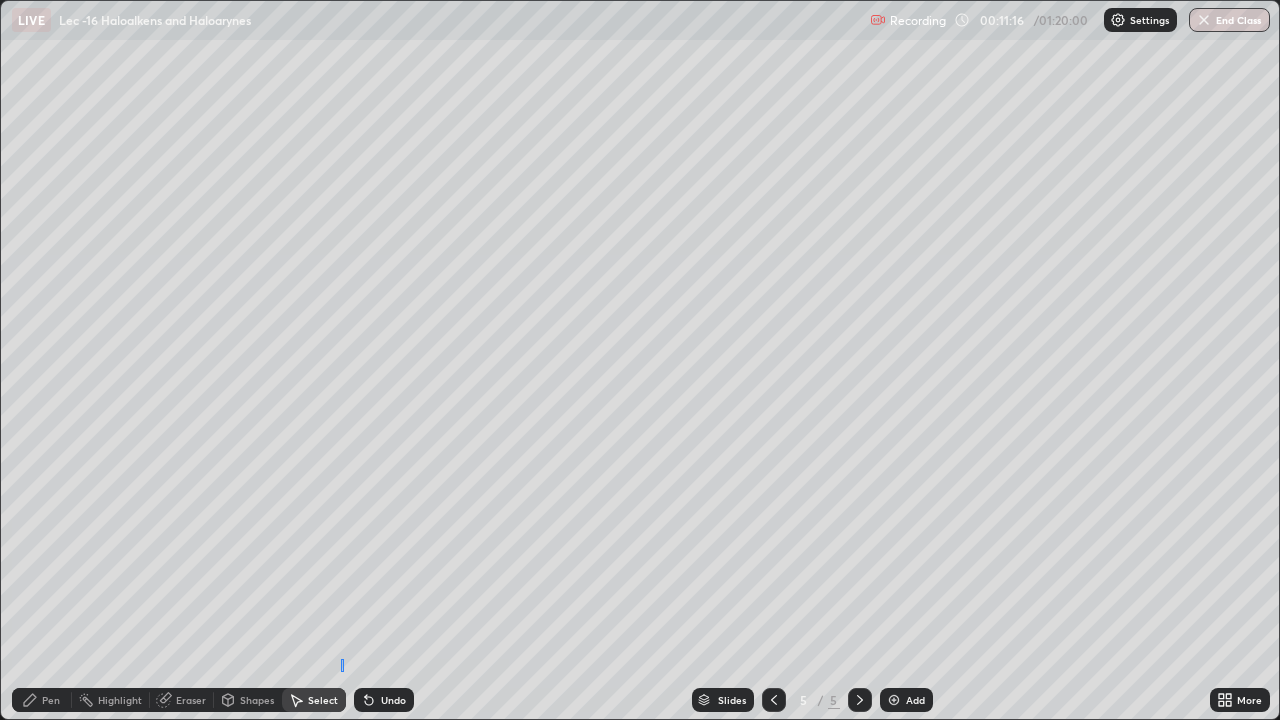 click on "Select" at bounding box center (314, 700) 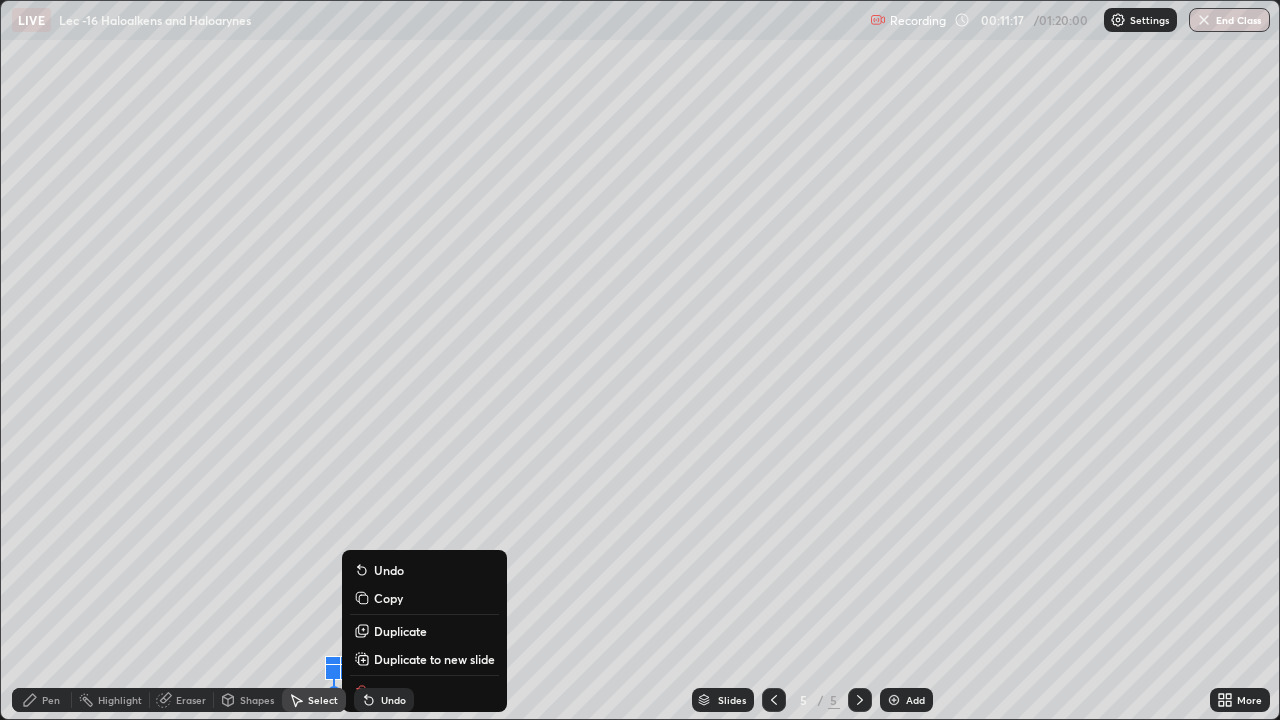 click on "0 ° Undo Copy Duplicate Duplicate to new slide Delete" at bounding box center (640, 360) 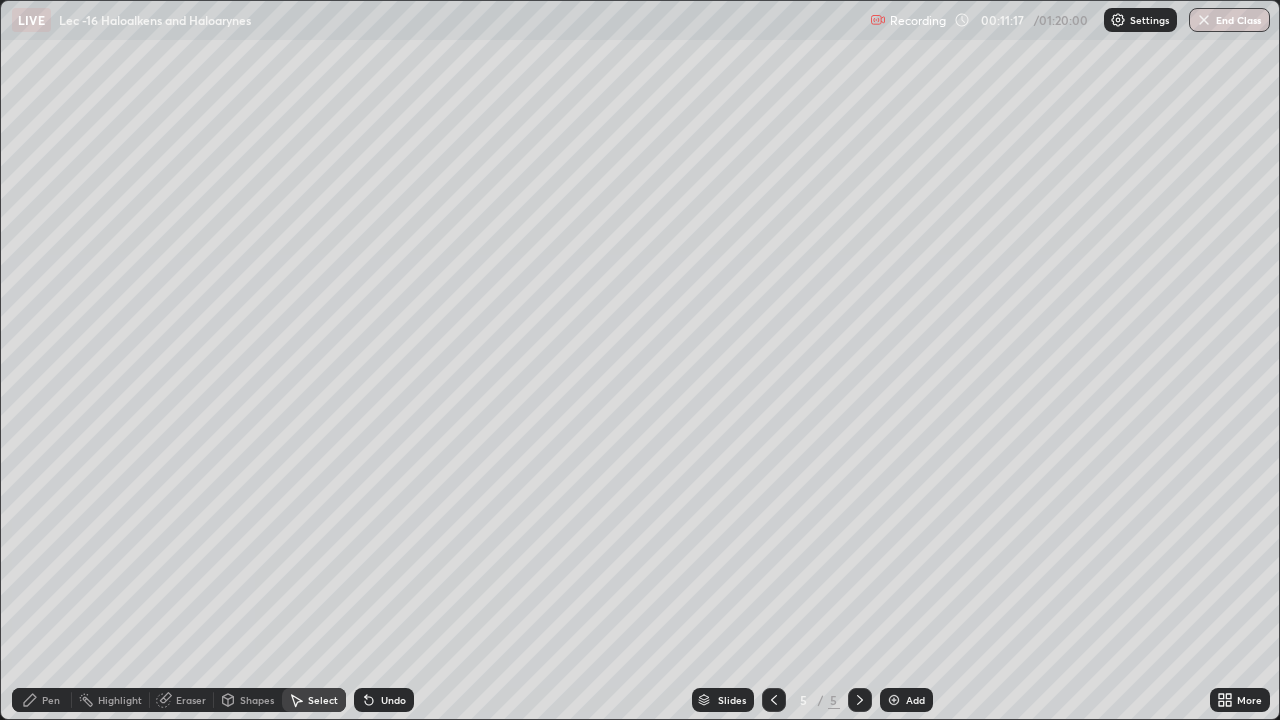 click on "Pen" at bounding box center (51, 700) 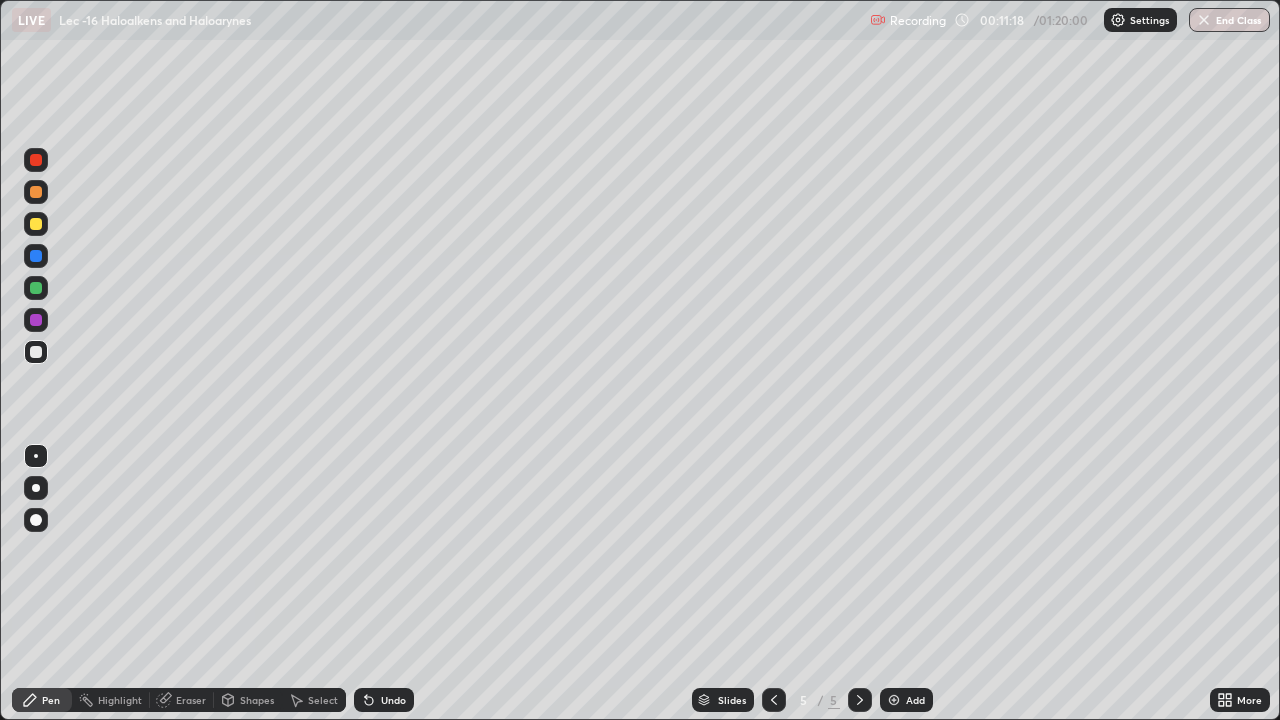 click 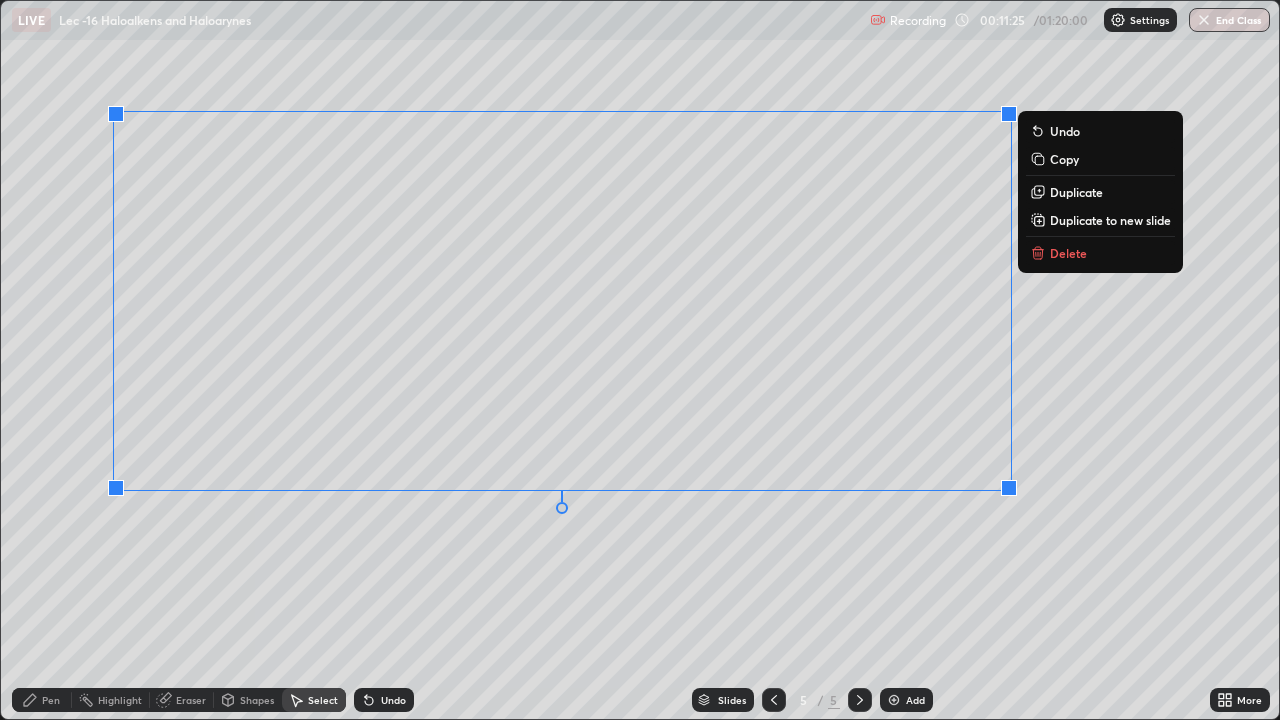 click on "Pen" at bounding box center [42, 700] 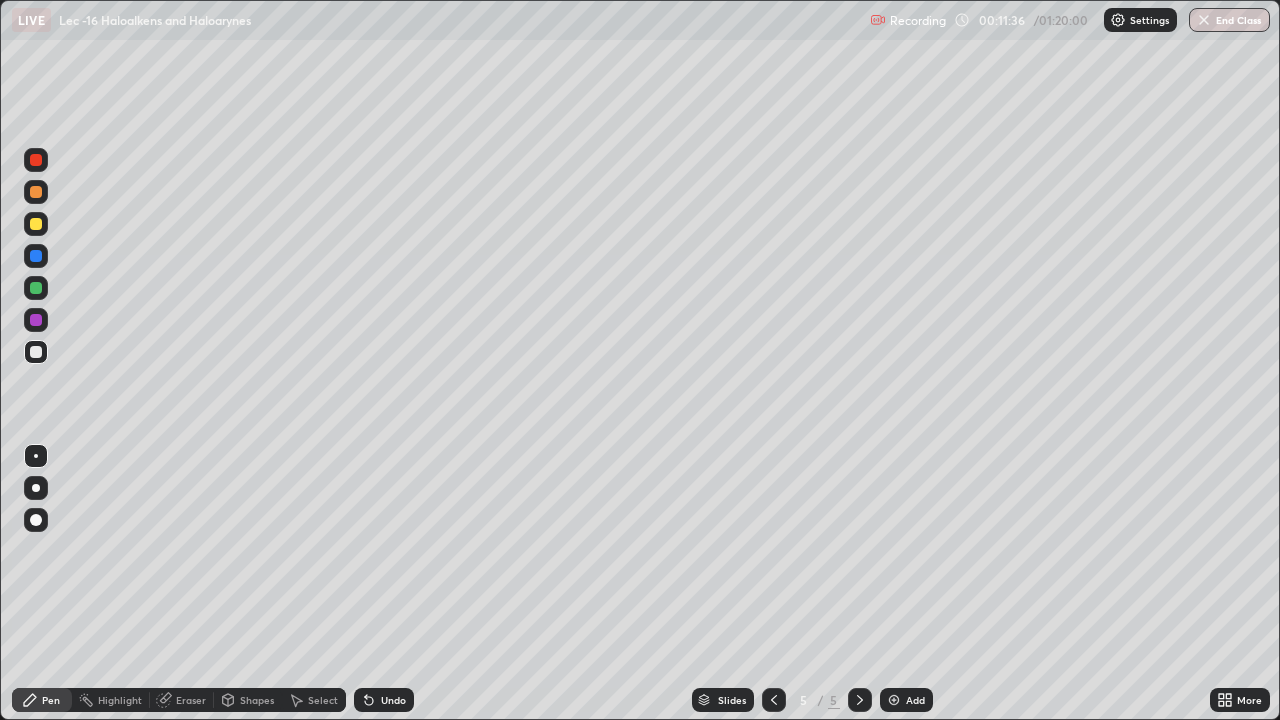 click at bounding box center [36, 224] 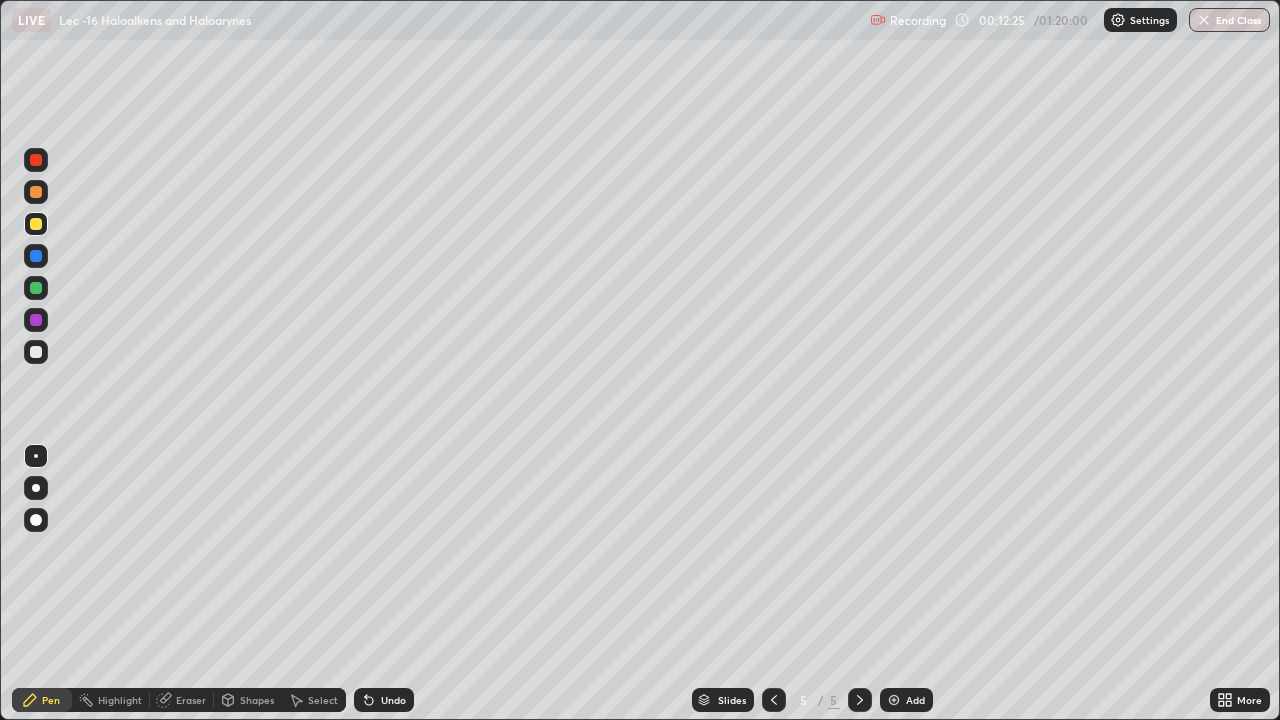 click at bounding box center [36, 352] 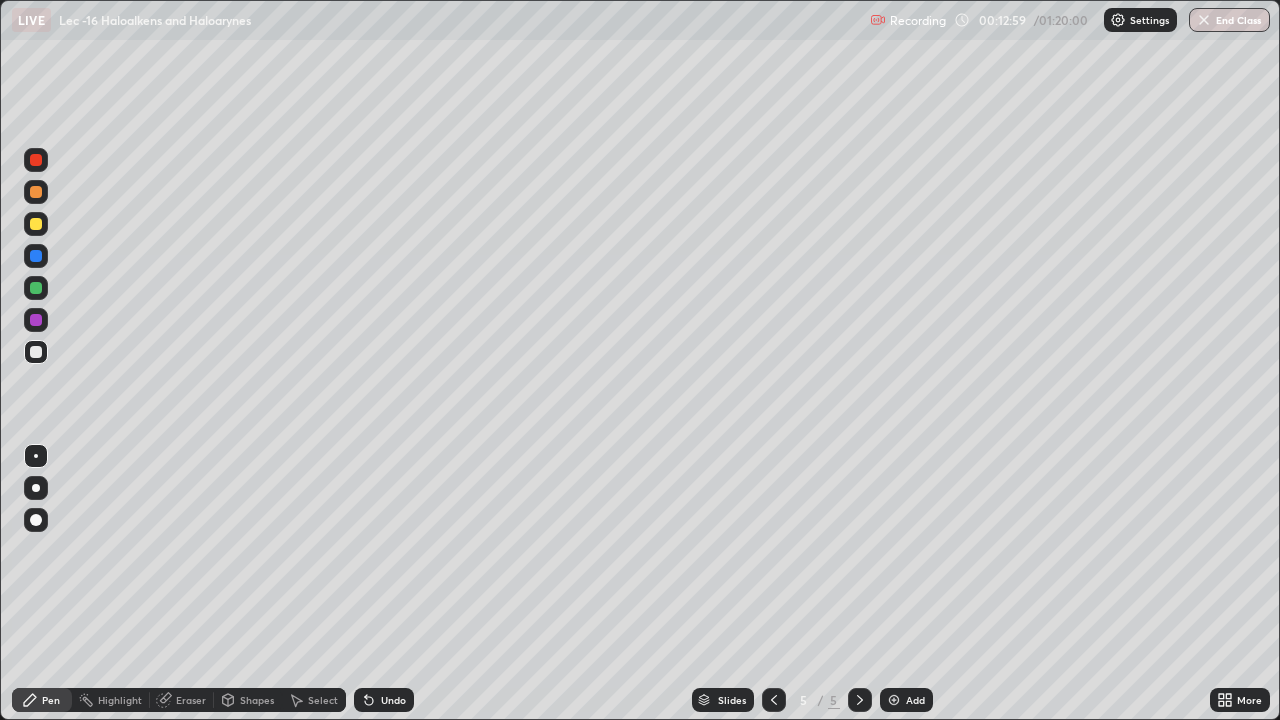 click at bounding box center [36, 224] 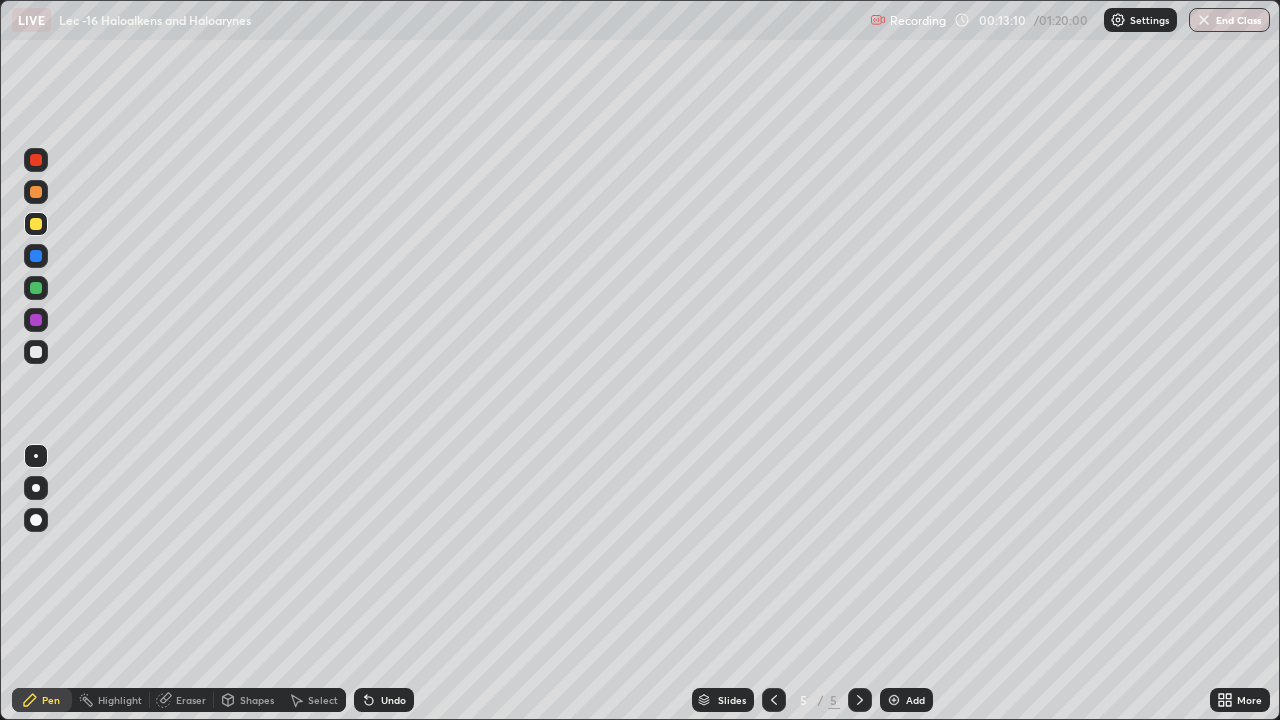 click 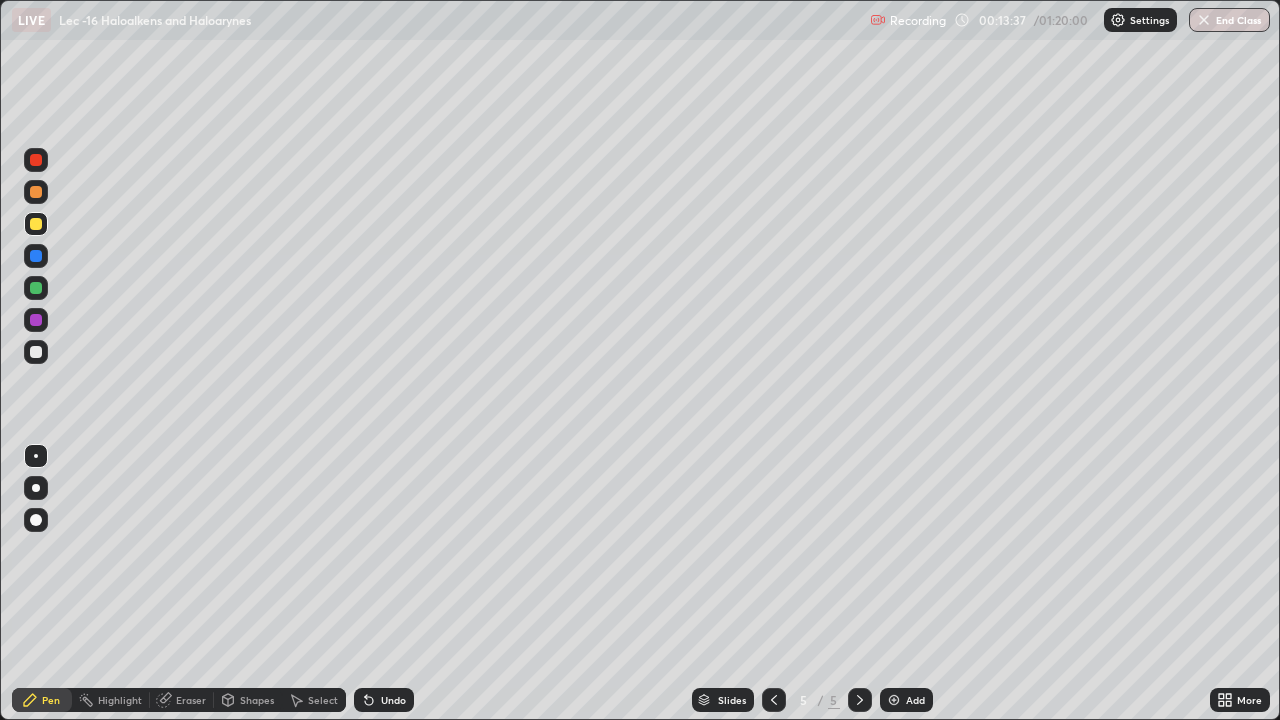 click on "Eraser" at bounding box center [182, 700] 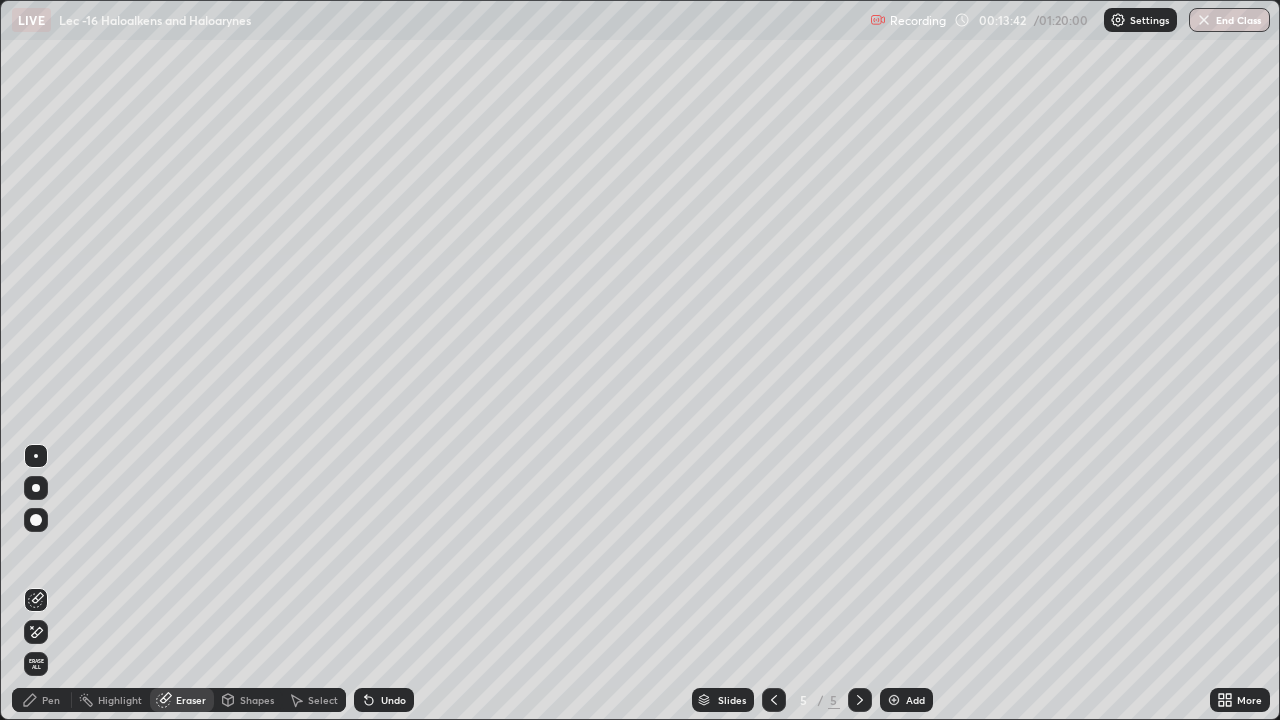 click on "Pen" at bounding box center (42, 700) 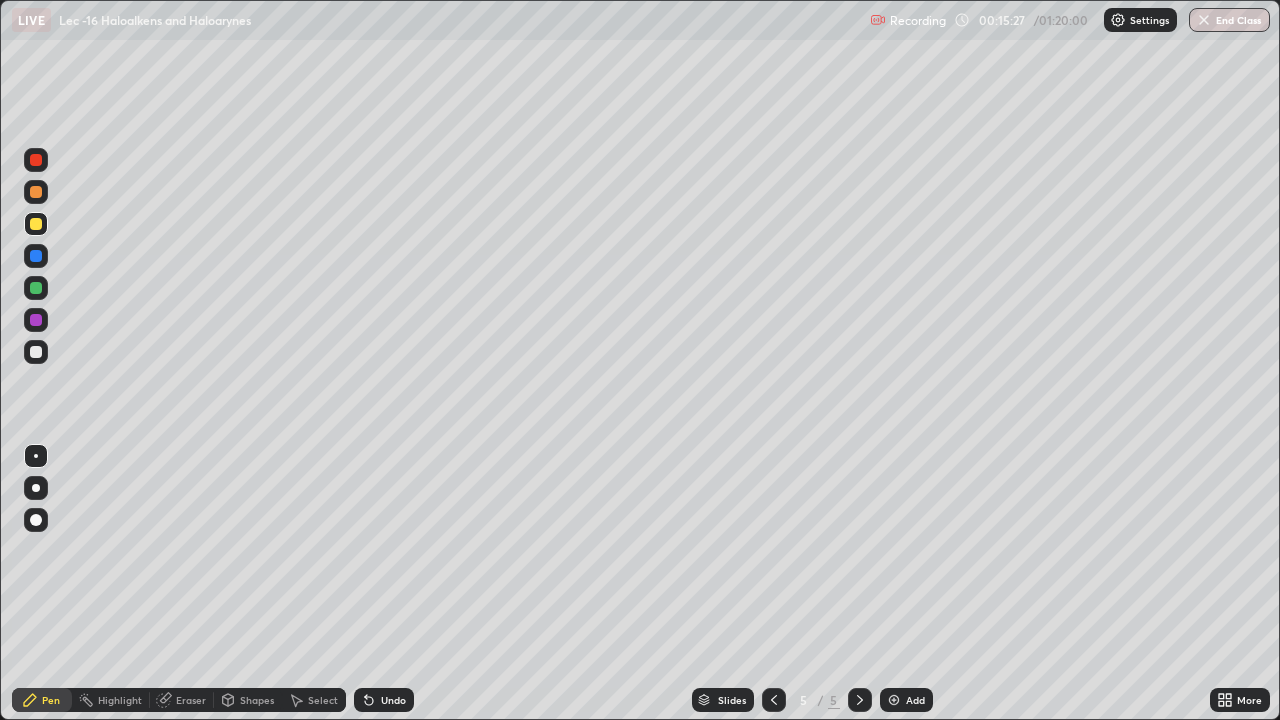 click on "Add" at bounding box center [906, 700] 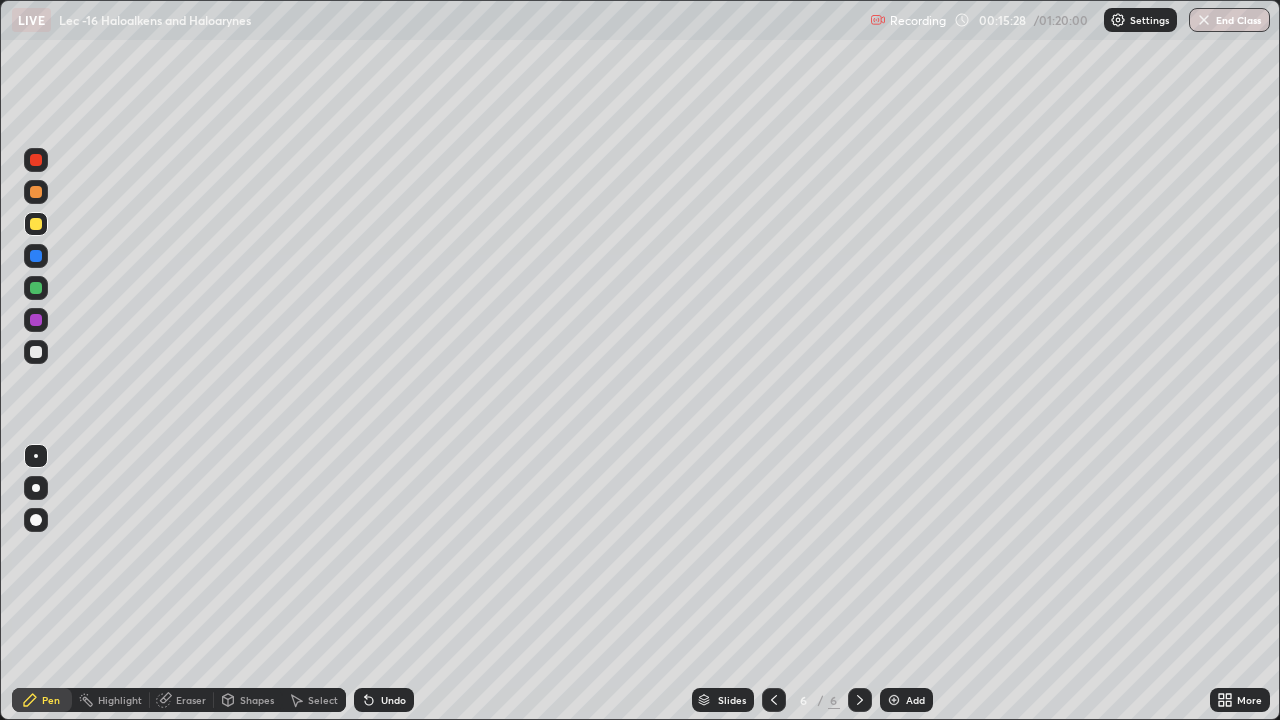click at bounding box center [36, 352] 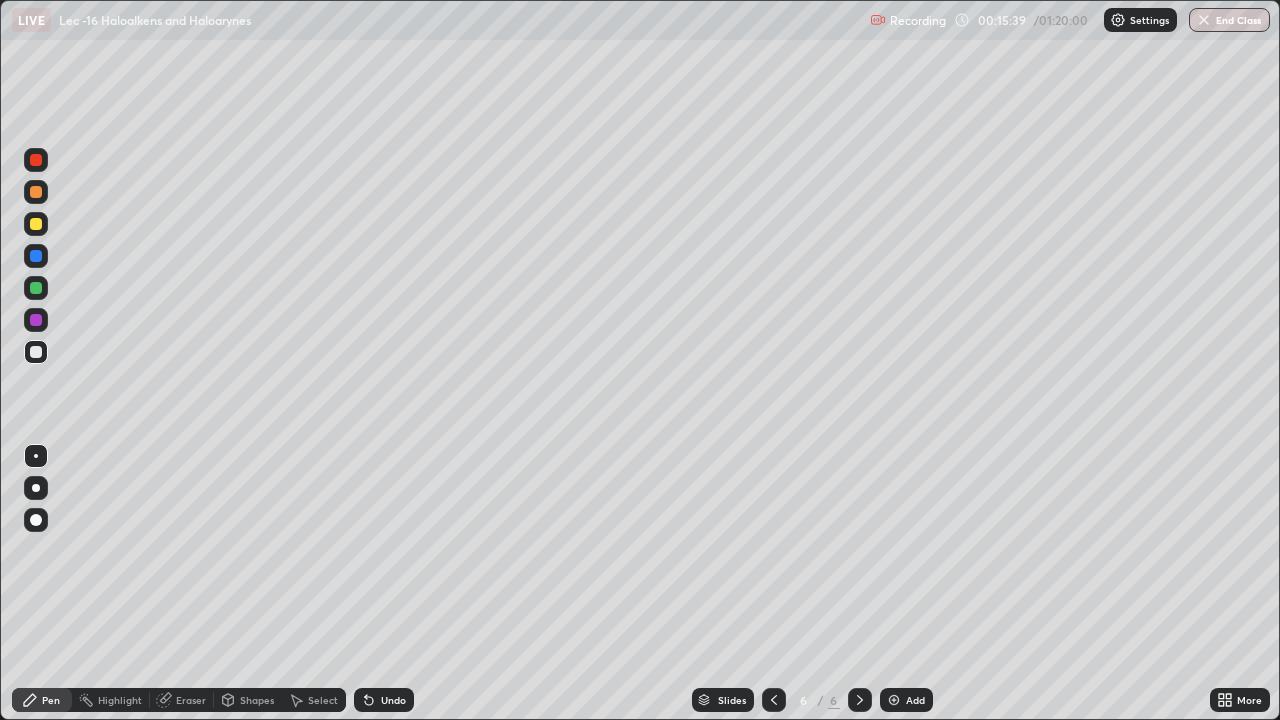 click 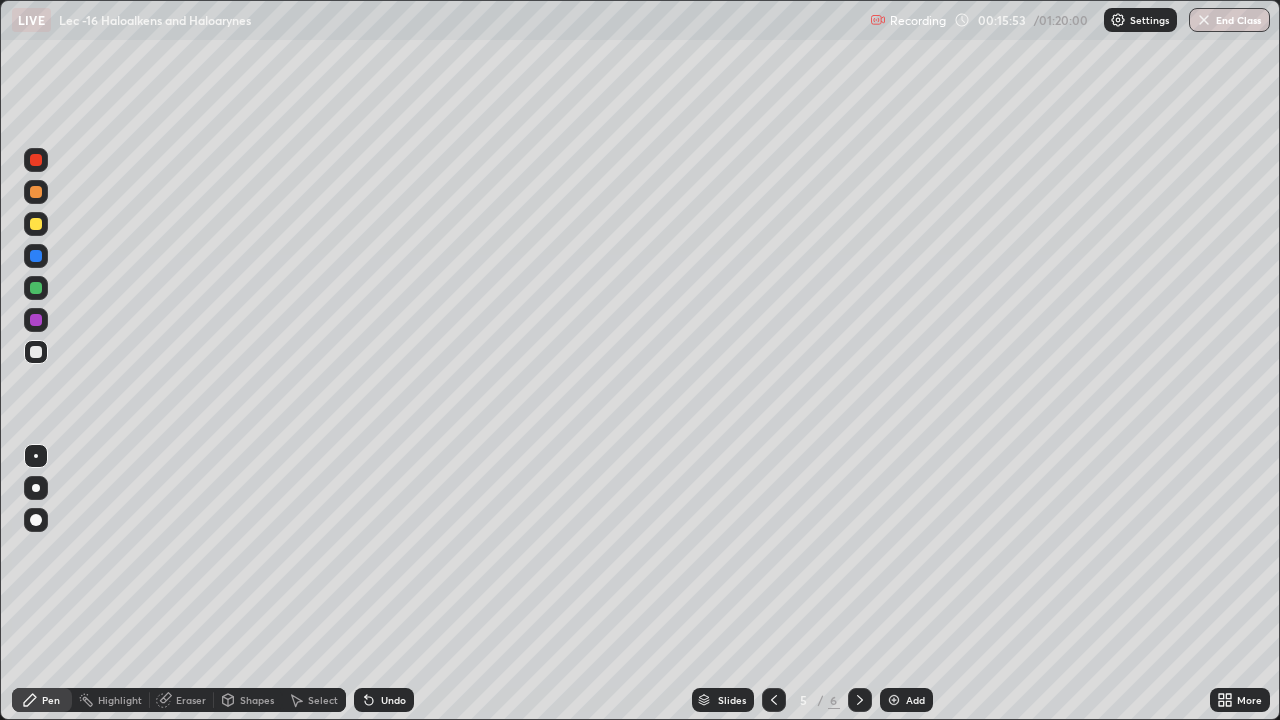 click at bounding box center (860, 700) 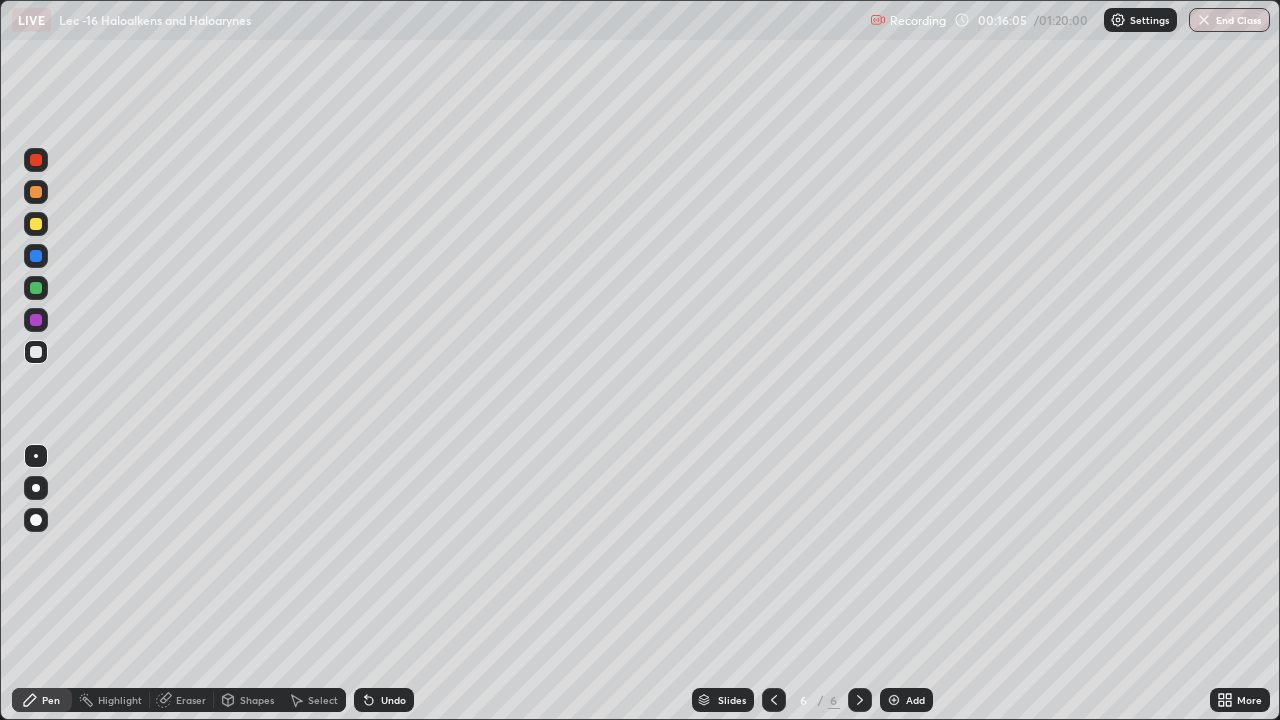 click on "Undo" at bounding box center (393, 700) 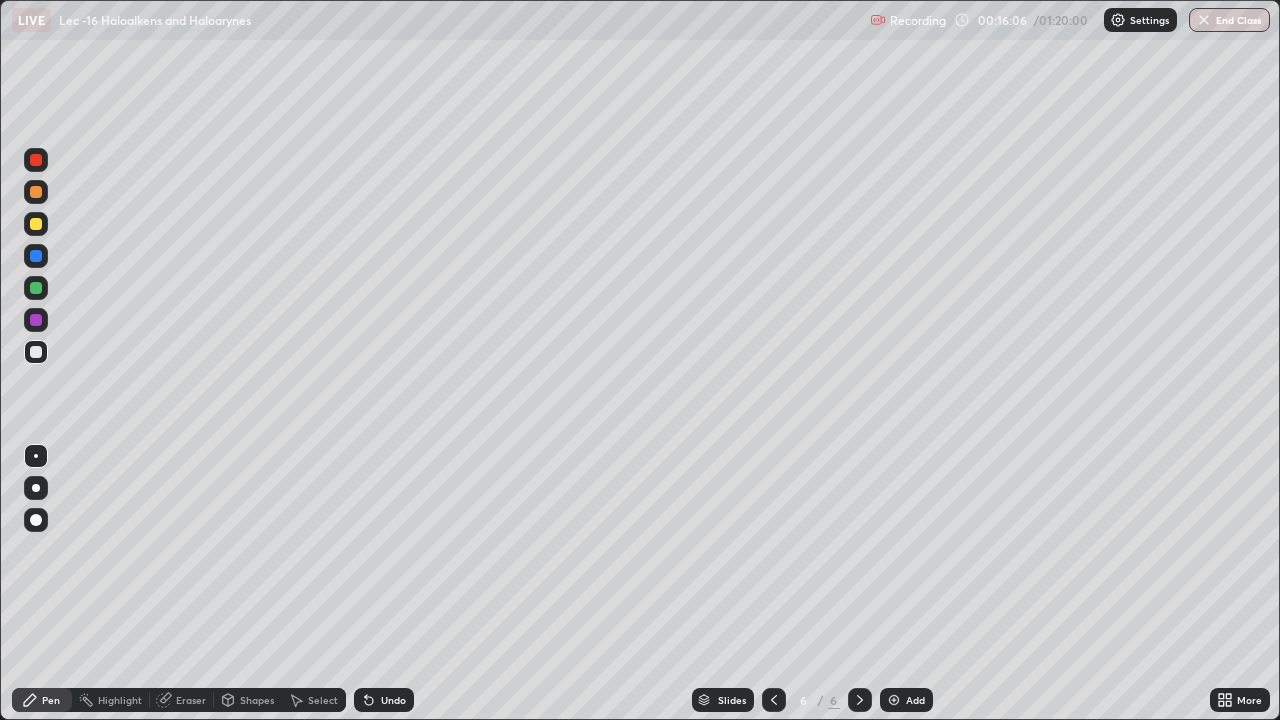 click on "Undo" at bounding box center (384, 700) 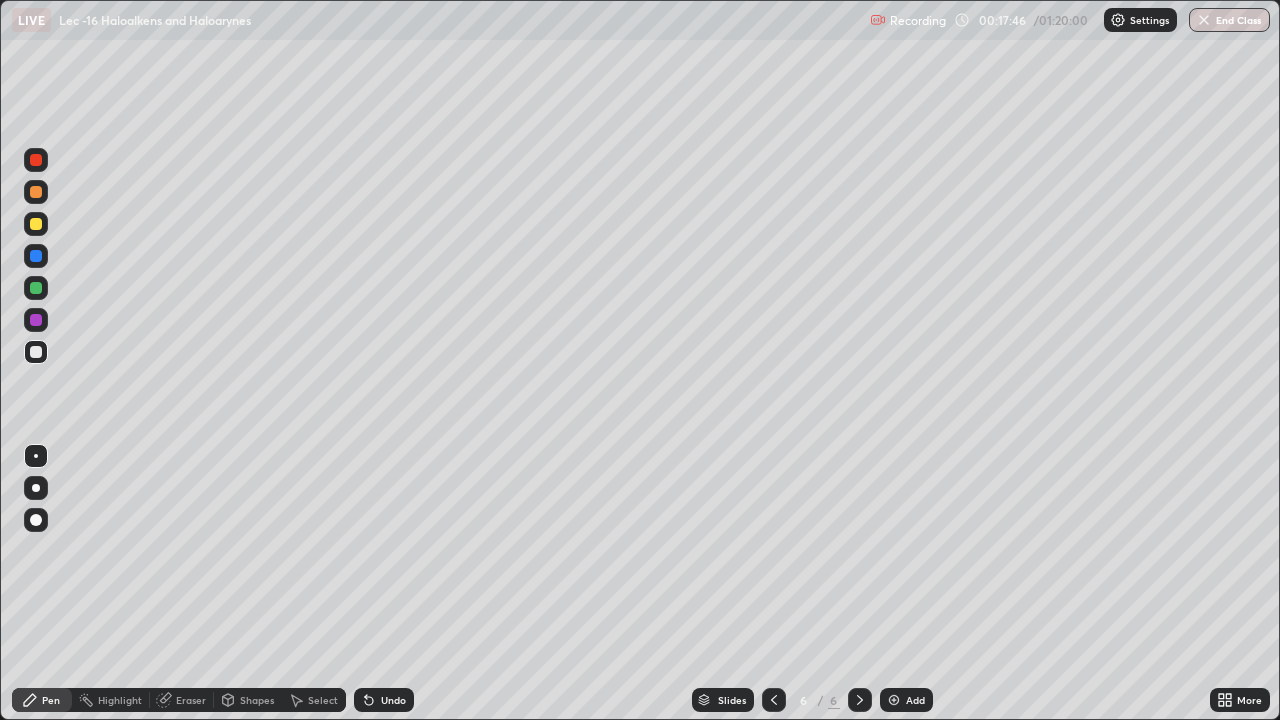 click at bounding box center (894, 700) 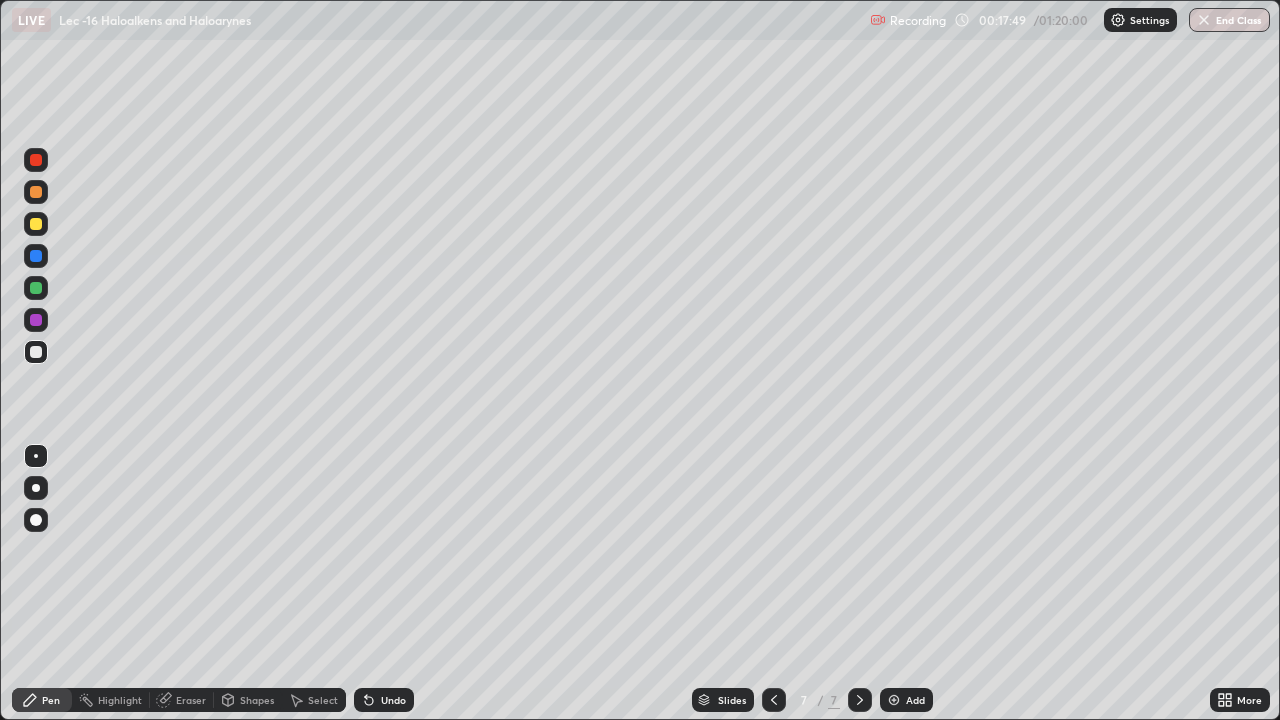 click 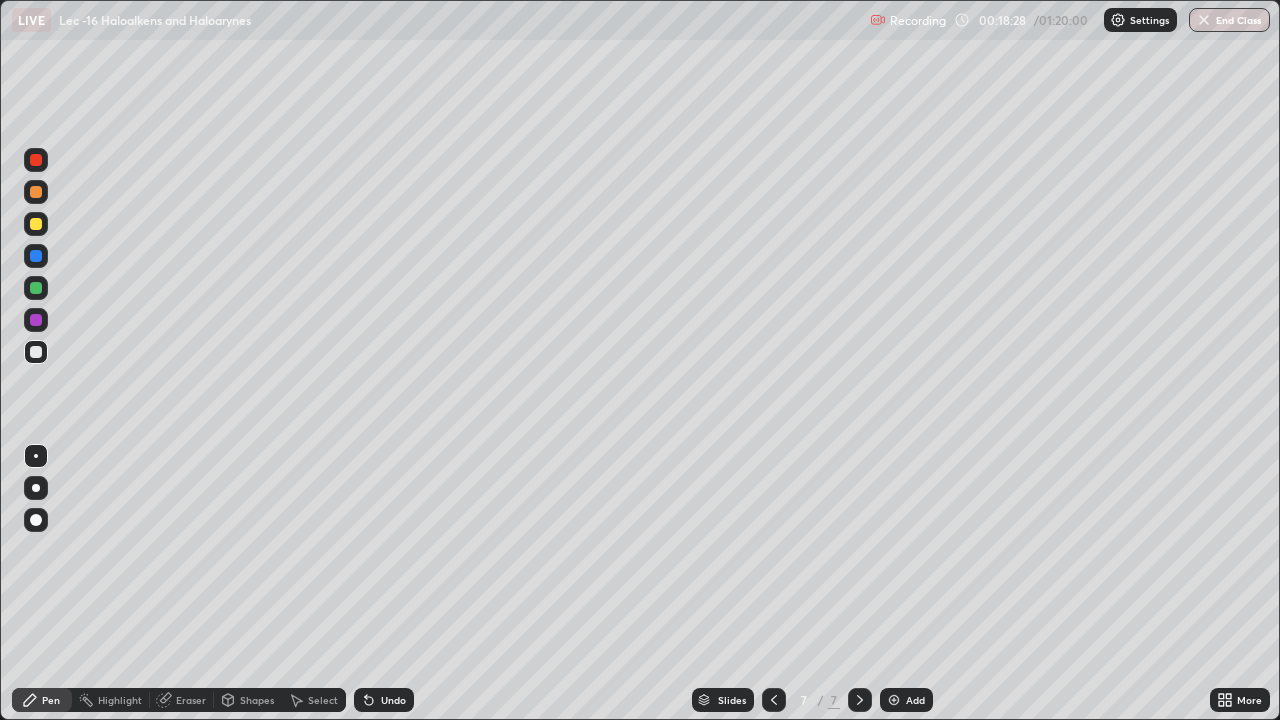 click at bounding box center [36, 288] 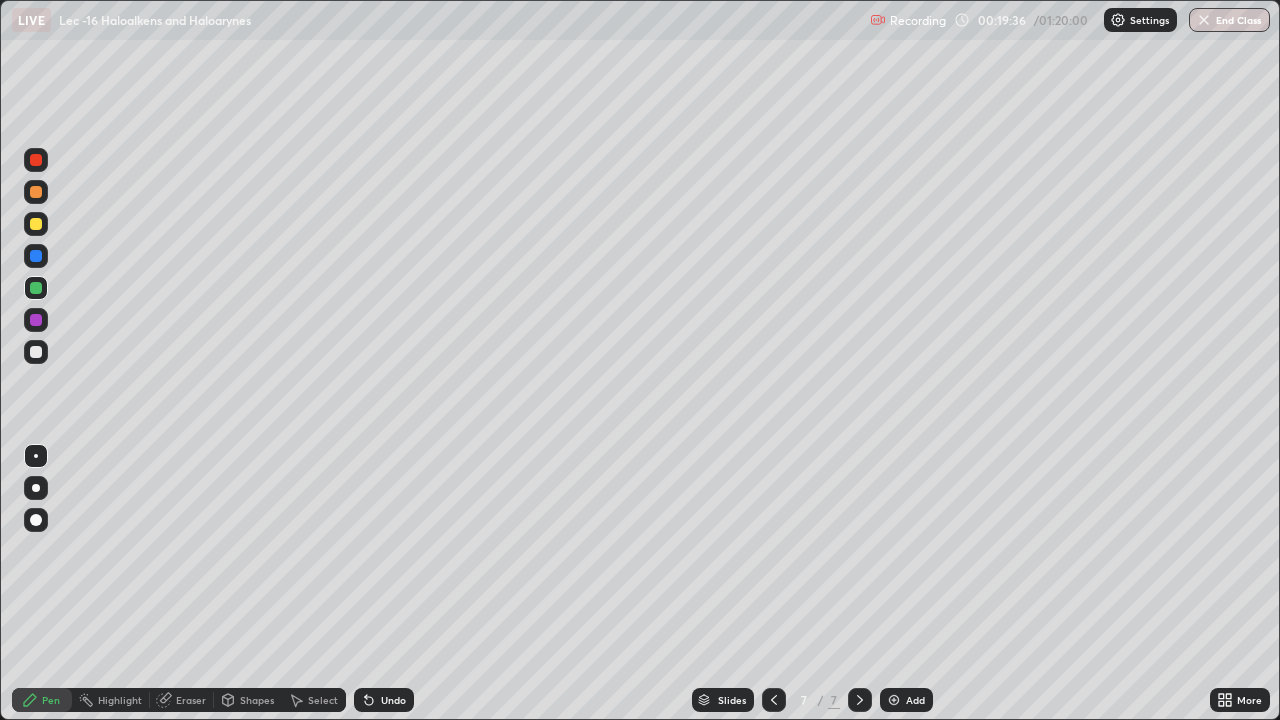 click 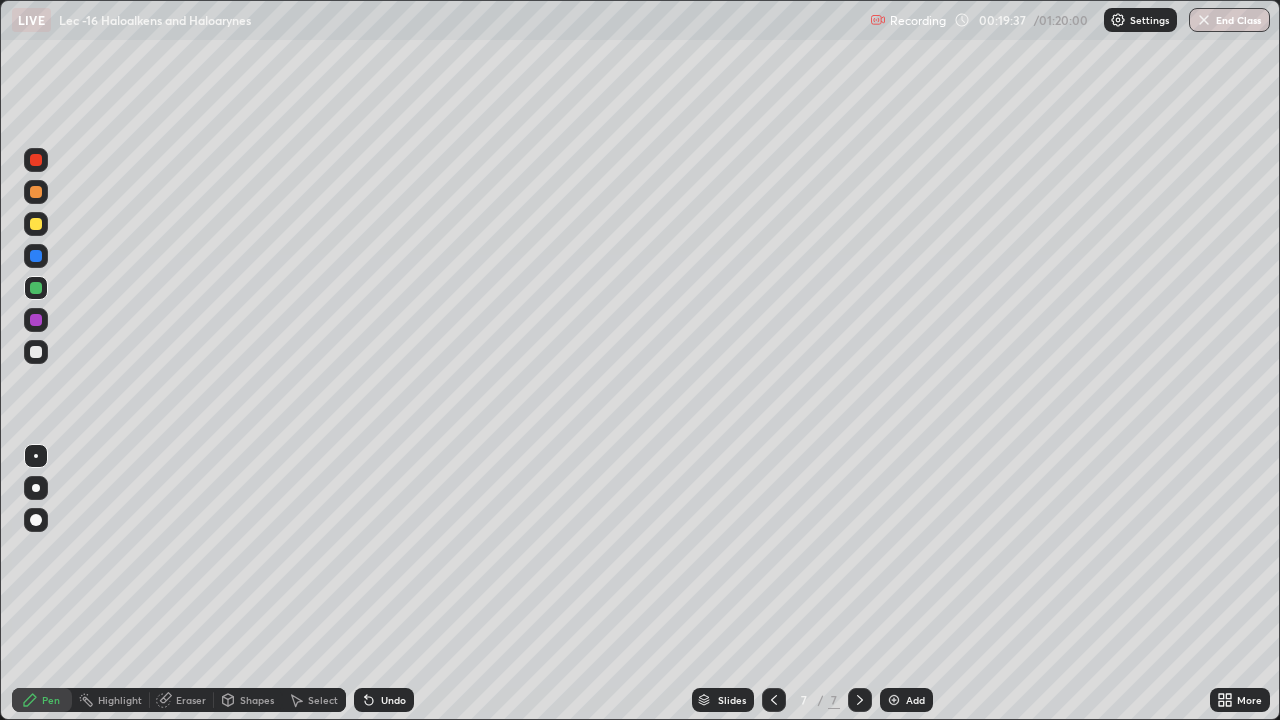 click 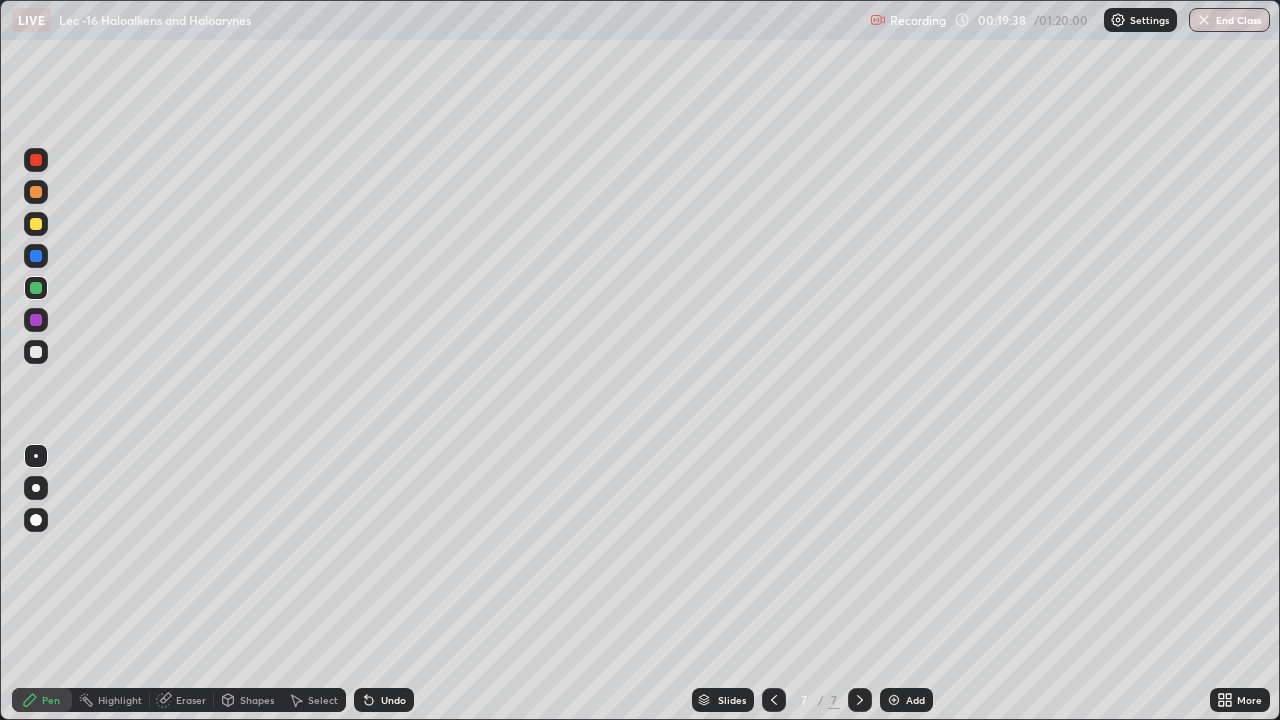 click on "Undo" at bounding box center (384, 700) 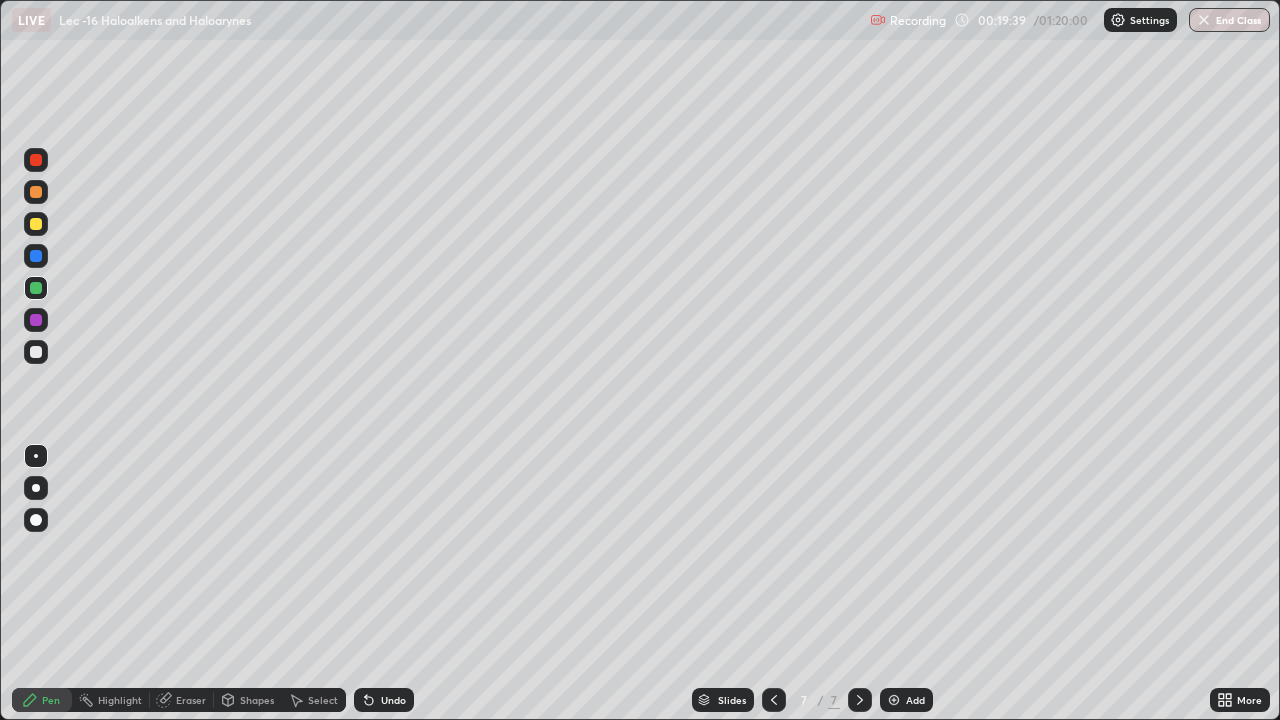 click 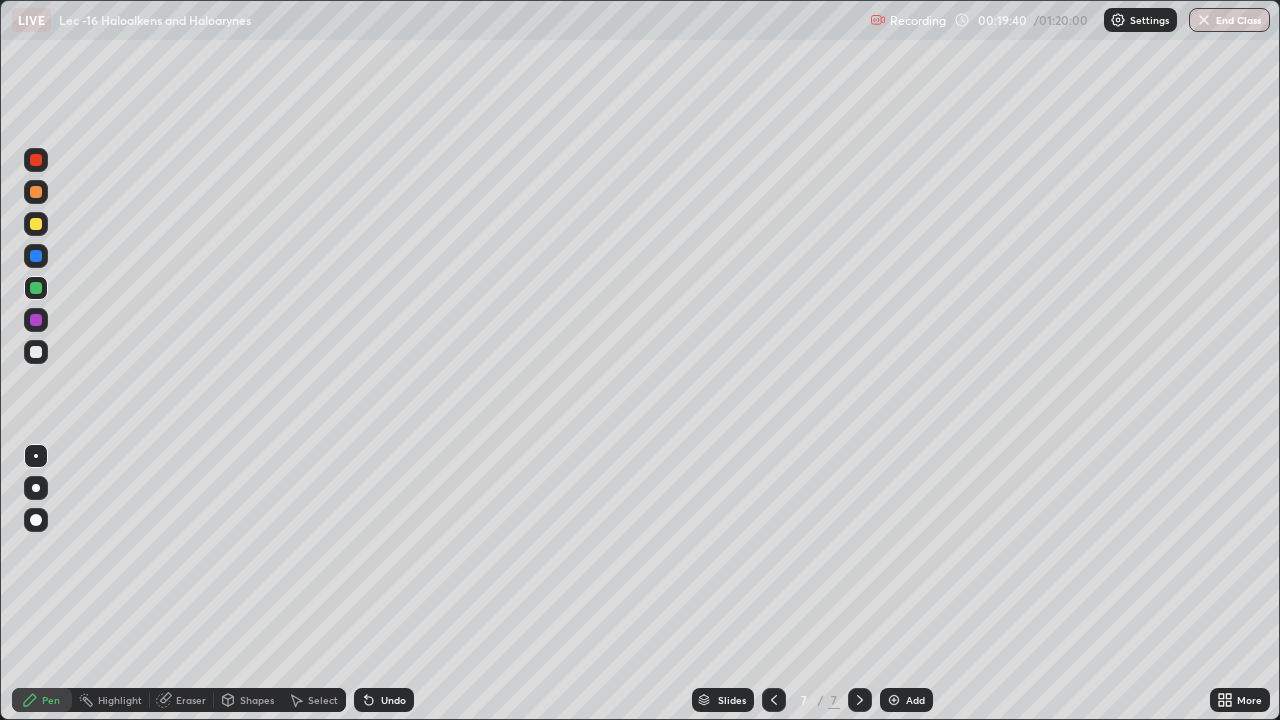 click on "Undo" at bounding box center [384, 700] 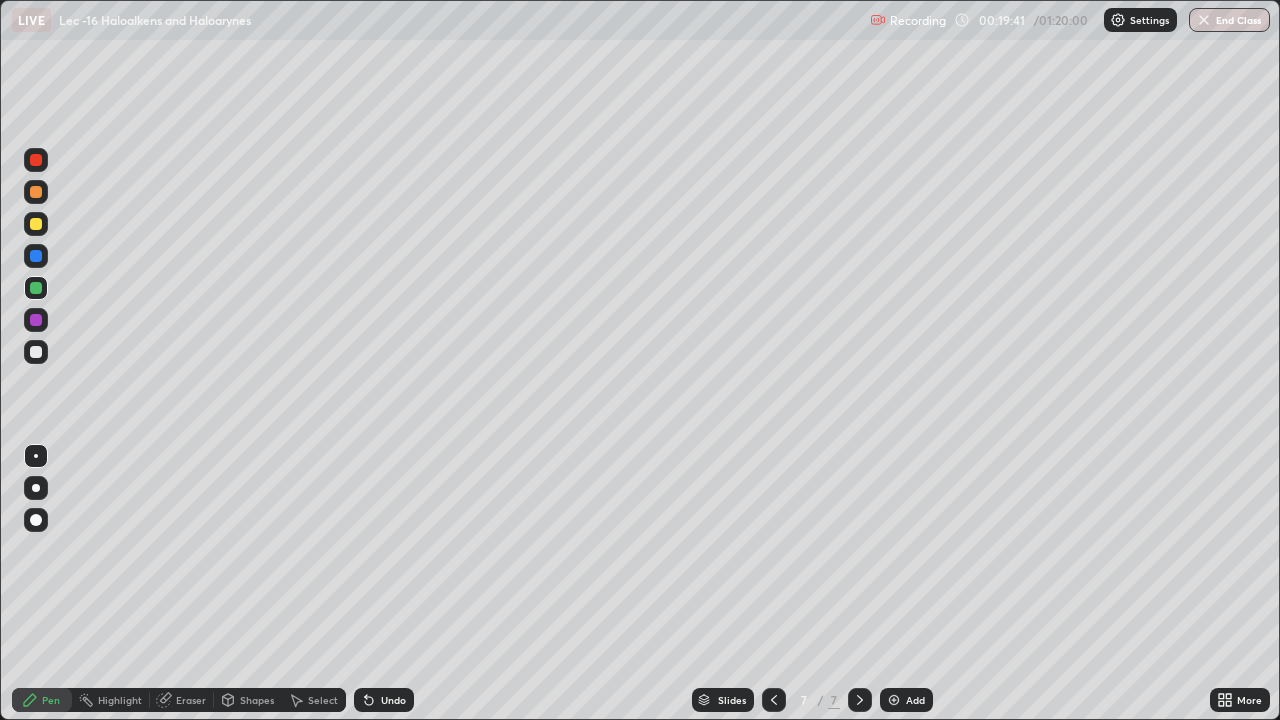 click 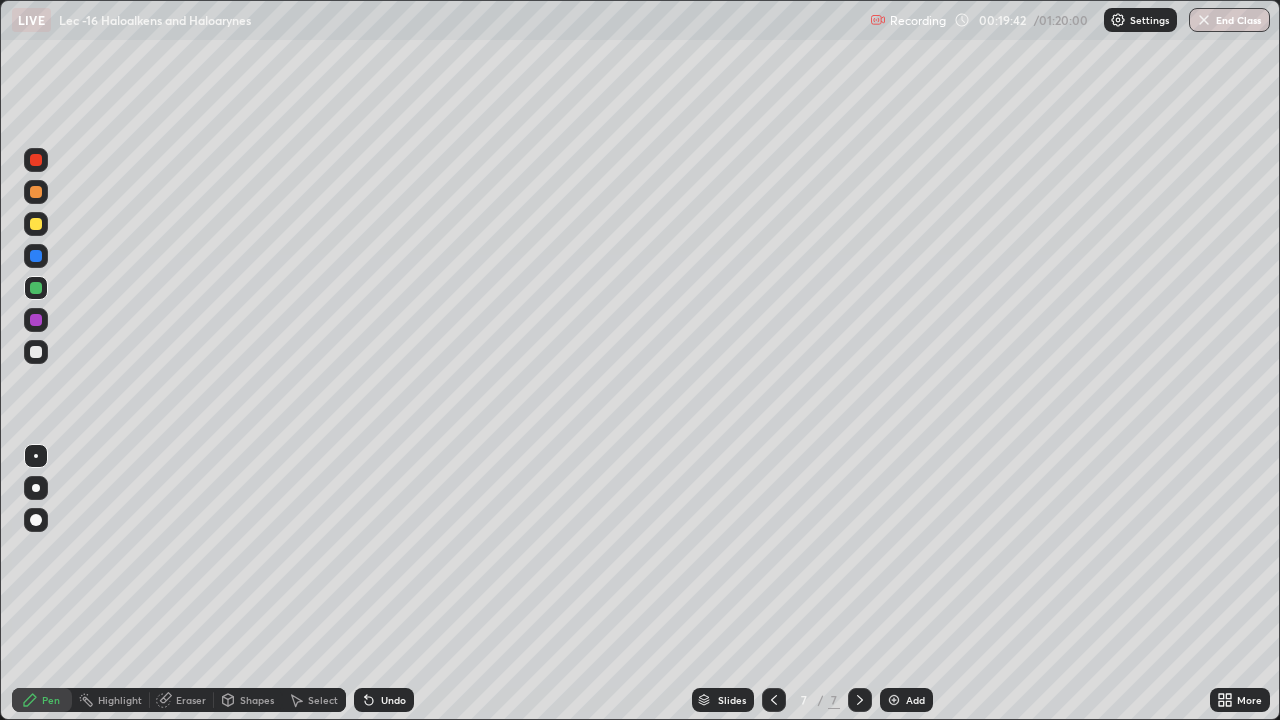 click on "Undo" at bounding box center [384, 700] 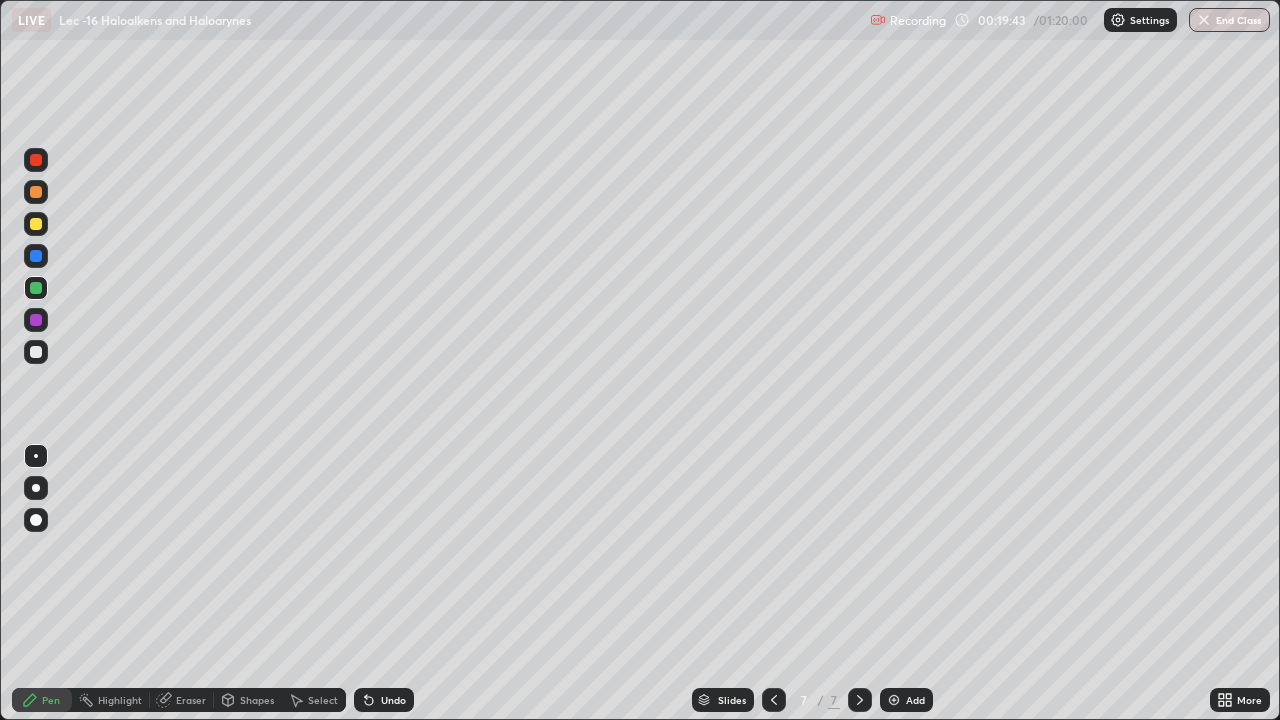 click on "Undo" at bounding box center (384, 700) 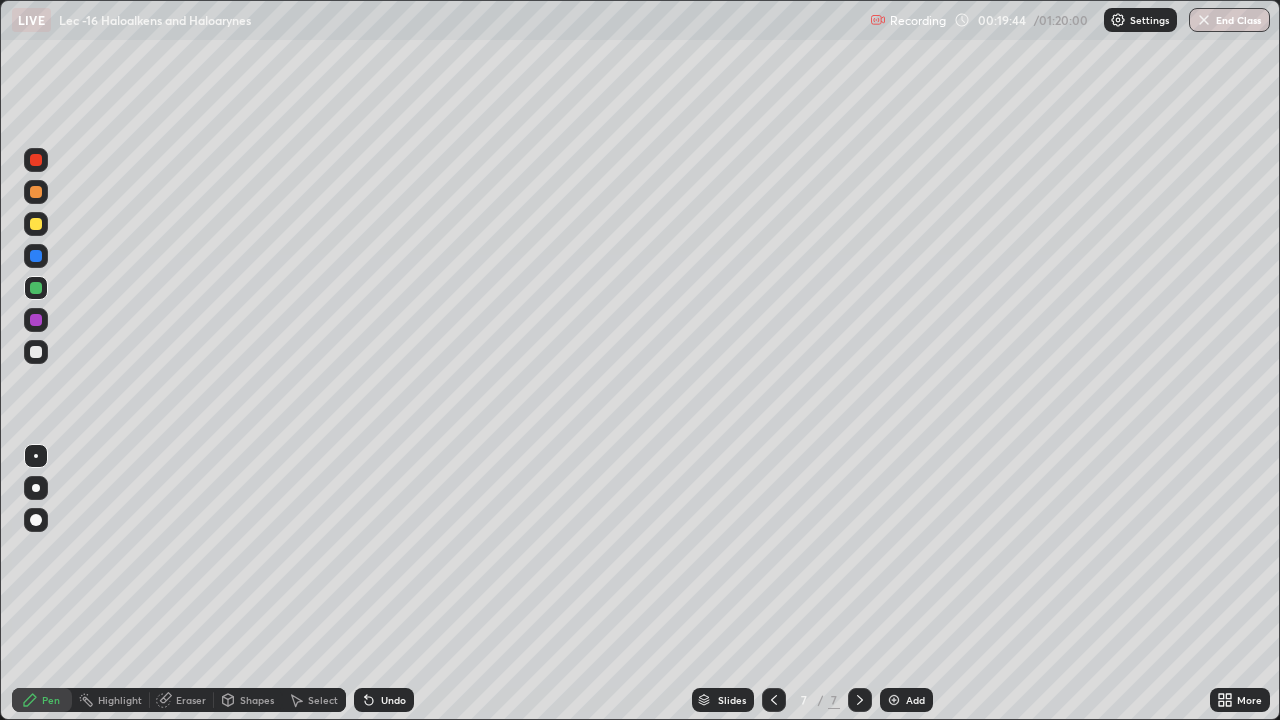 click on "Undo" at bounding box center (384, 700) 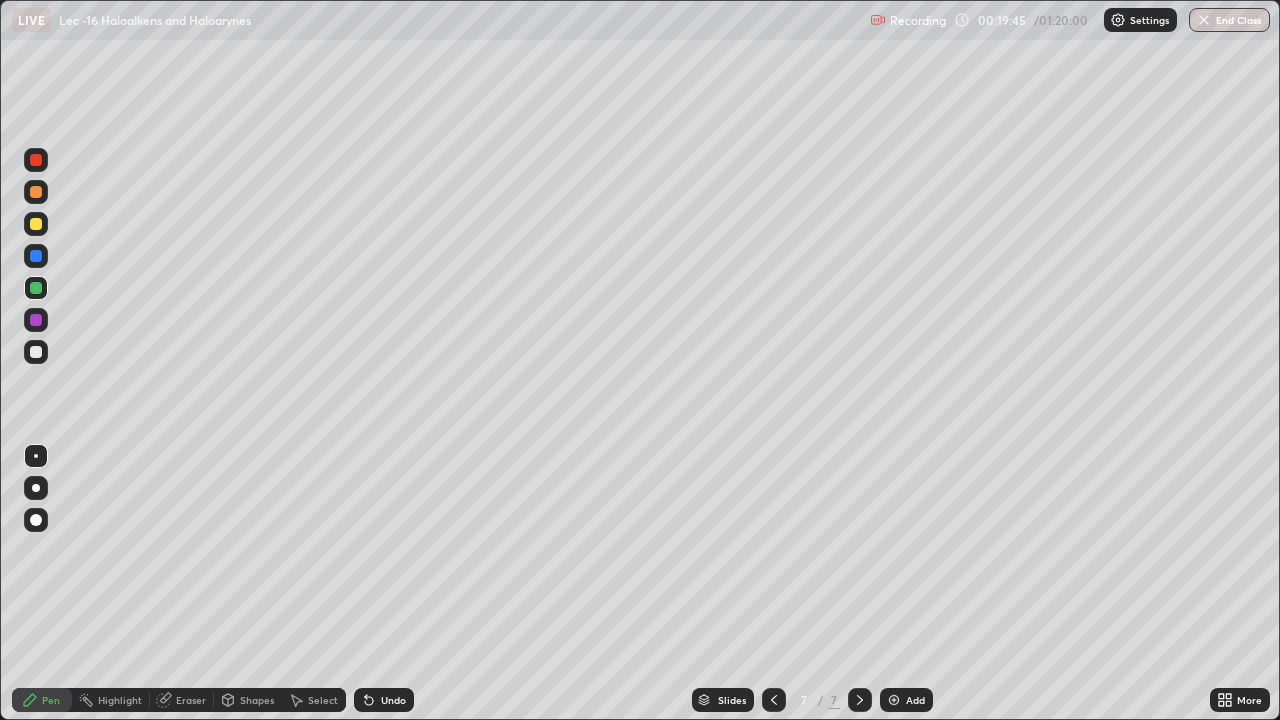 click on "Undo" at bounding box center [380, 700] 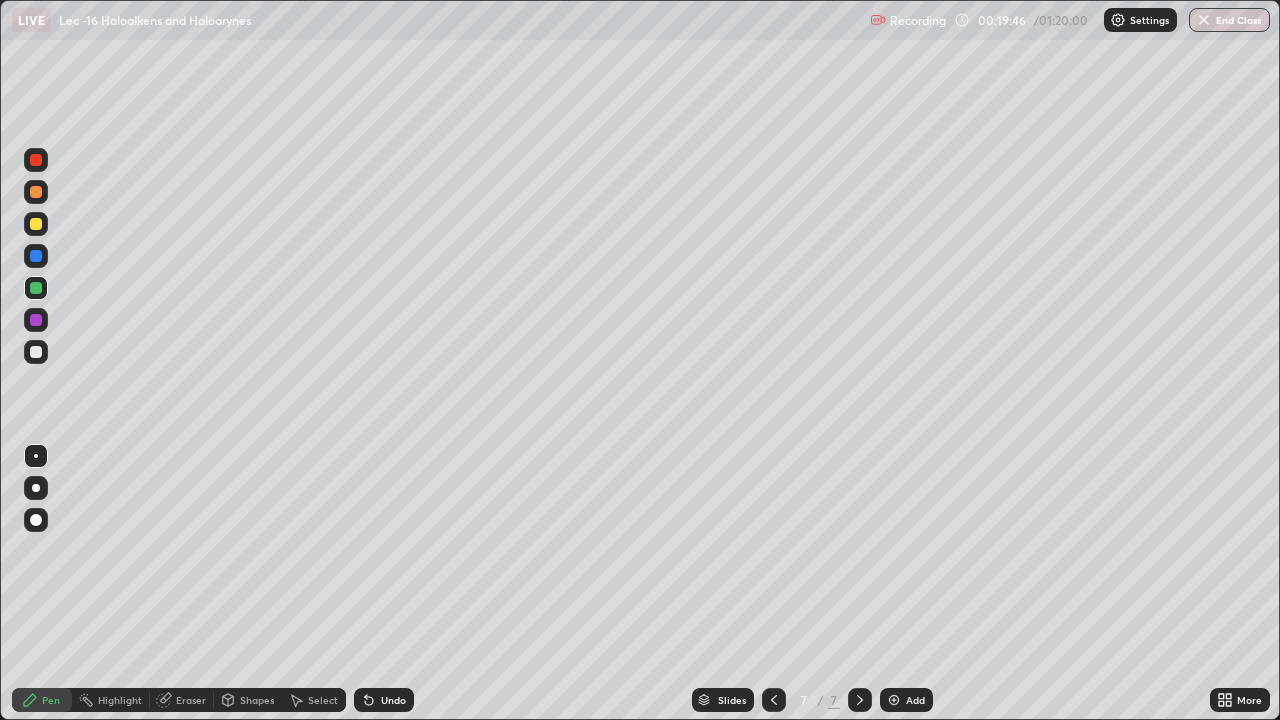 click on "Pen" at bounding box center (42, 700) 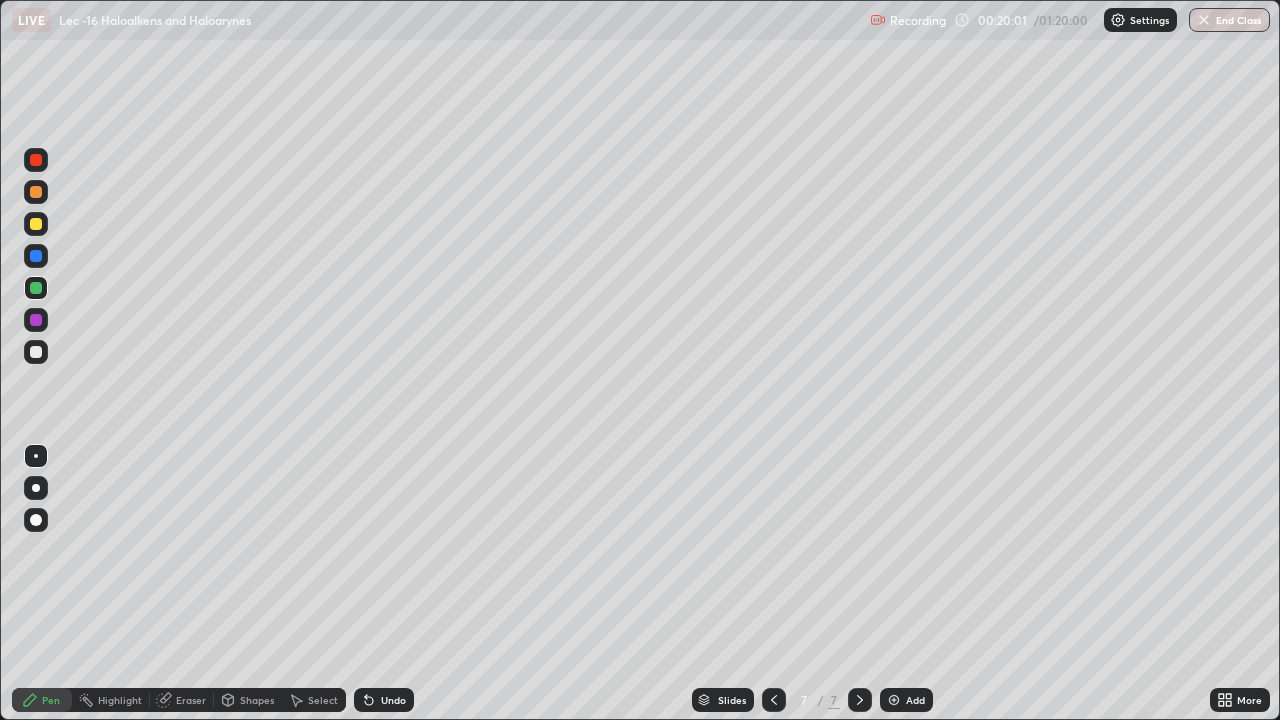 click 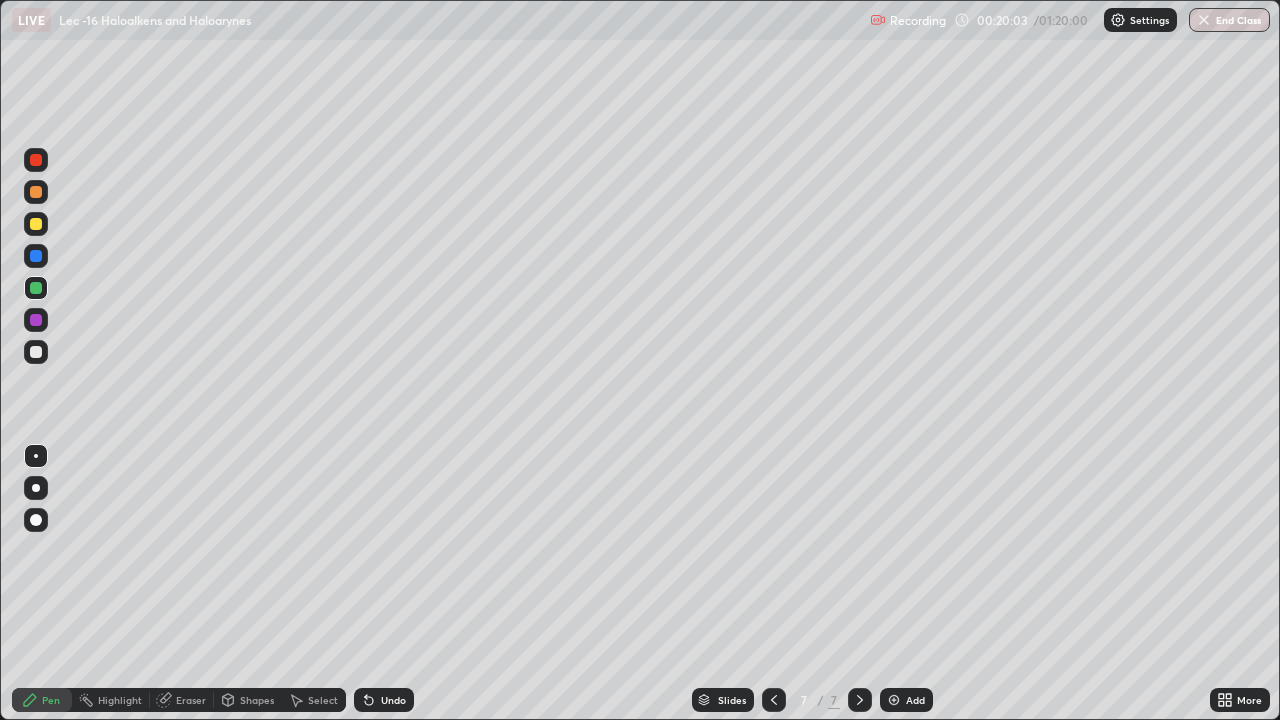click on "Undo" at bounding box center [384, 700] 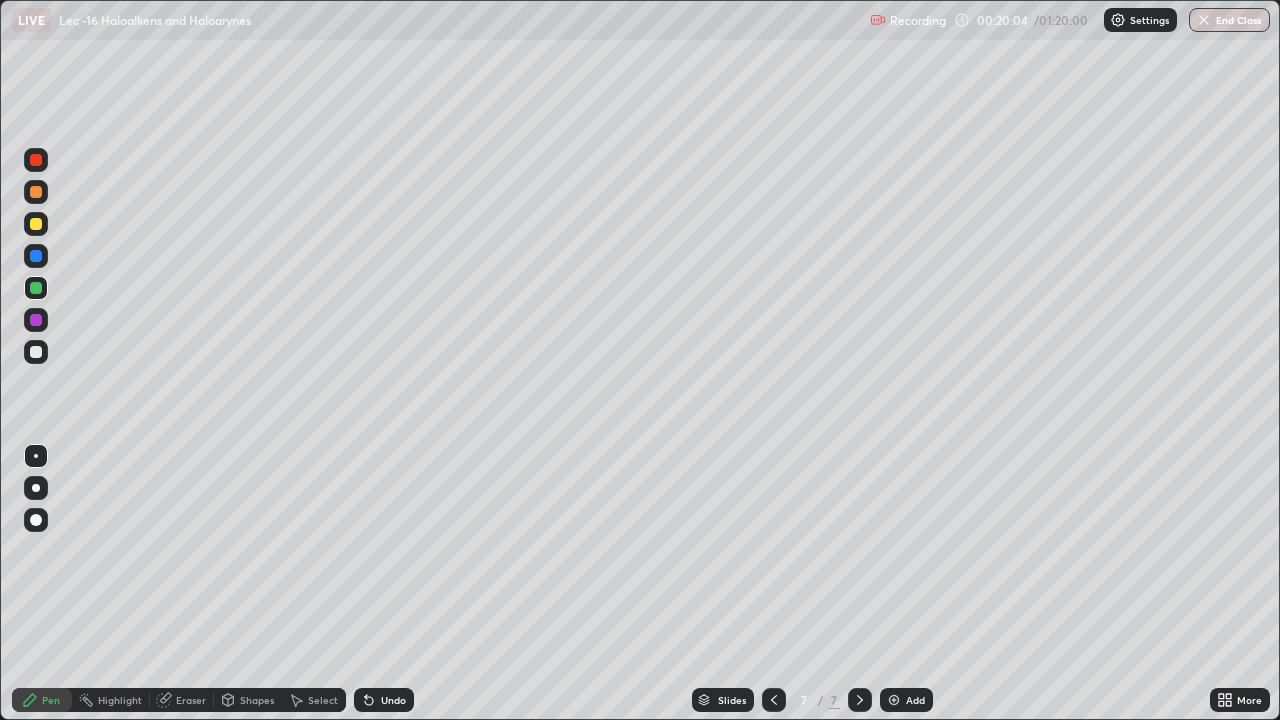 click 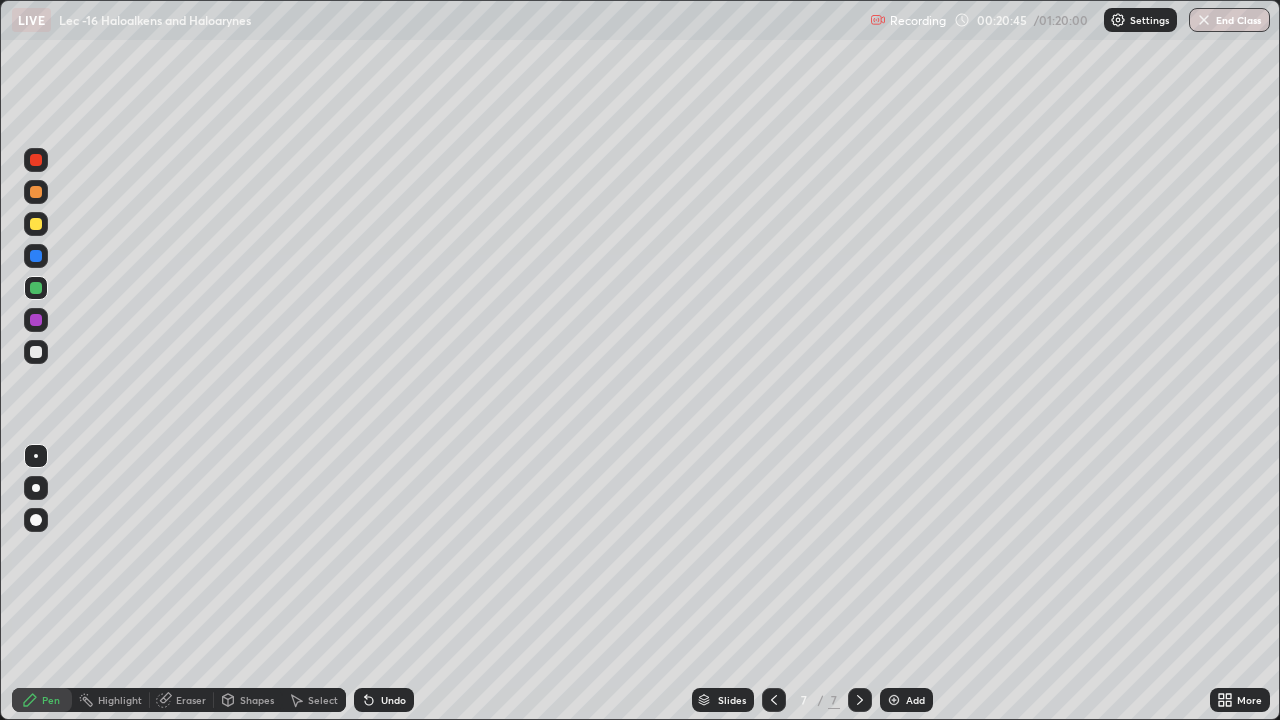 click on "Undo" at bounding box center [384, 700] 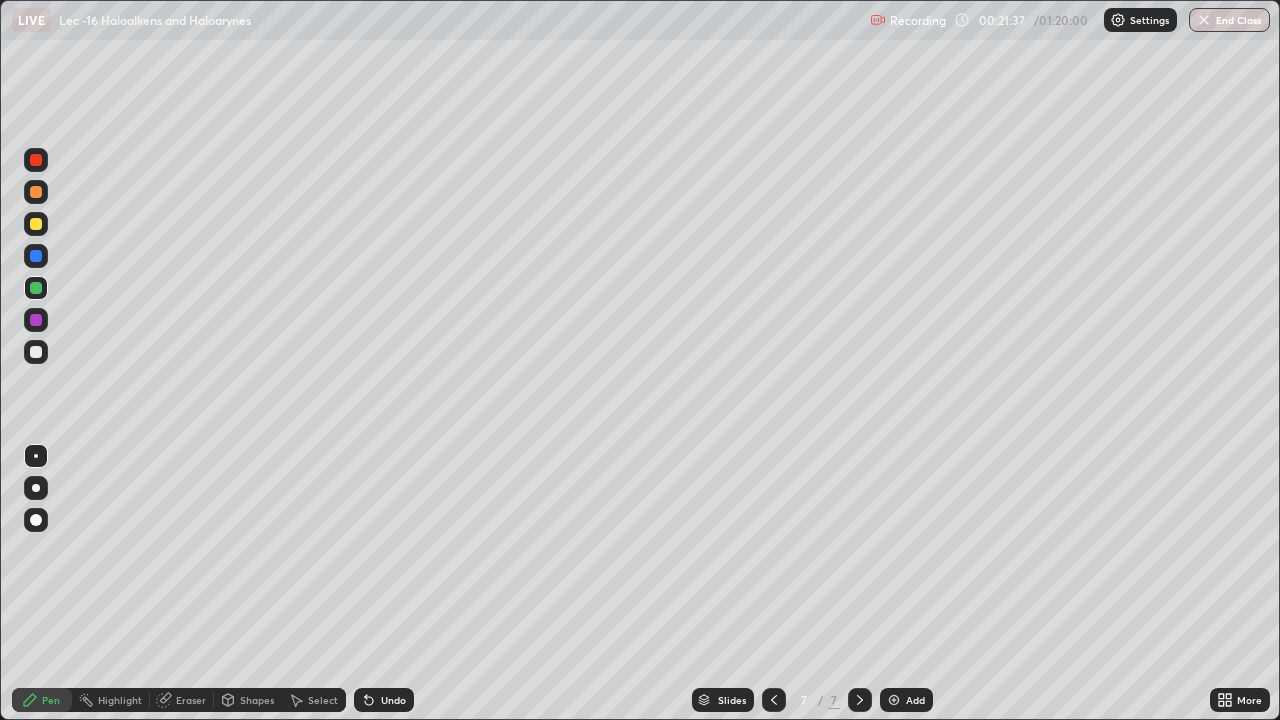 click at bounding box center [36, 352] 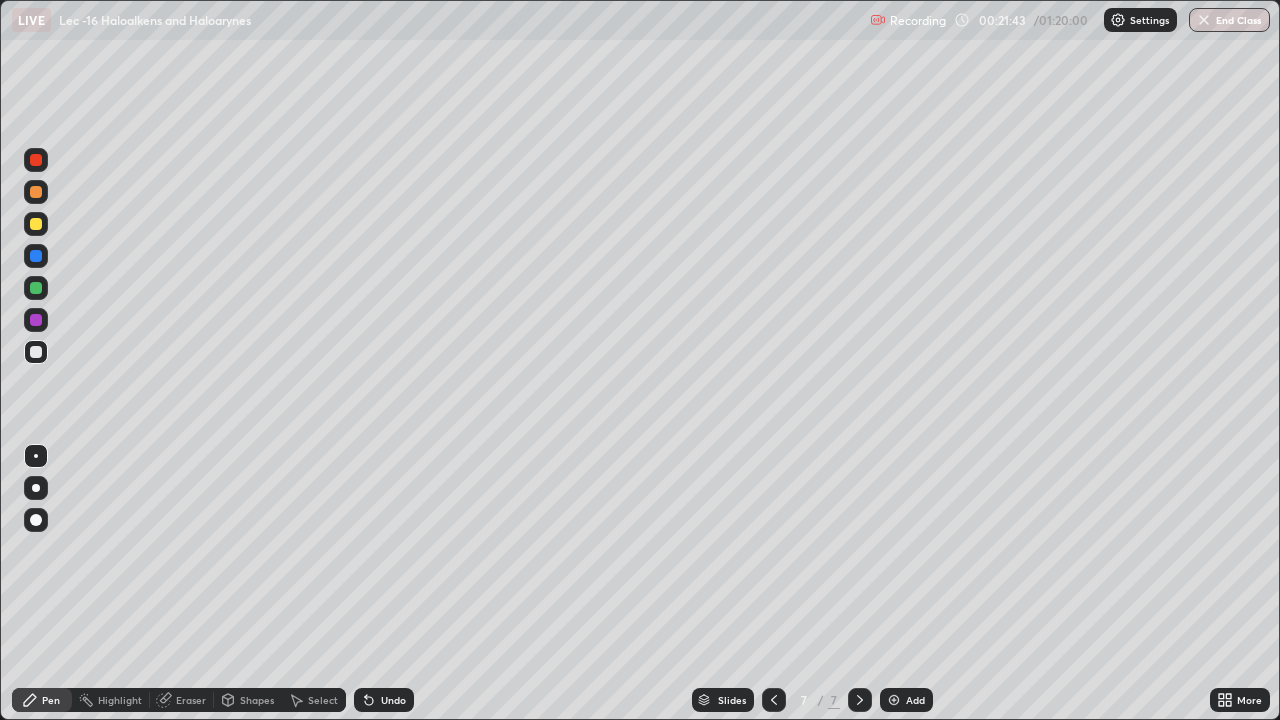 click on "Undo" at bounding box center (384, 700) 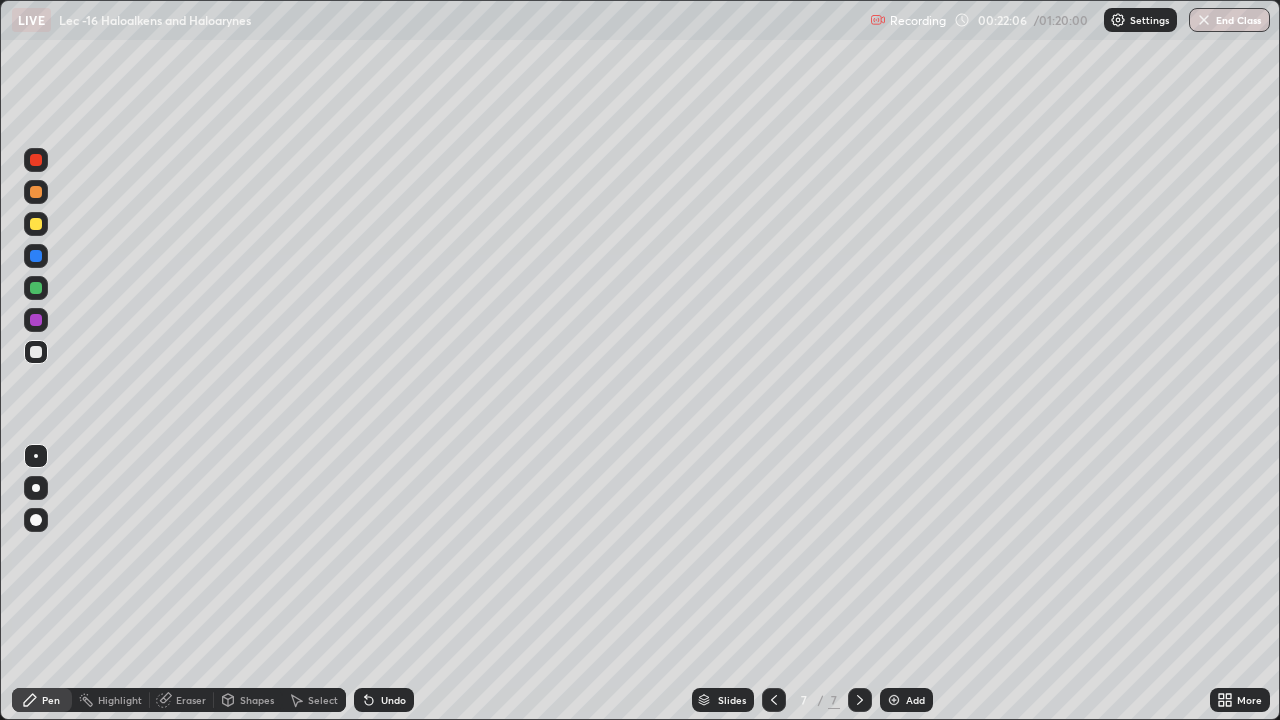 click at bounding box center (36, 224) 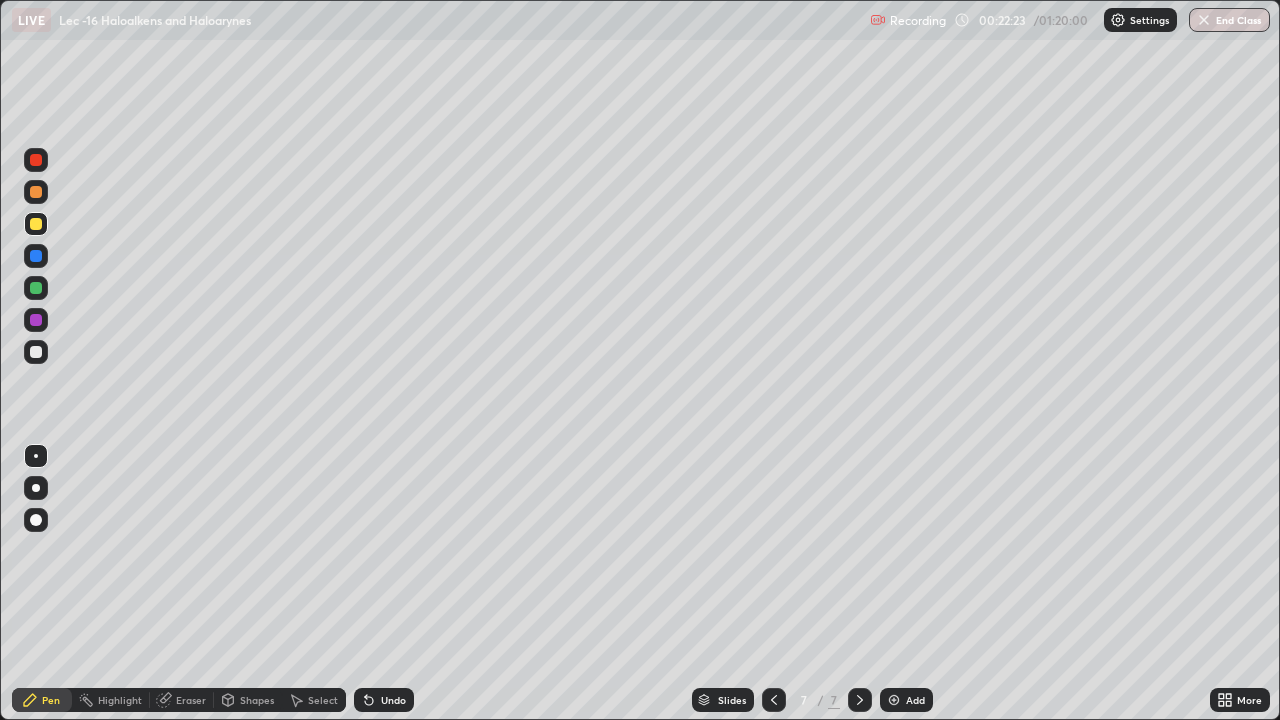 click 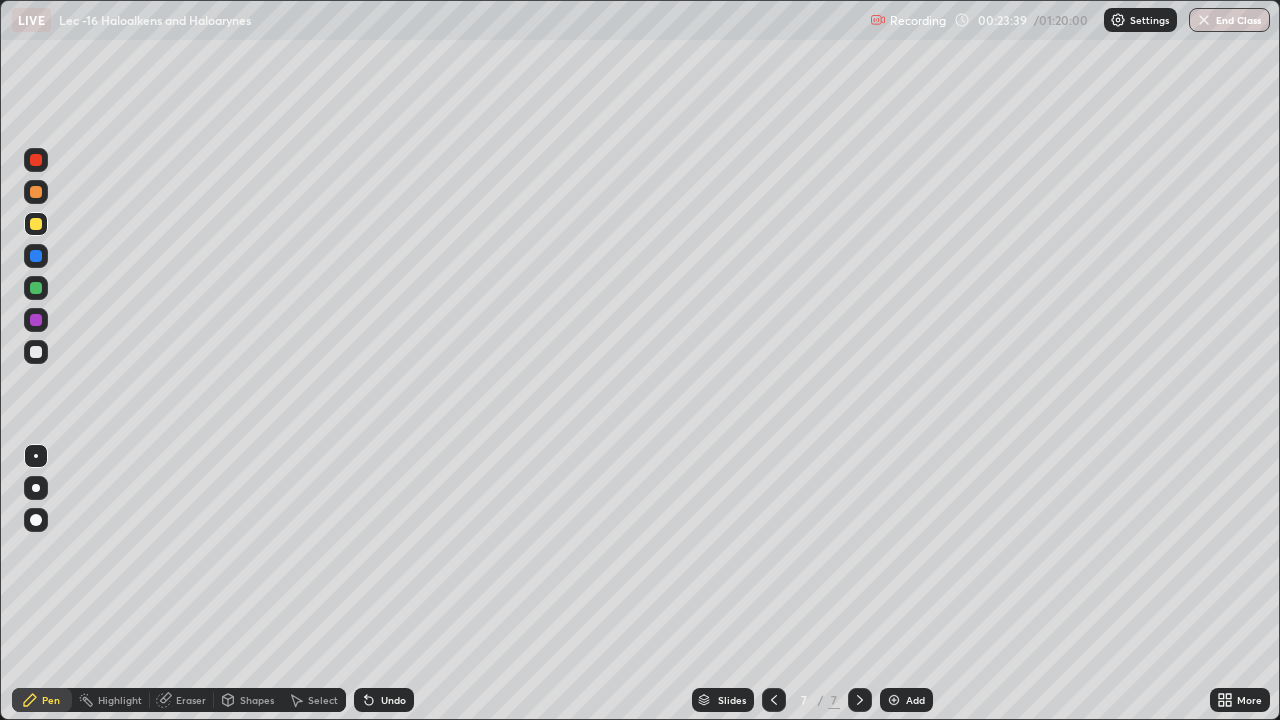 click 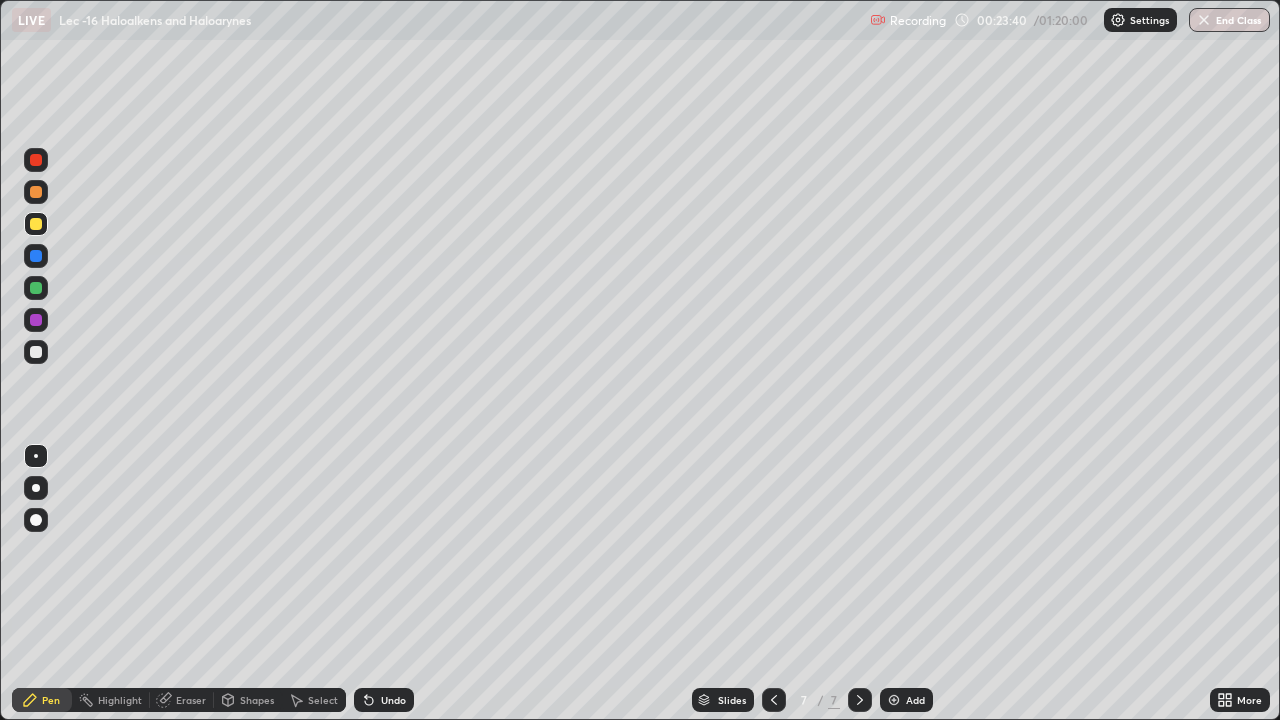 click on "Undo" at bounding box center [384, 700] 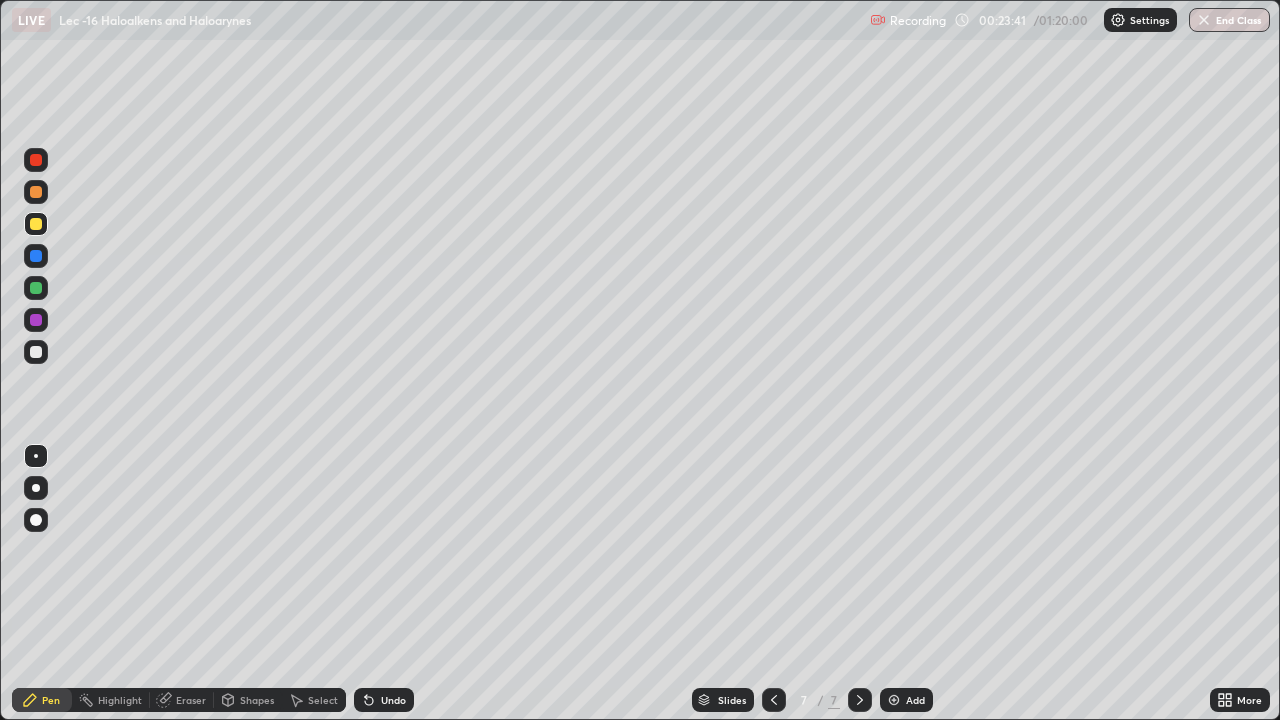 click on "Undo" at bounding box center (384, 700) 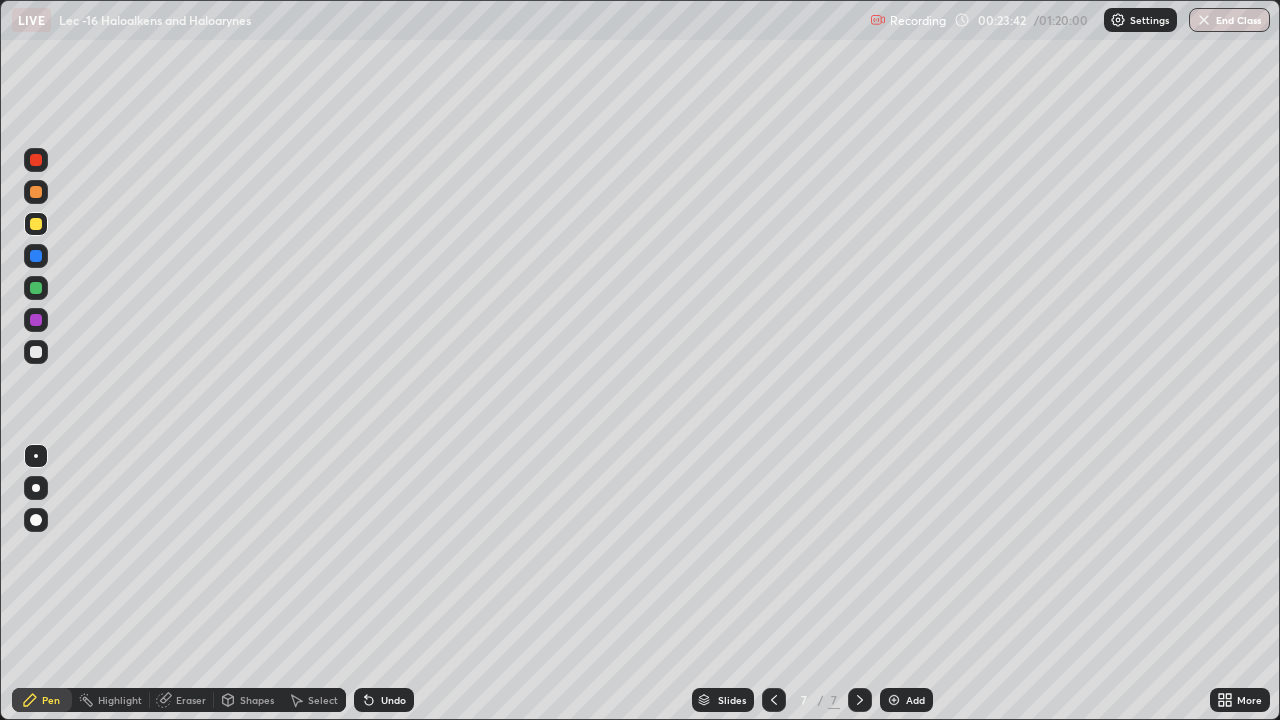 click on "Undo" at bounding box center (384, 700) 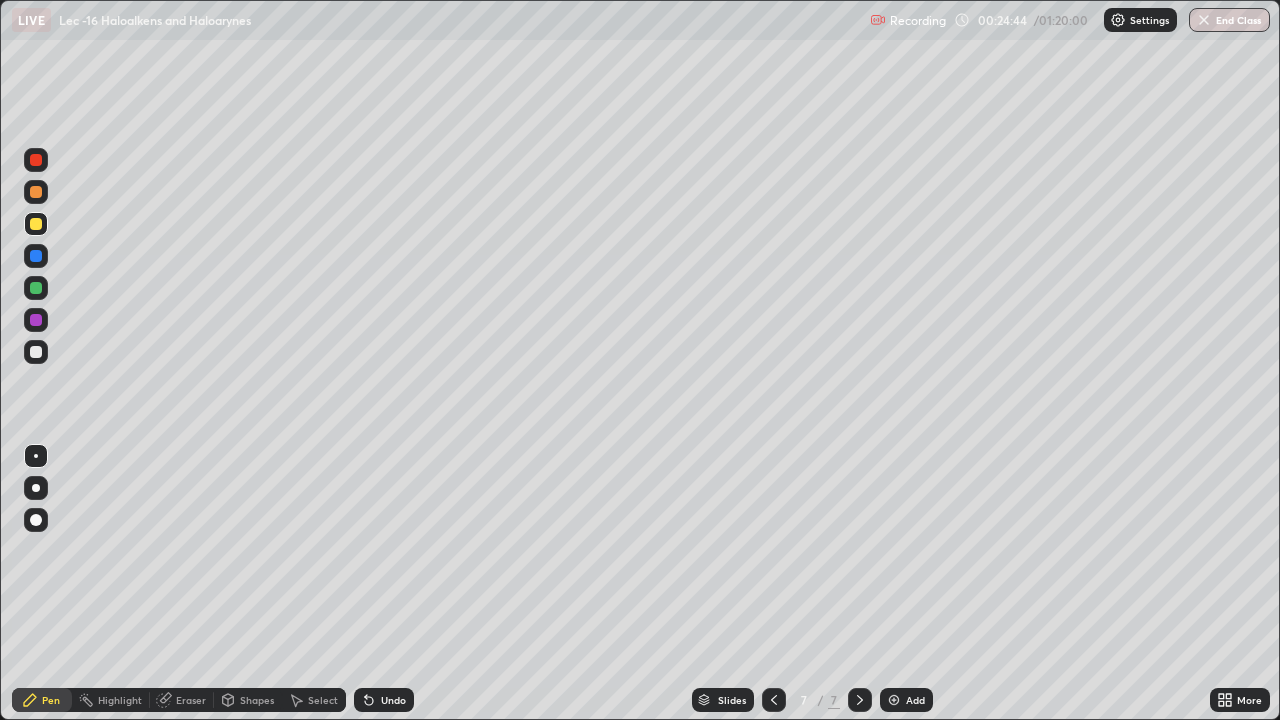click on "Add" at bounding box center (906, 700) 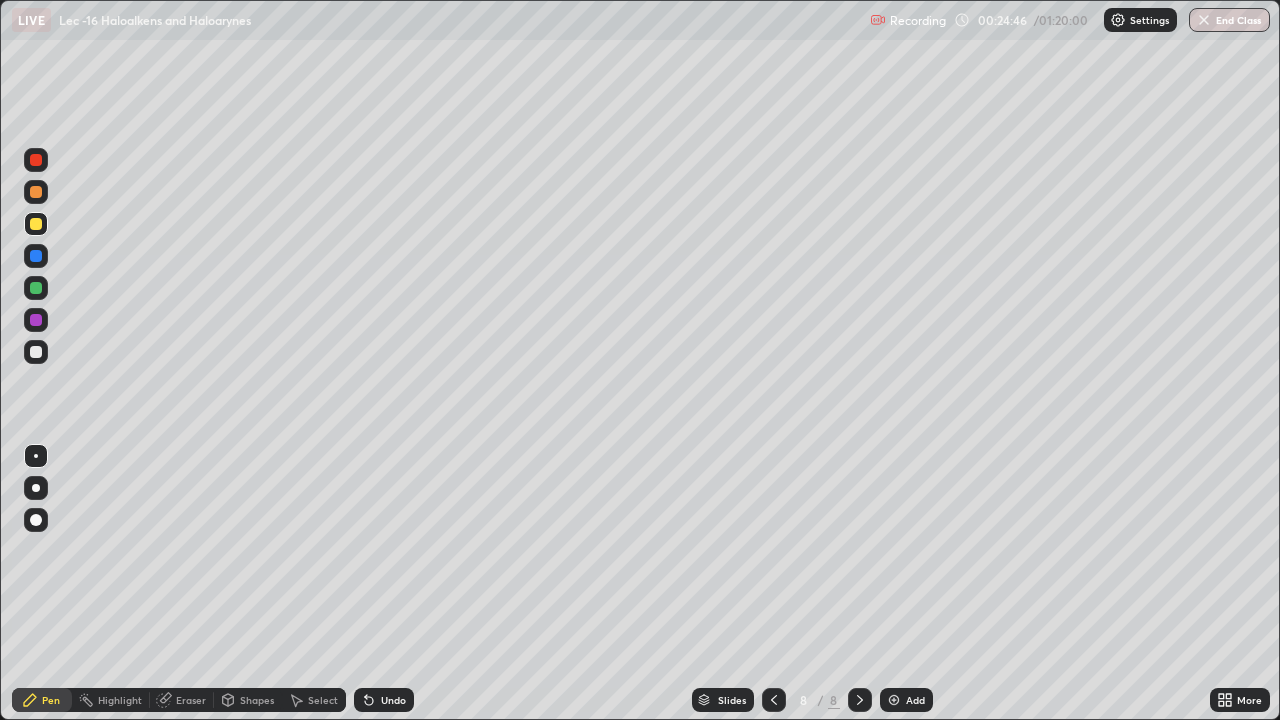 click at bounding box center (36, 352) 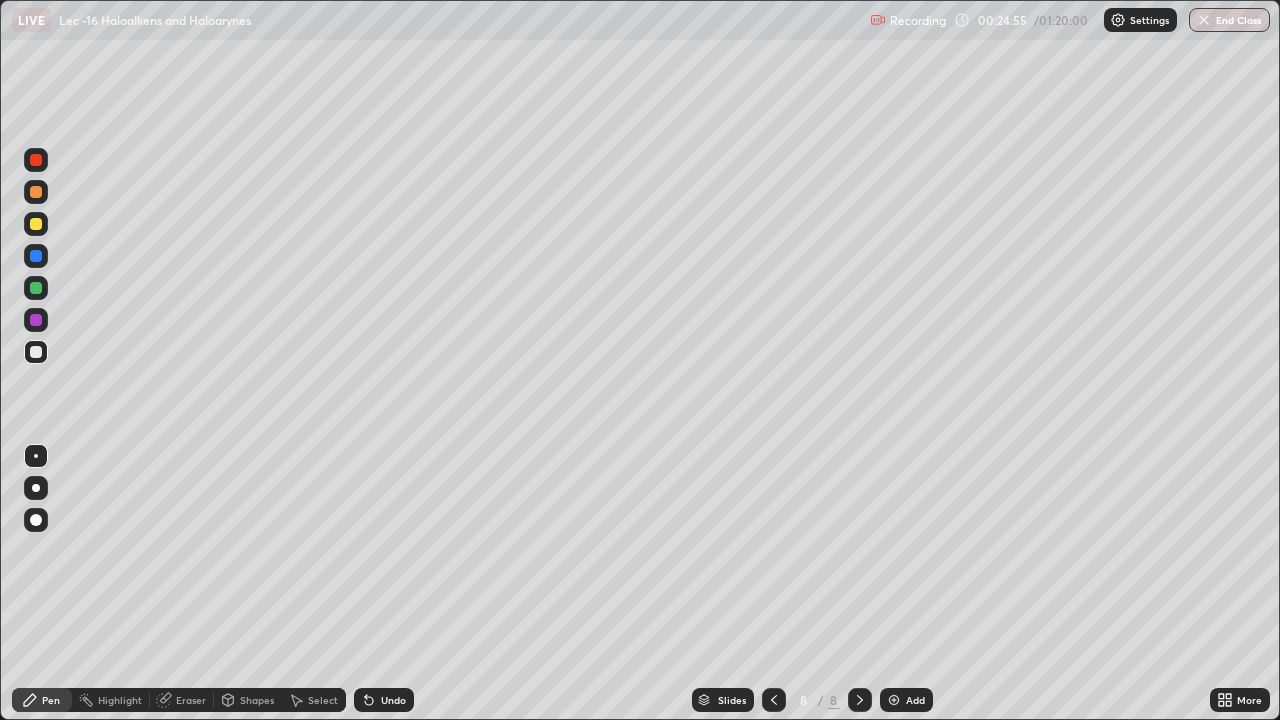 click 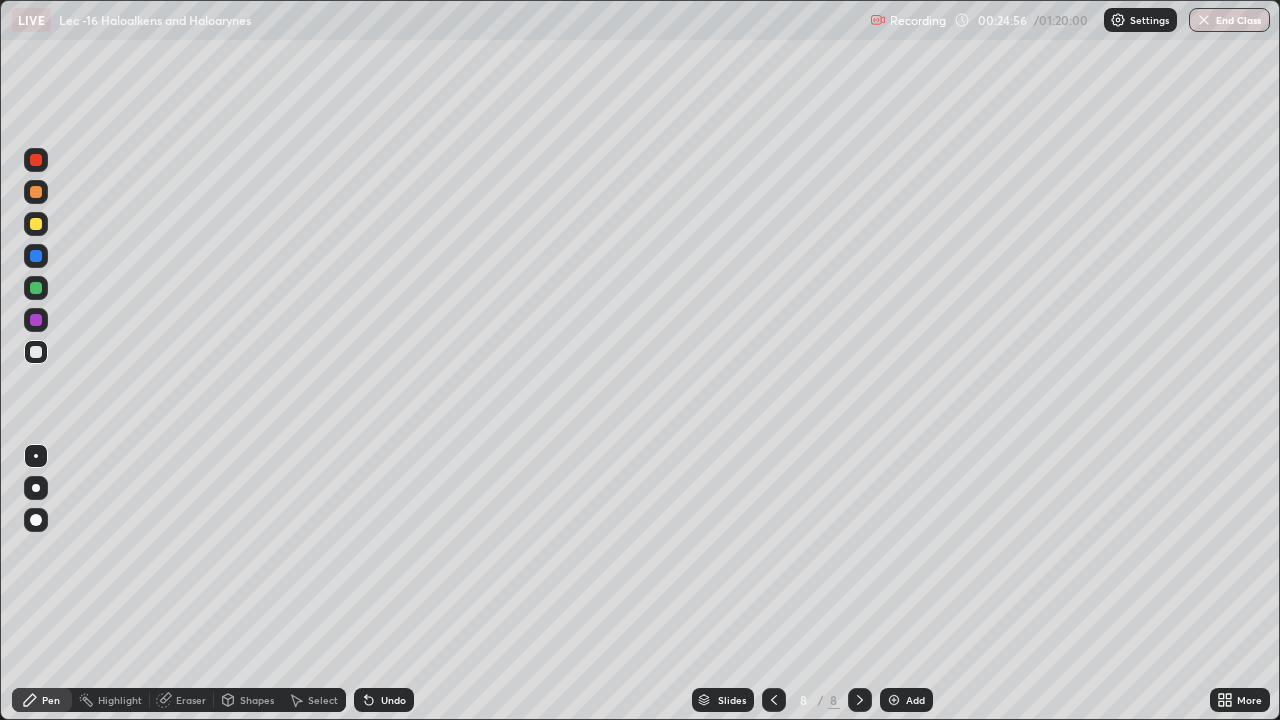 click 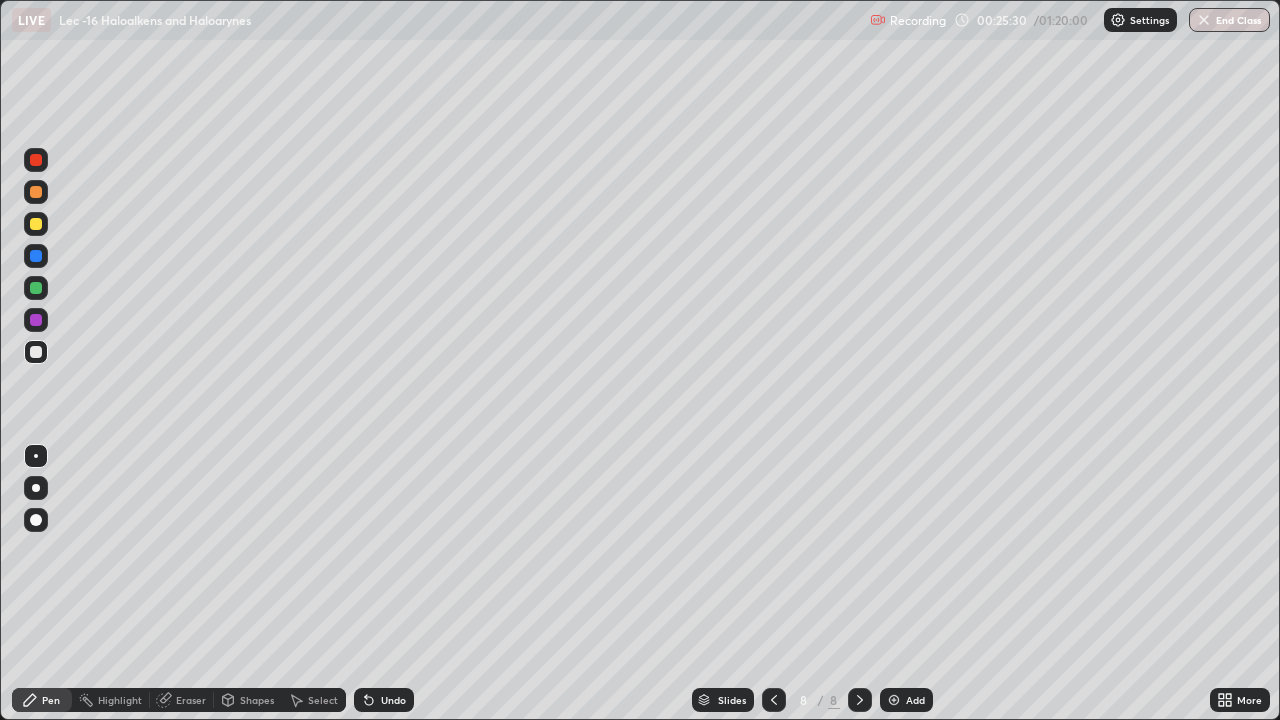 click on "Select" at bounding box center [323, 700] 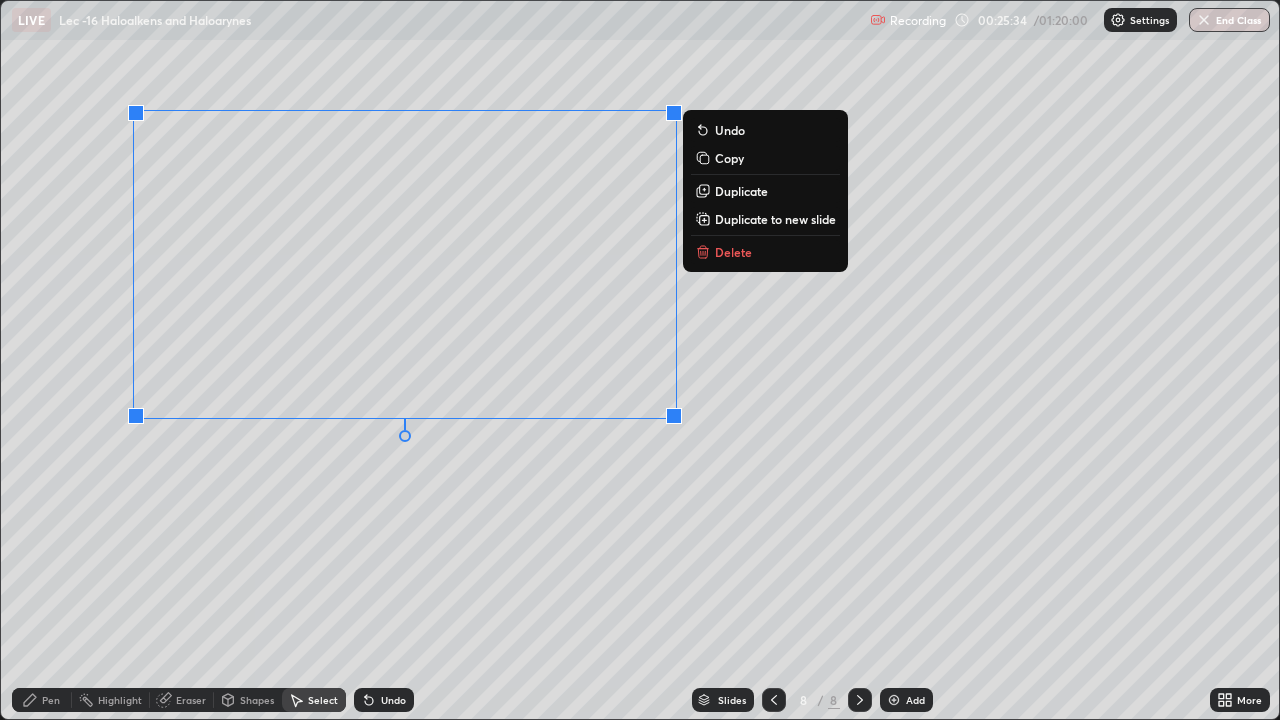 click on "Pen" at bounding box center (42, 700) 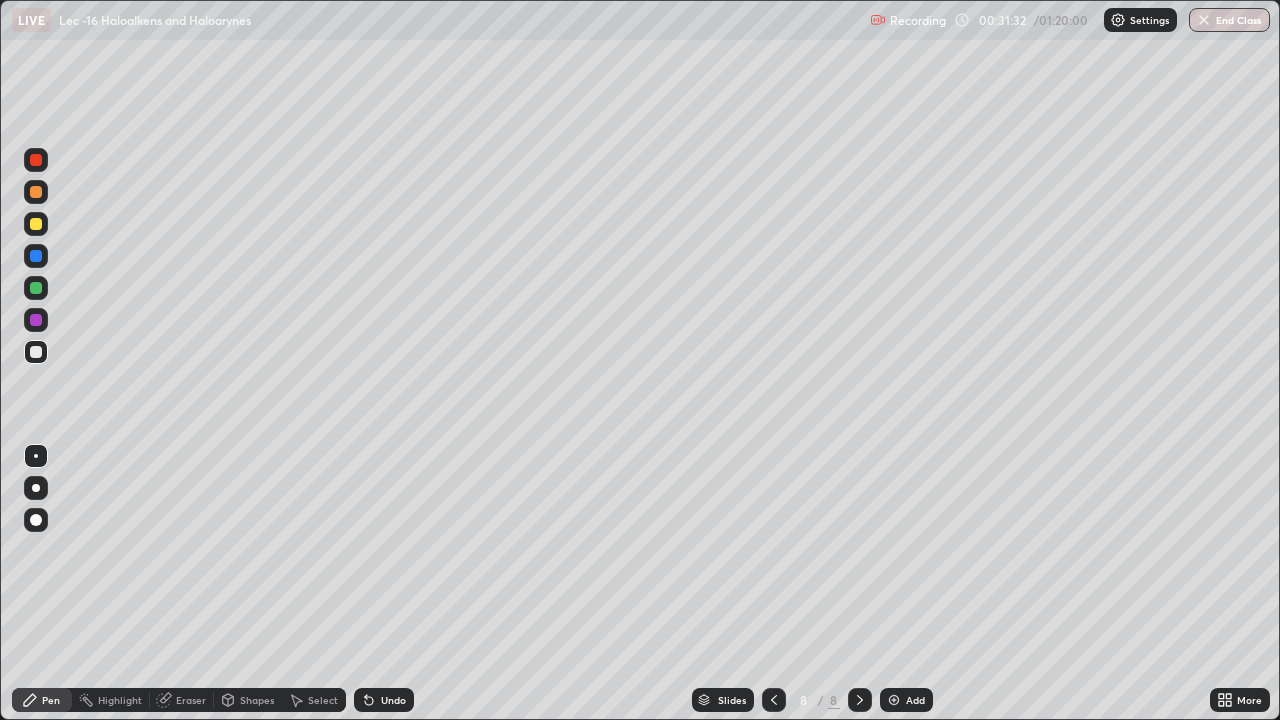 click at bounding box center [36, 224] 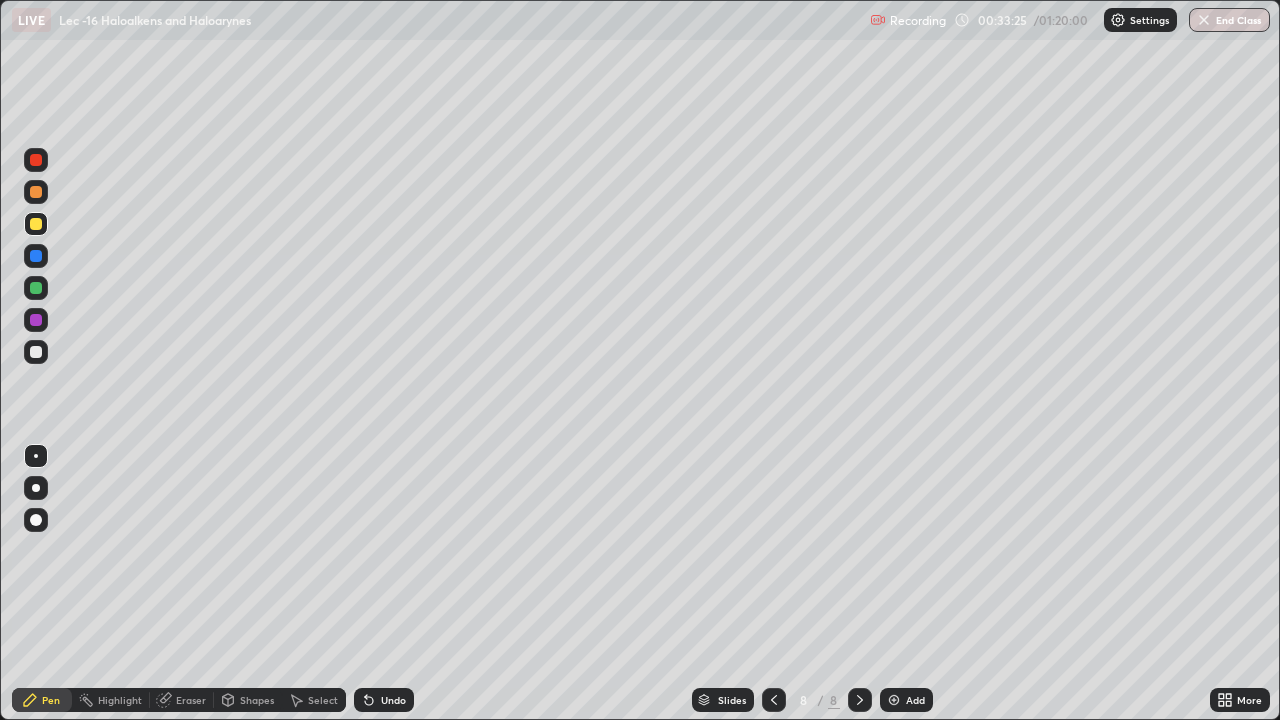 click on "Undo" at bounding box center [393, 700] 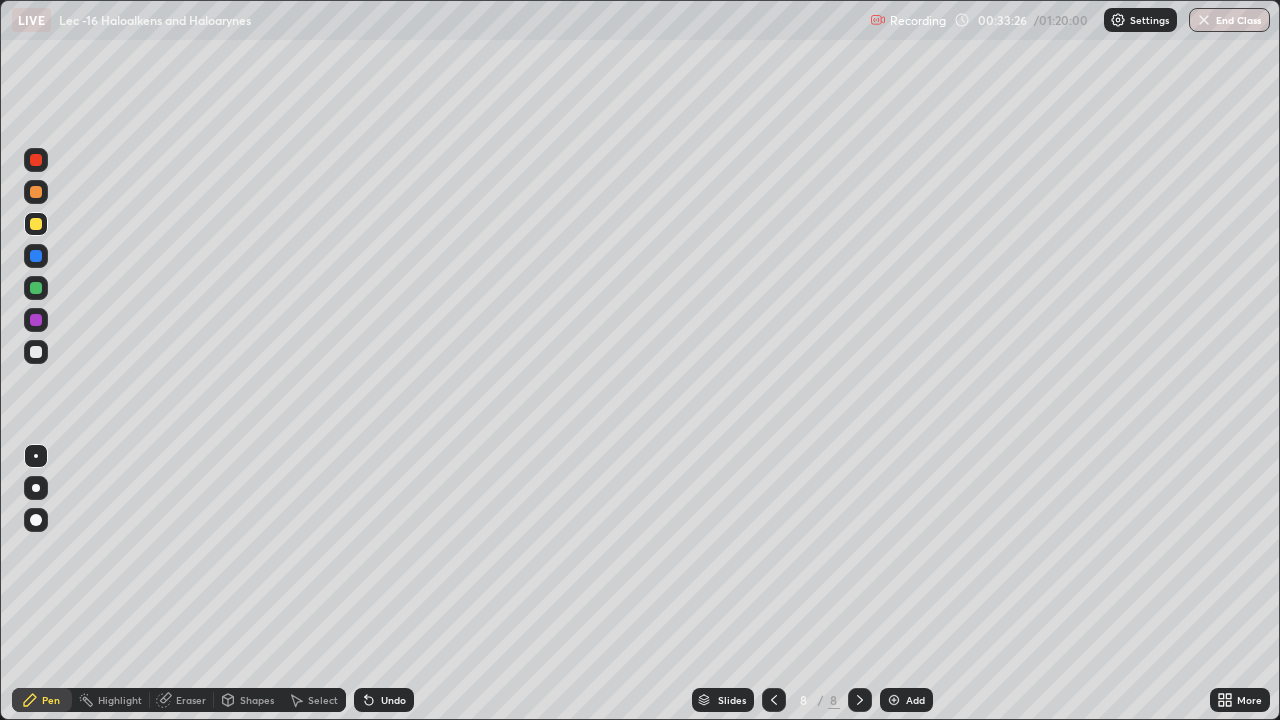 click on "Undo" at bounding box center (384, 700) 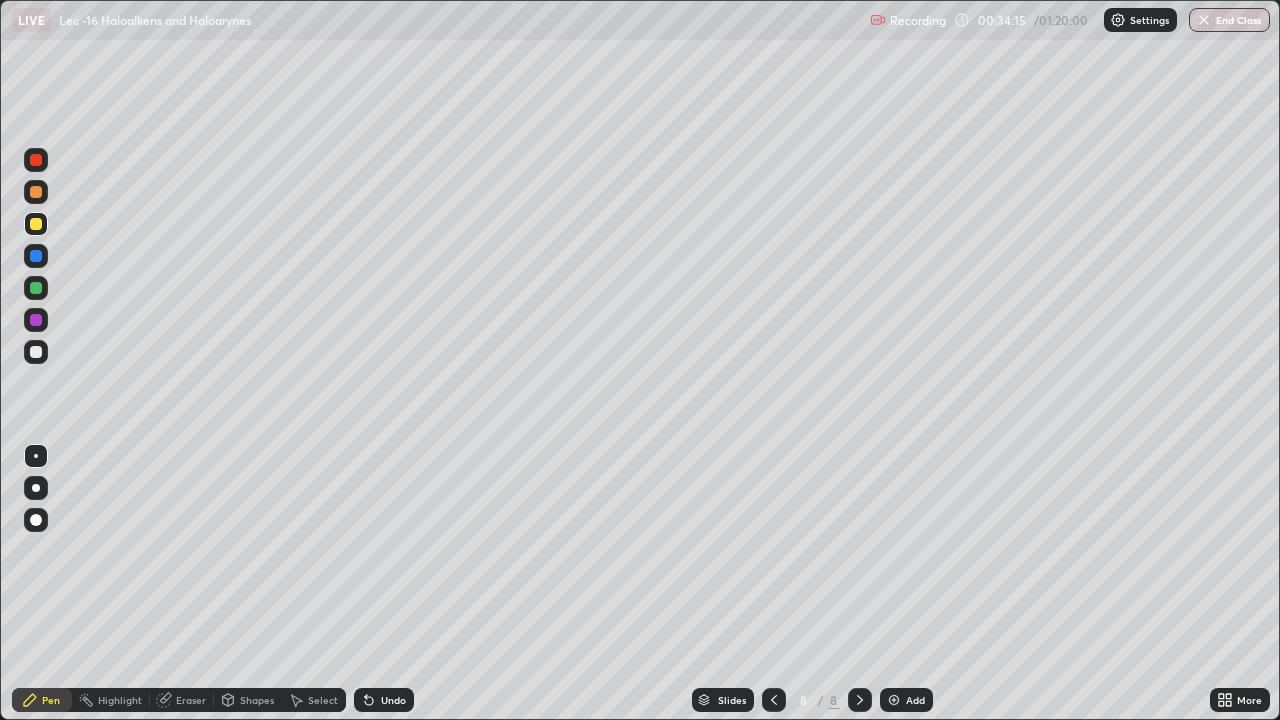 click at bounding box center [36, 352] 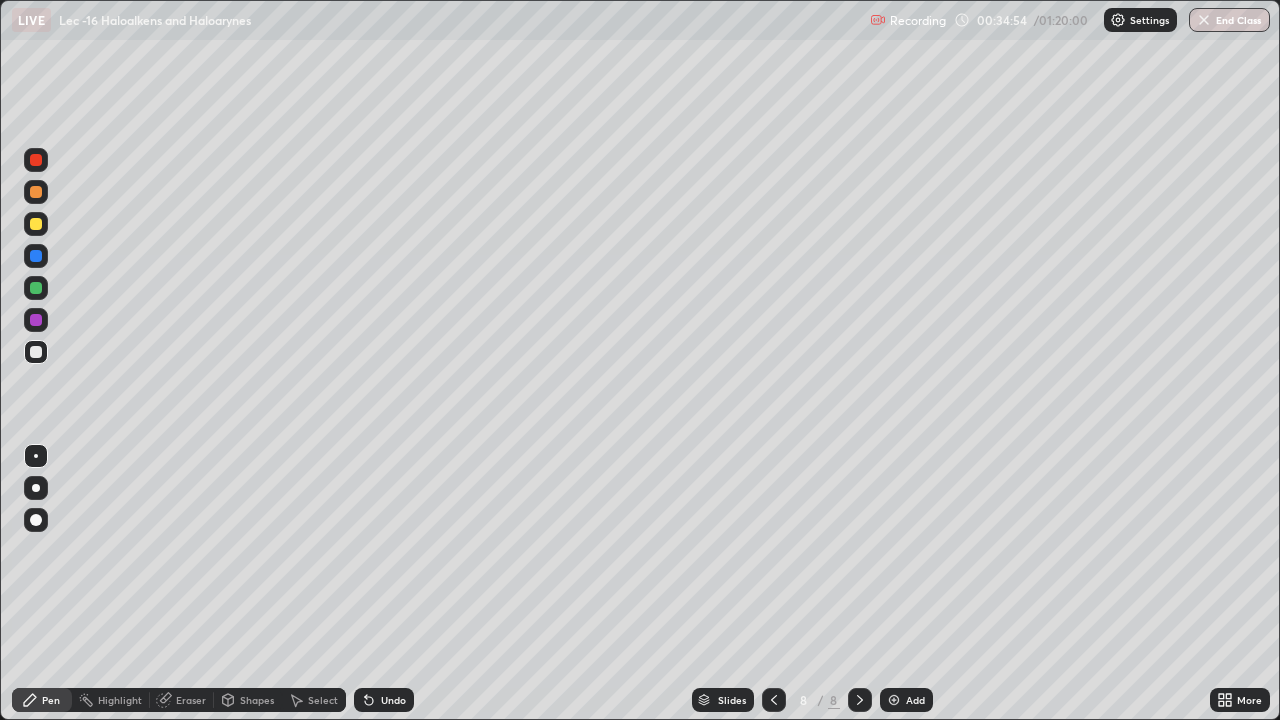 click at bounding box center (894, 700) 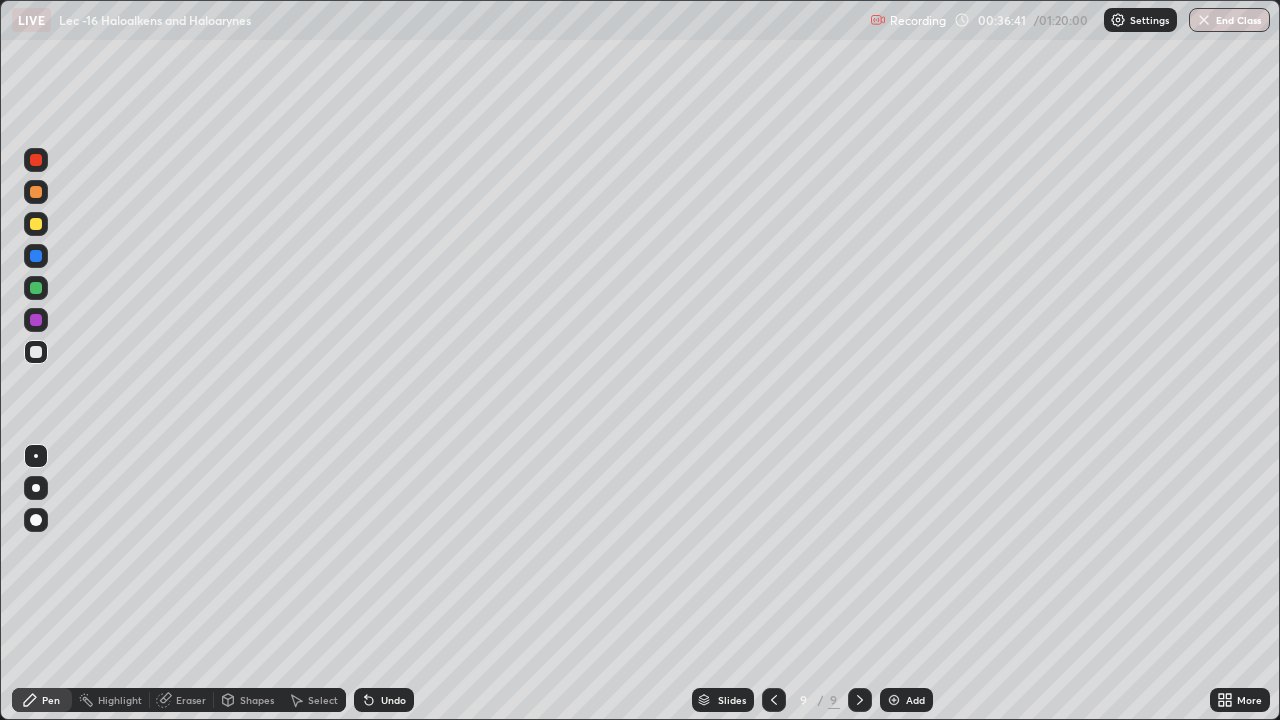 click 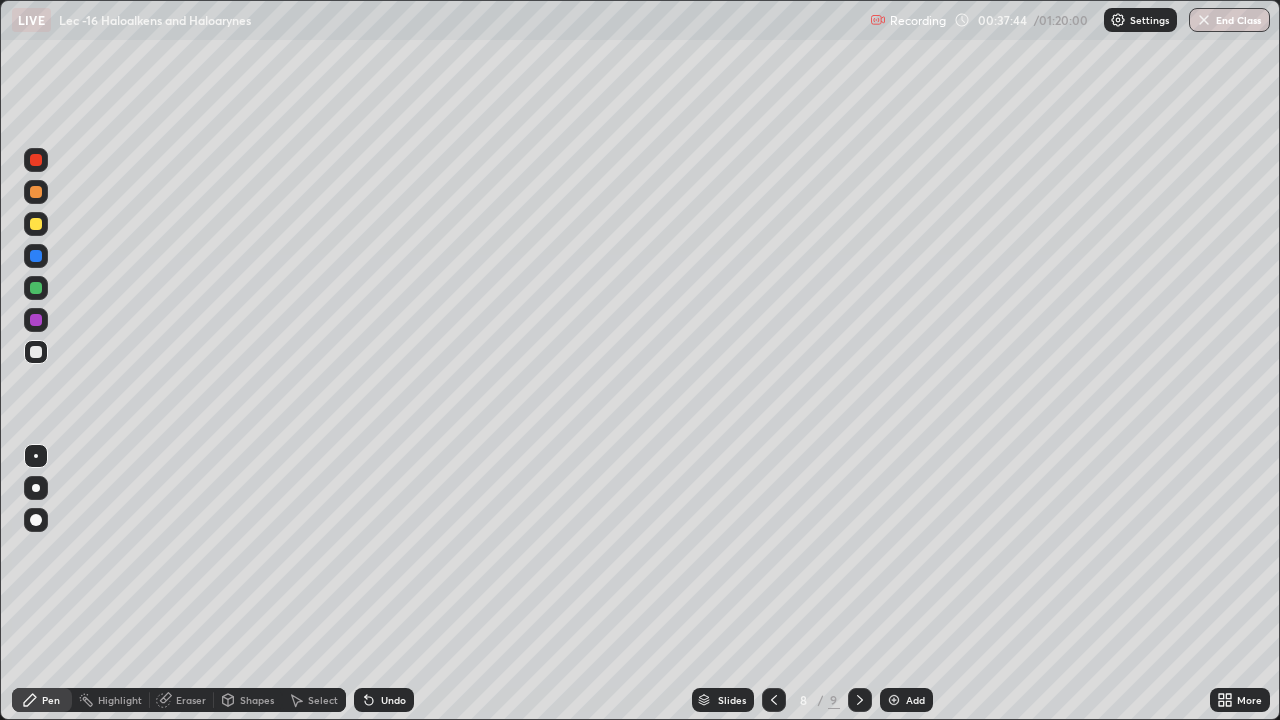 click at bounding box center [860, 700] 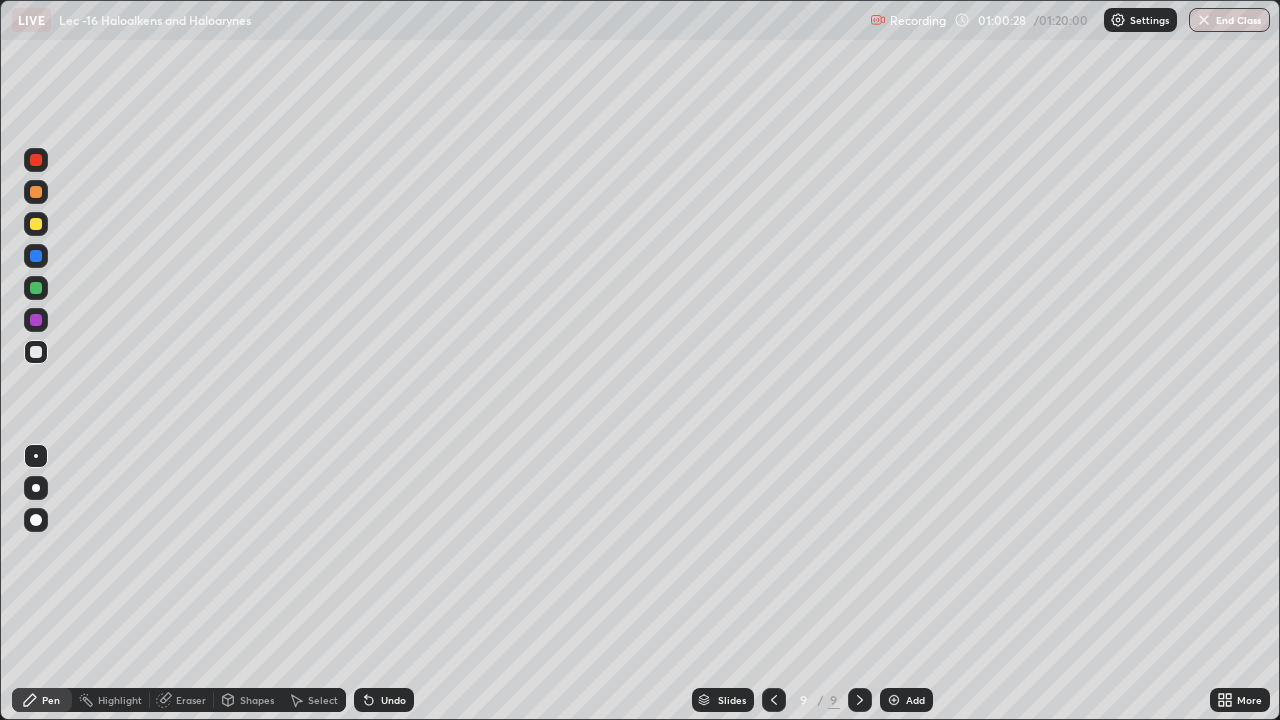 click at bounding box center [894, 700] 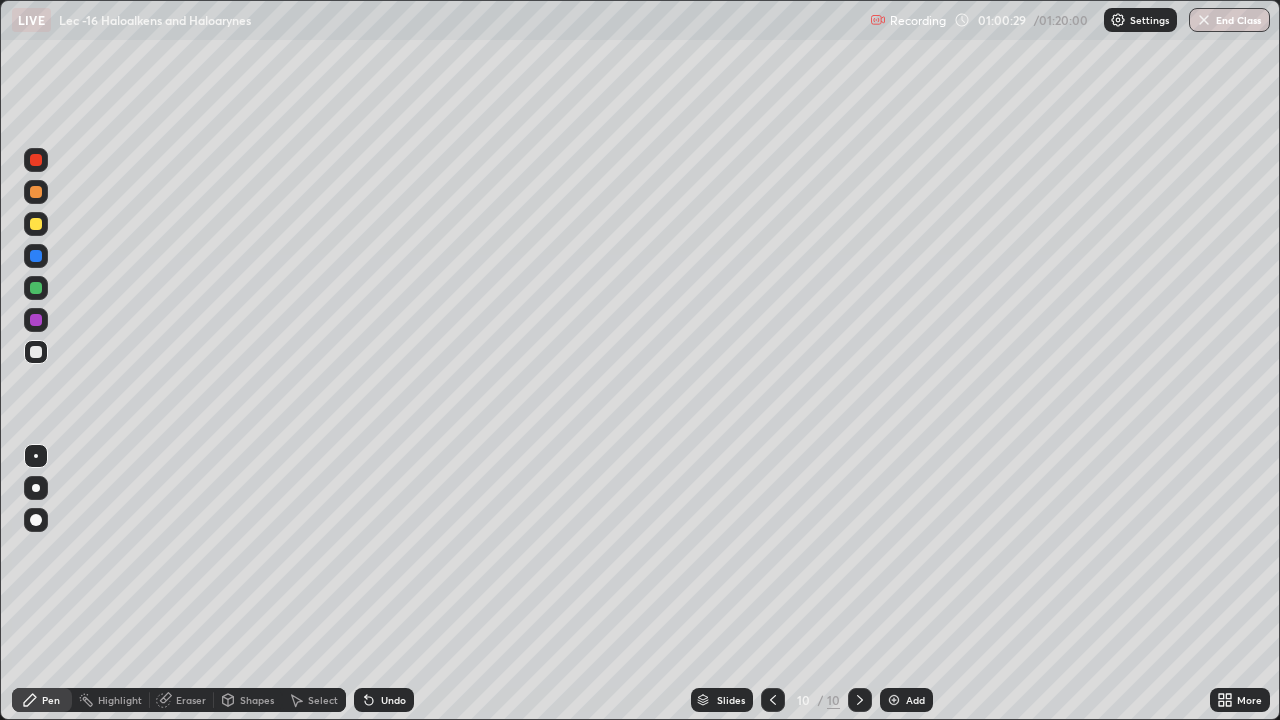 click at bounding box center [36, 224] 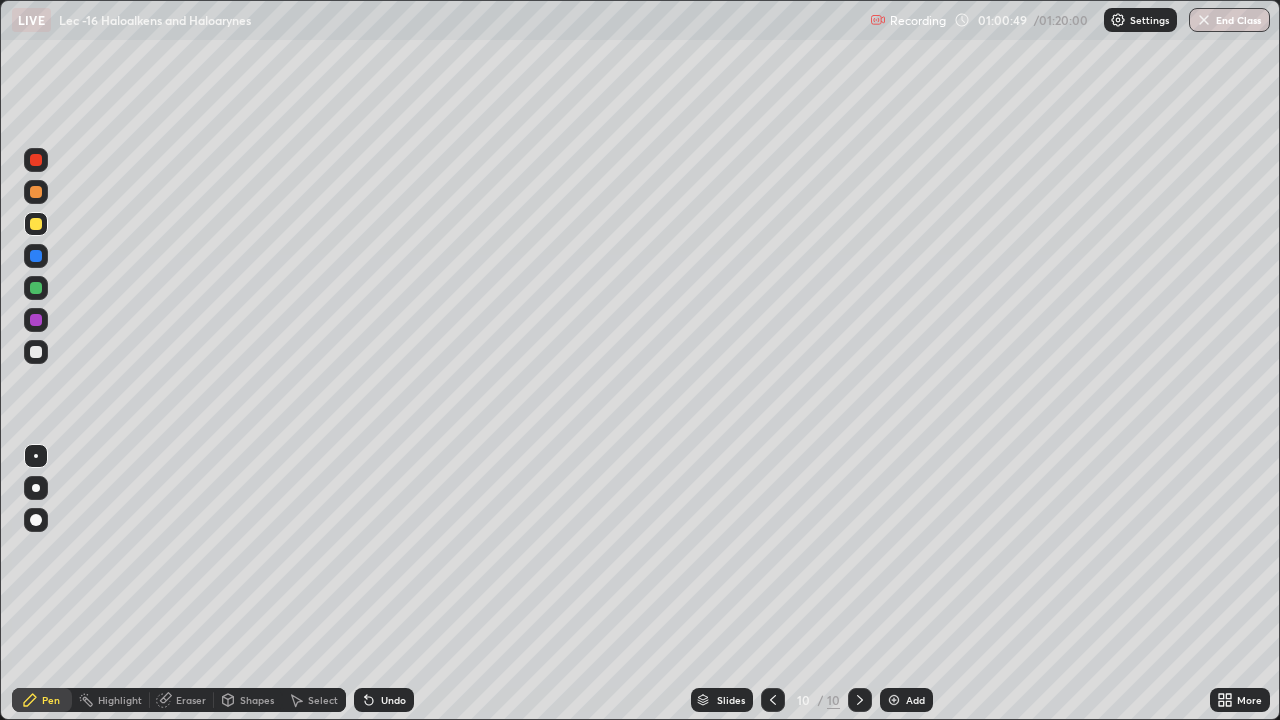 click at bounding box center (36, 288) 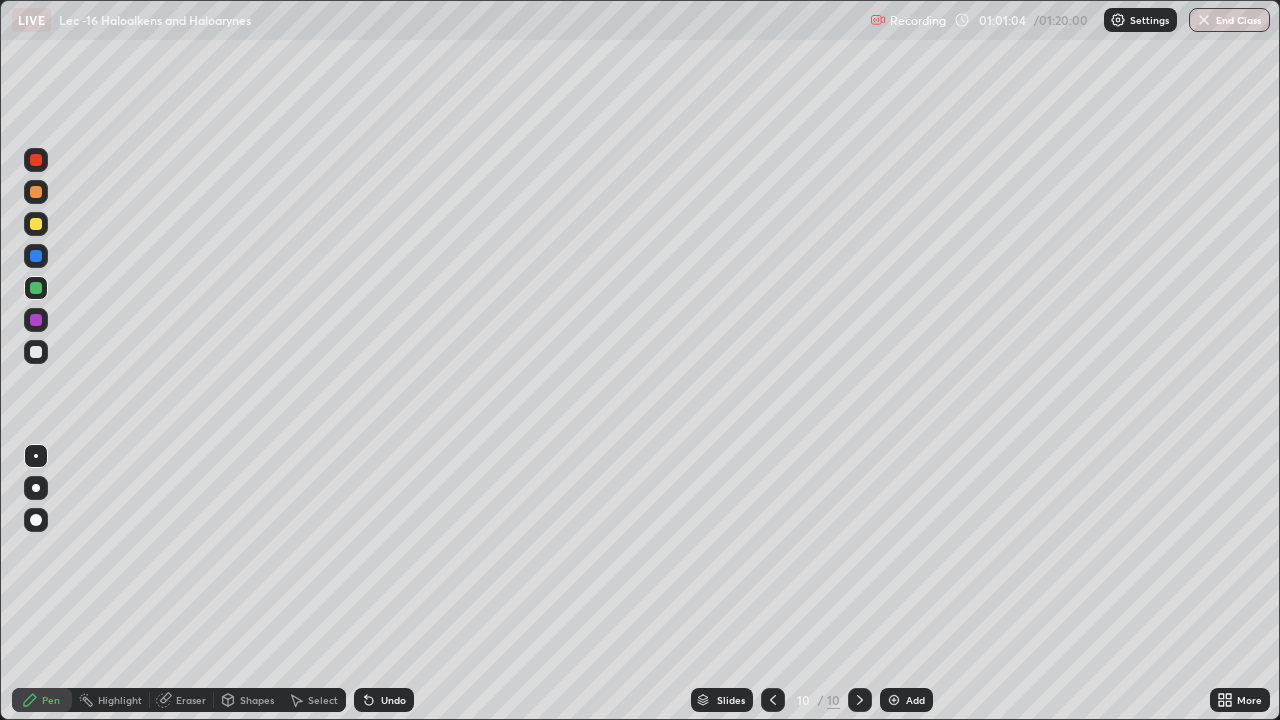 click at bounding box center (36, 352) 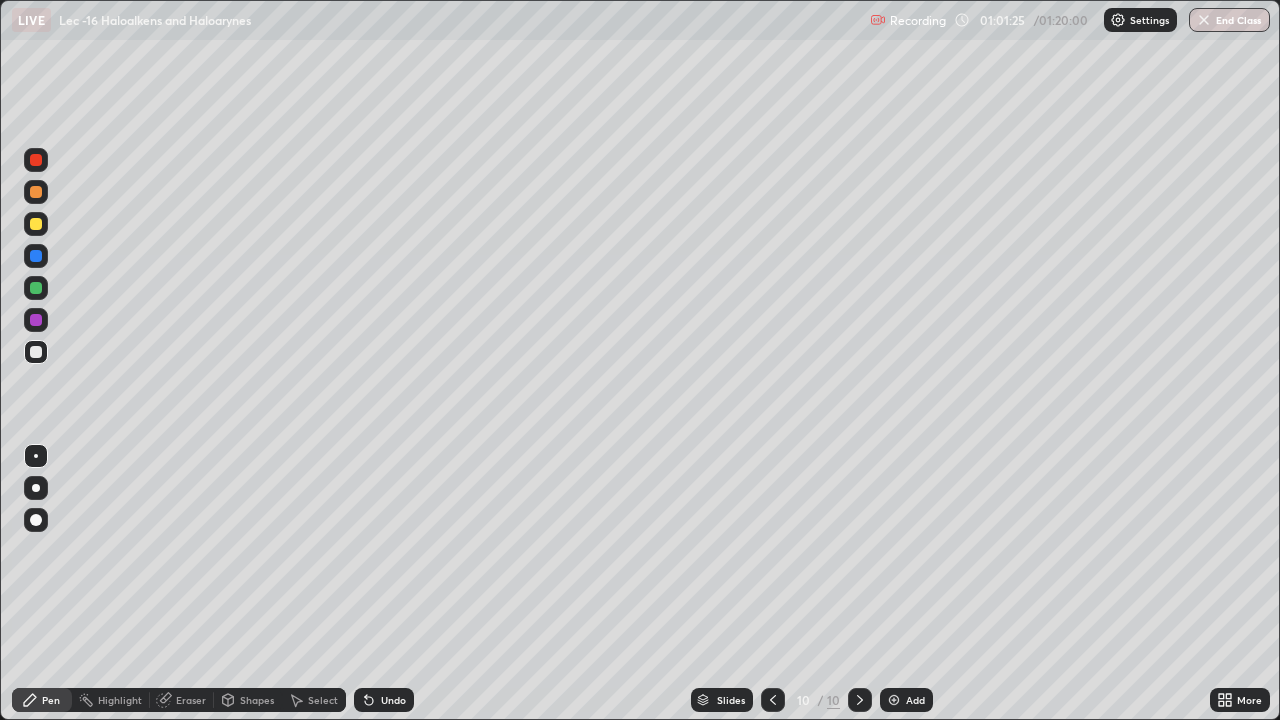 click at bounding box center [36, 288] 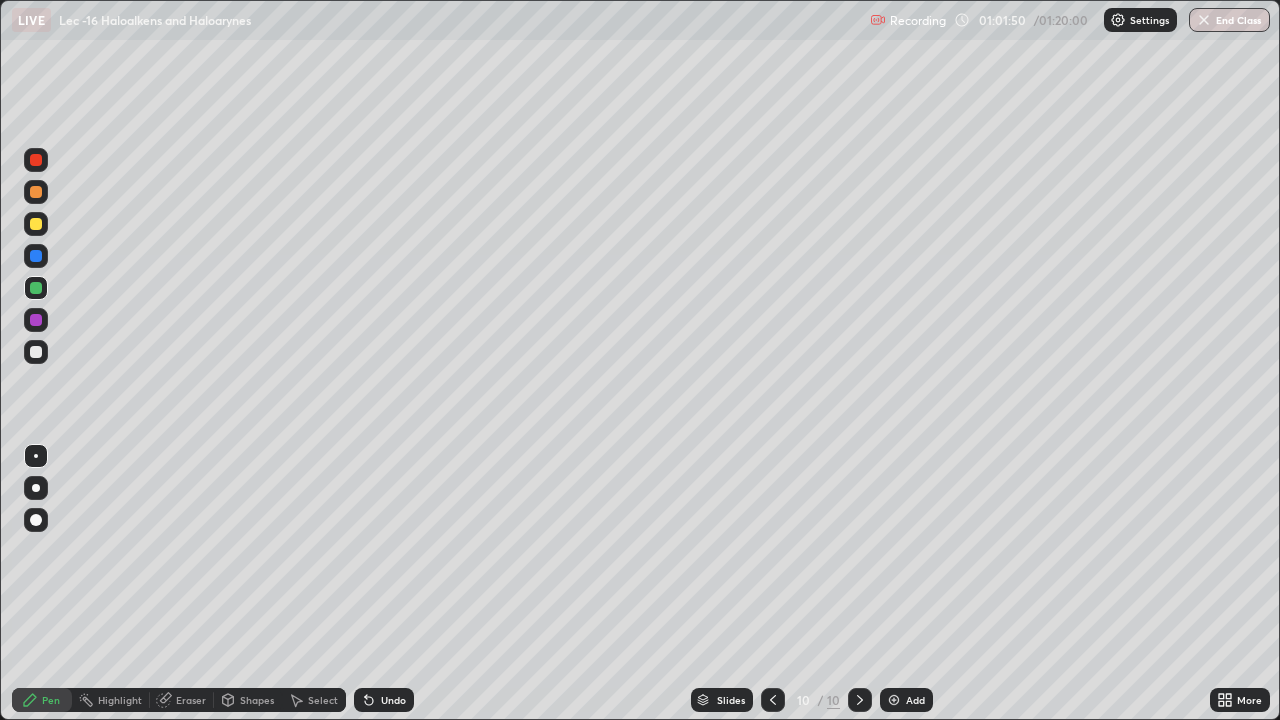 click 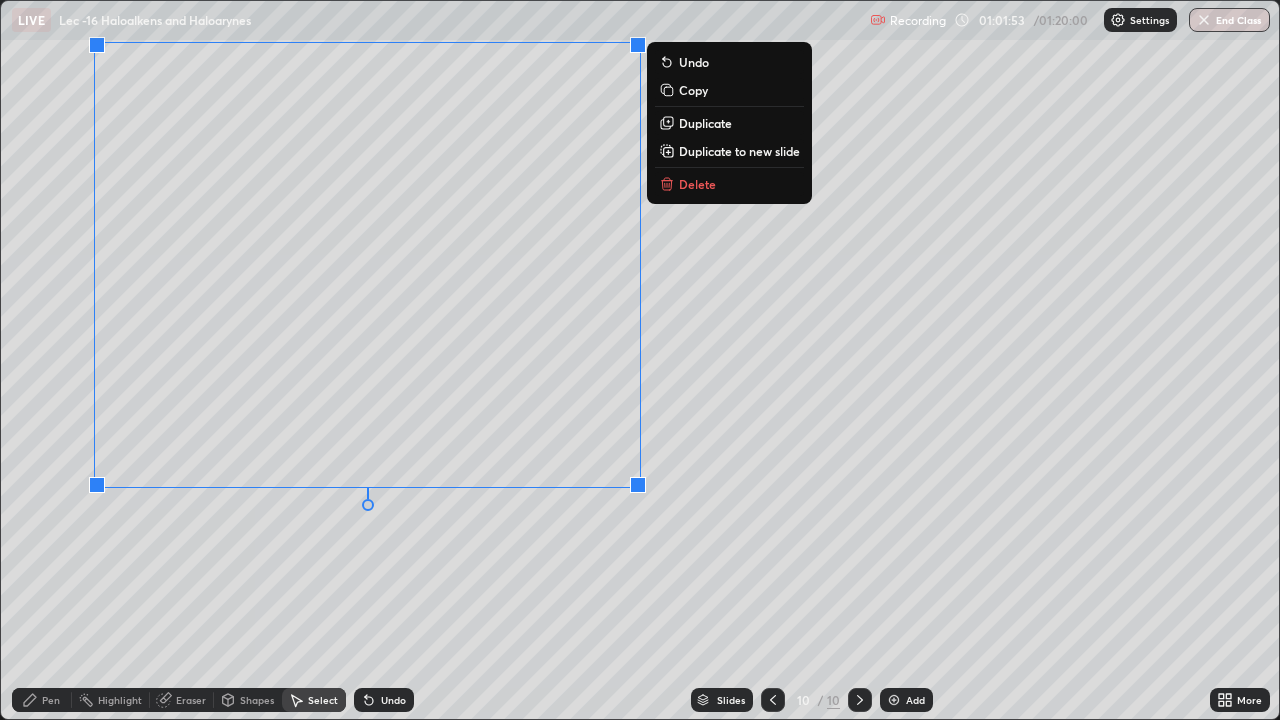 click on "Pen" at bounding box center [51, 700] 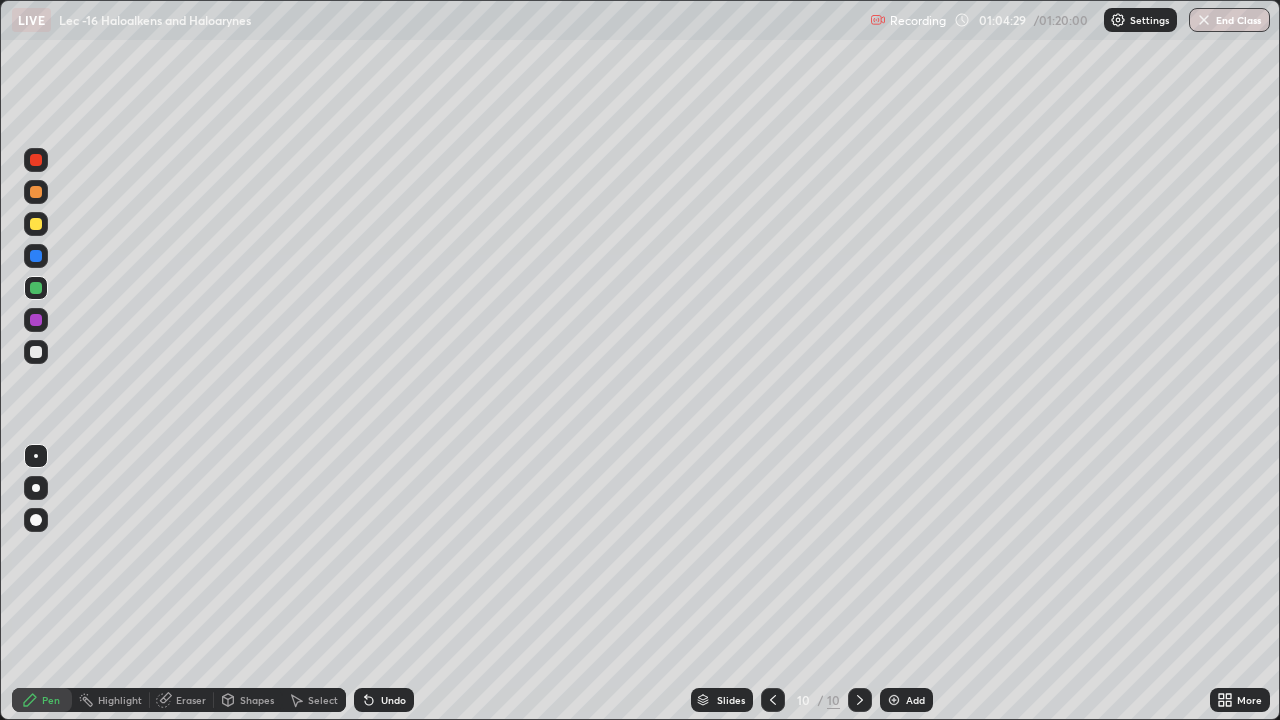 click on "Eraser" at bounding box center (191, 700) 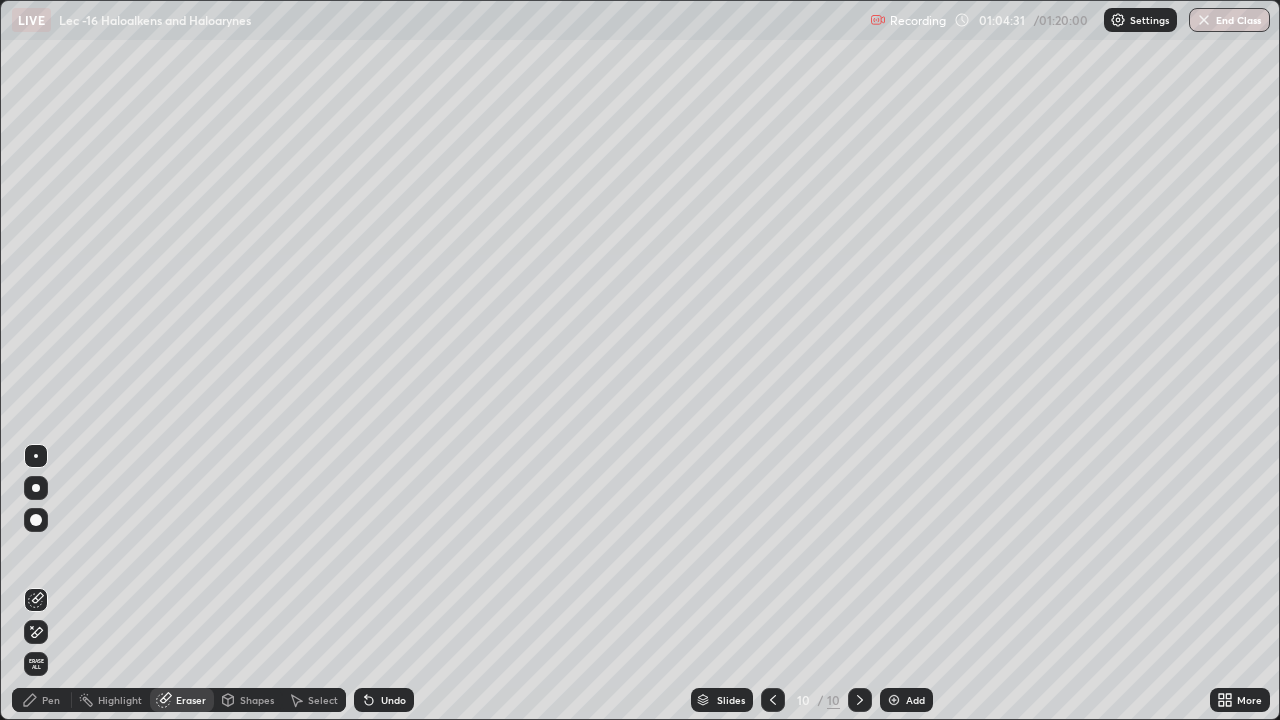 click on "Pen" at bounding box center (42, 700) 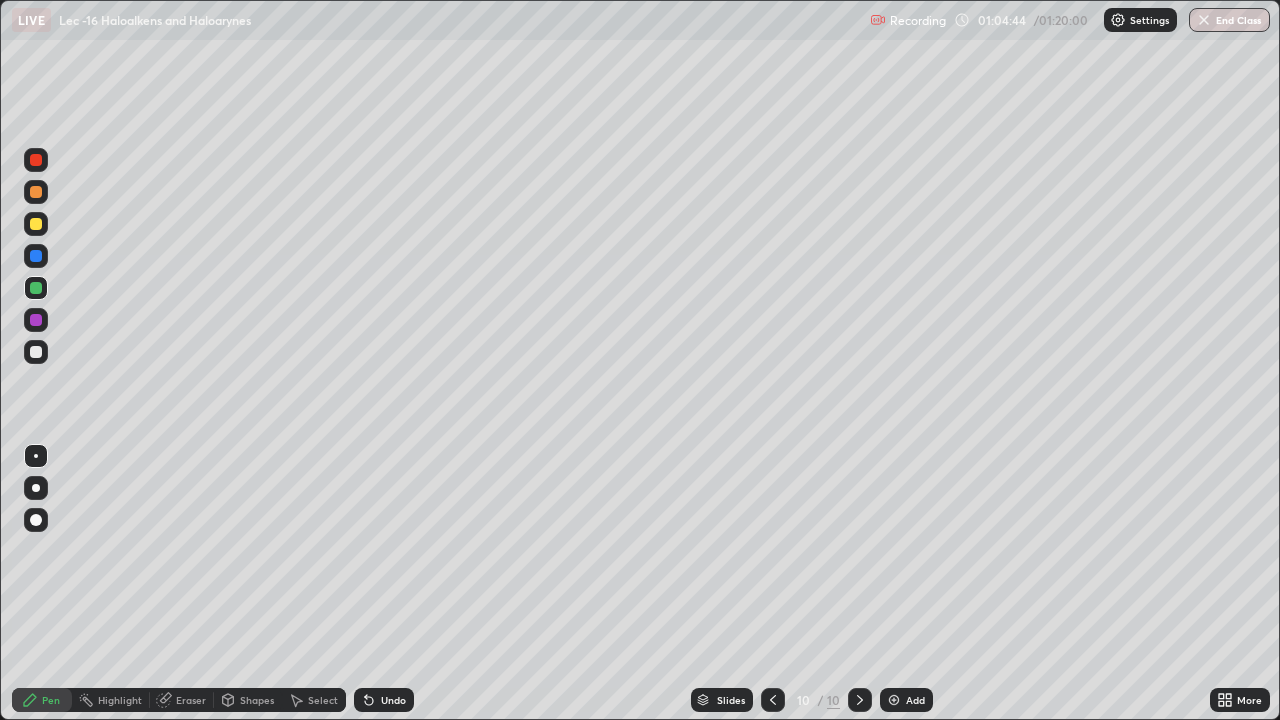 click on "Add" at bounding box center (906, 700) 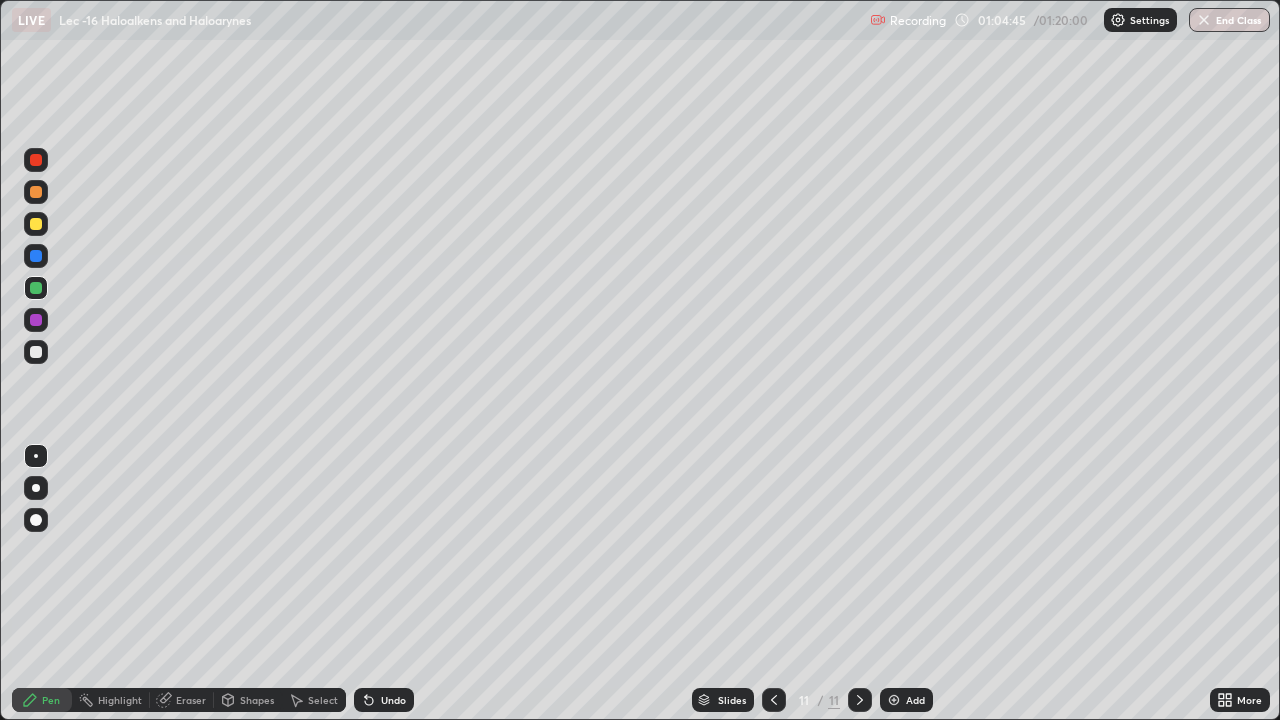 click at bounding box center [36, 352] 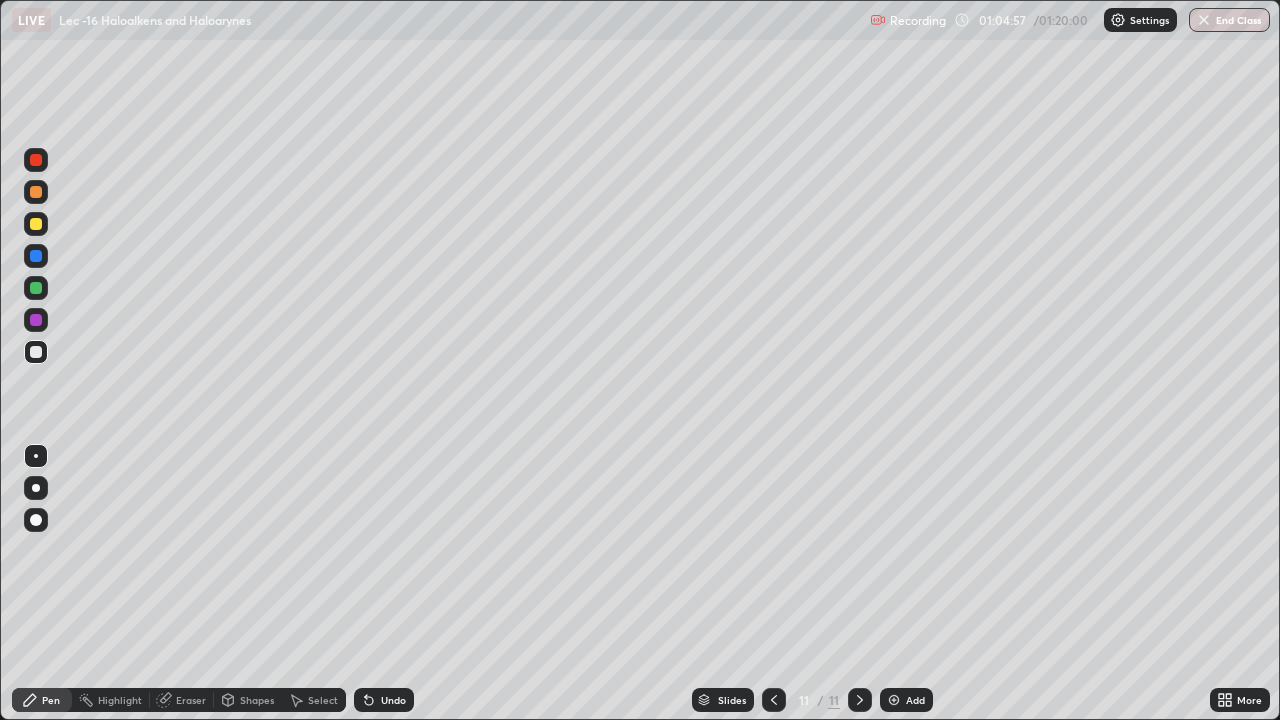 click 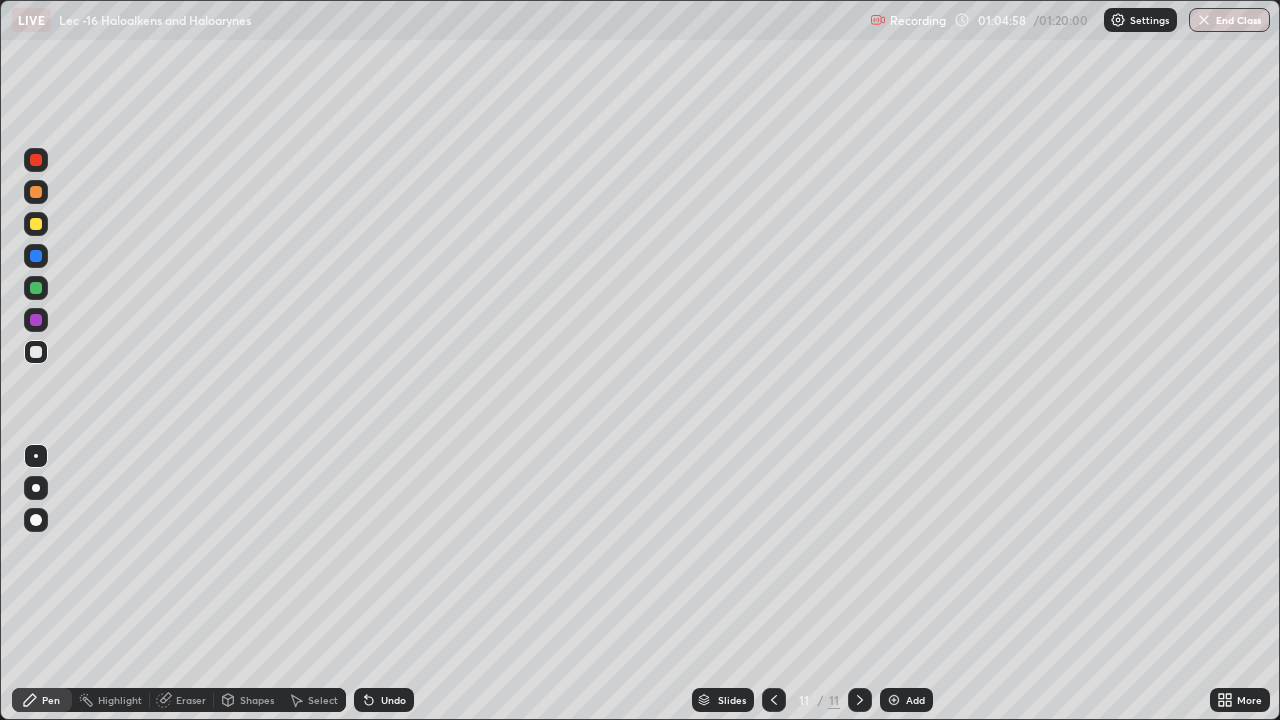 click 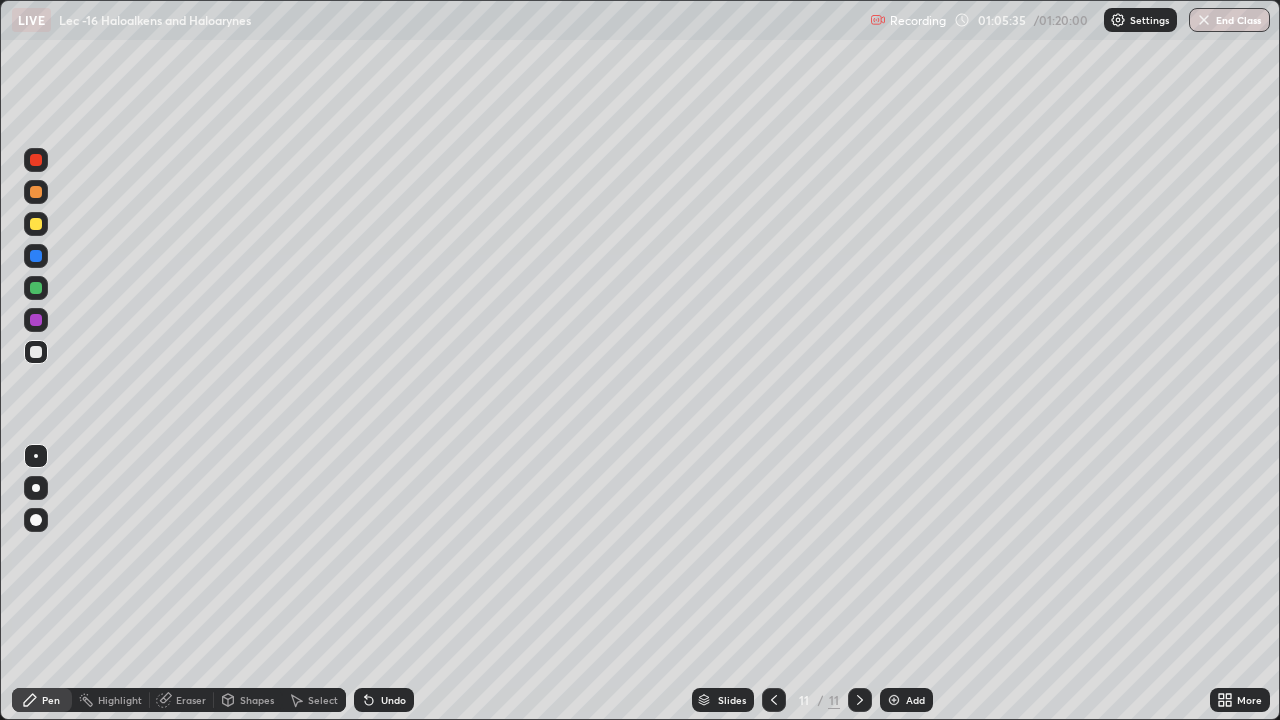 click at bounding box center [36, 224] 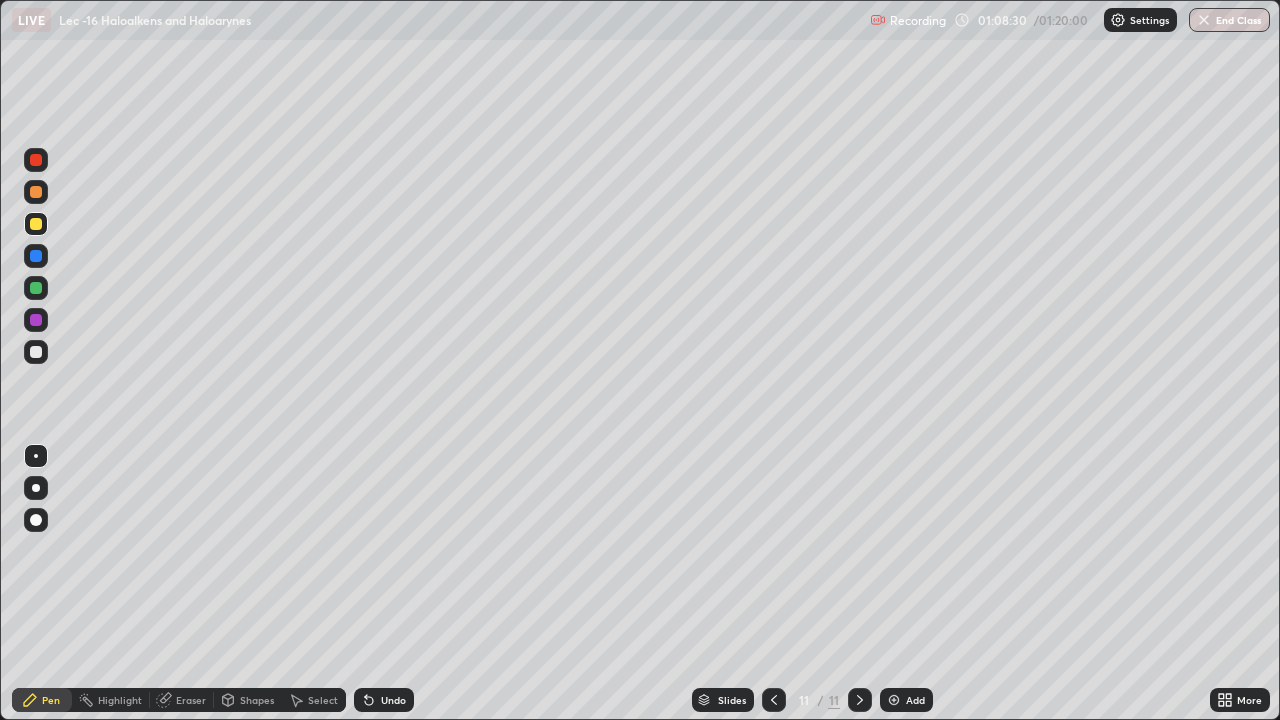 click 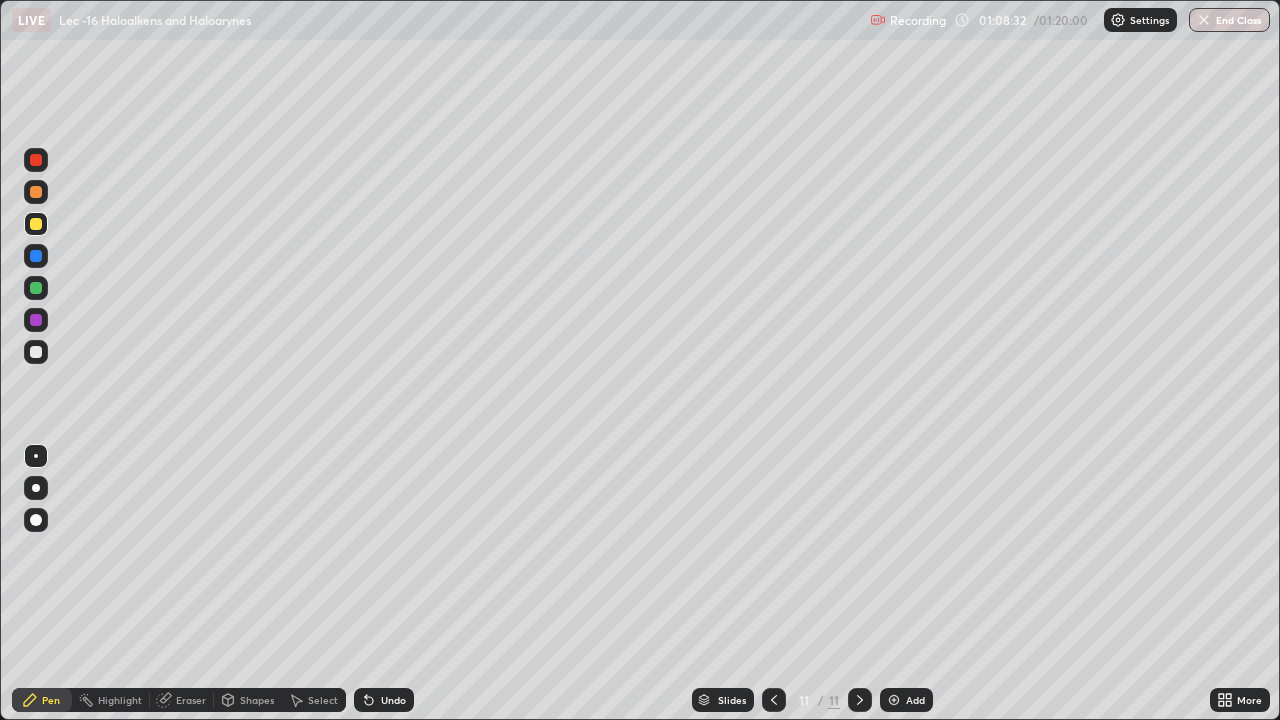 click on "Eraser" at bounding box center [182, 700] 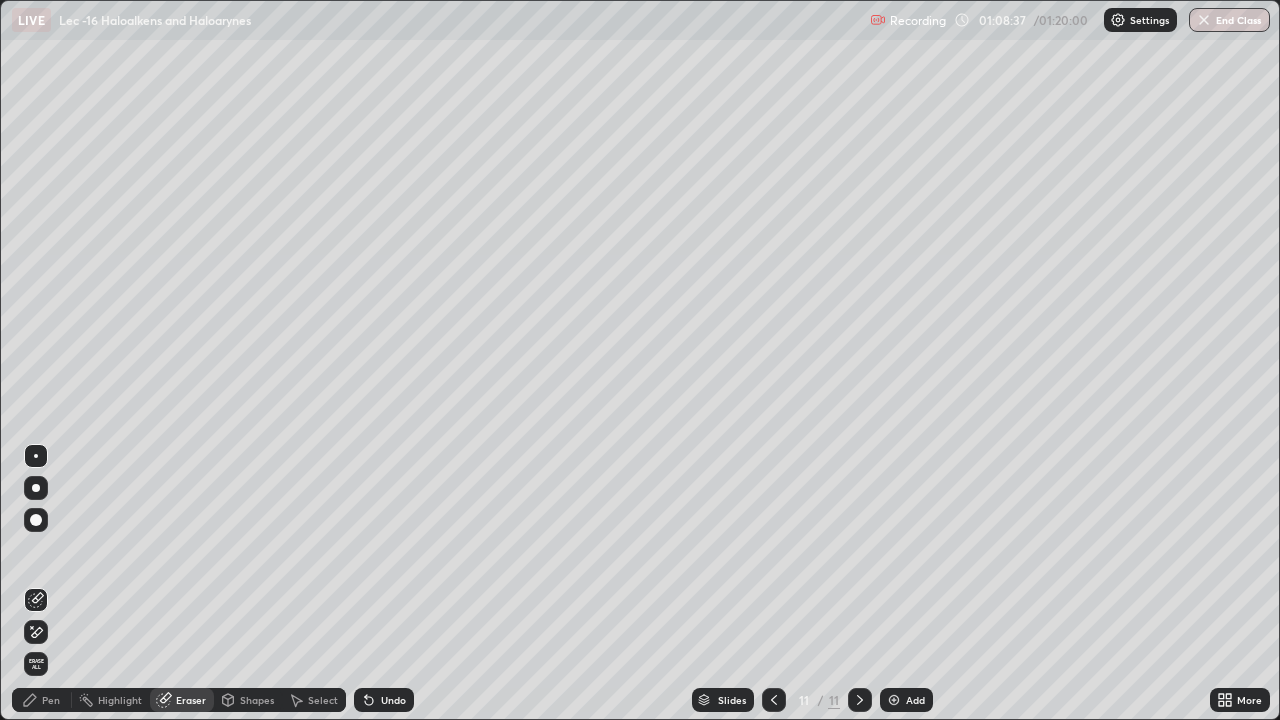 click on "Pen" at bounding box center [42, 700] 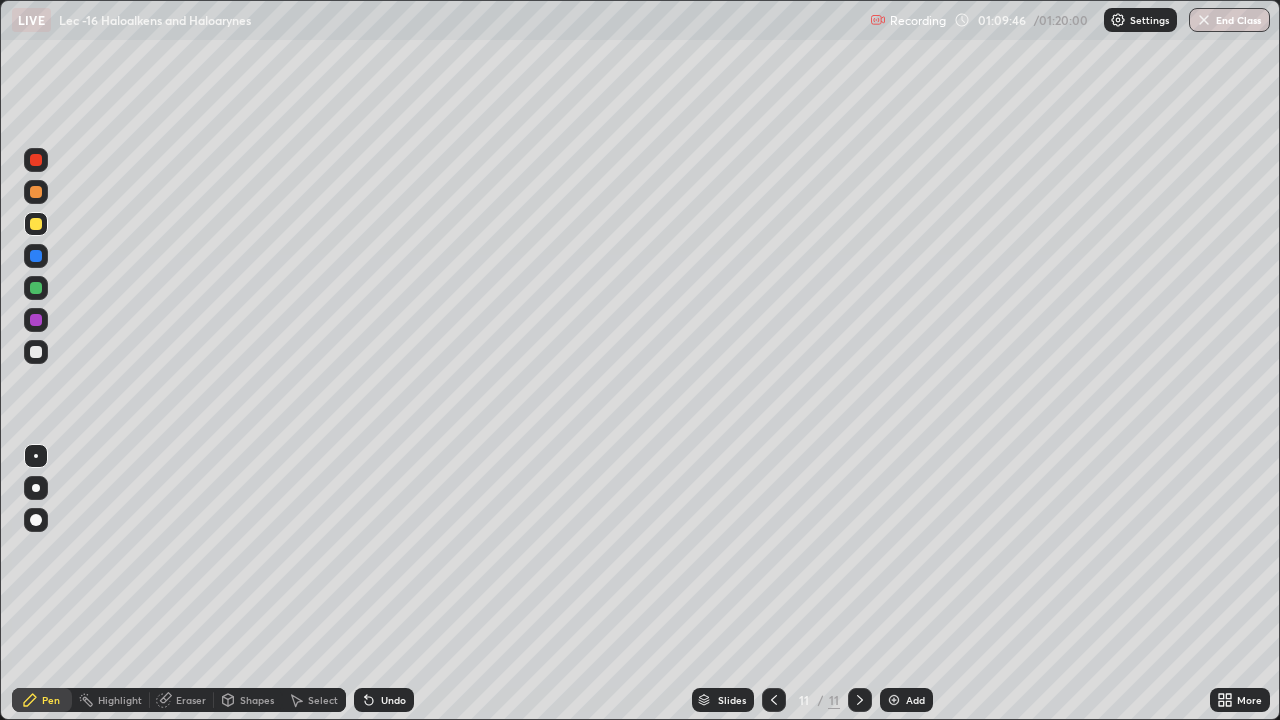 click at bounding box center [894, 700] 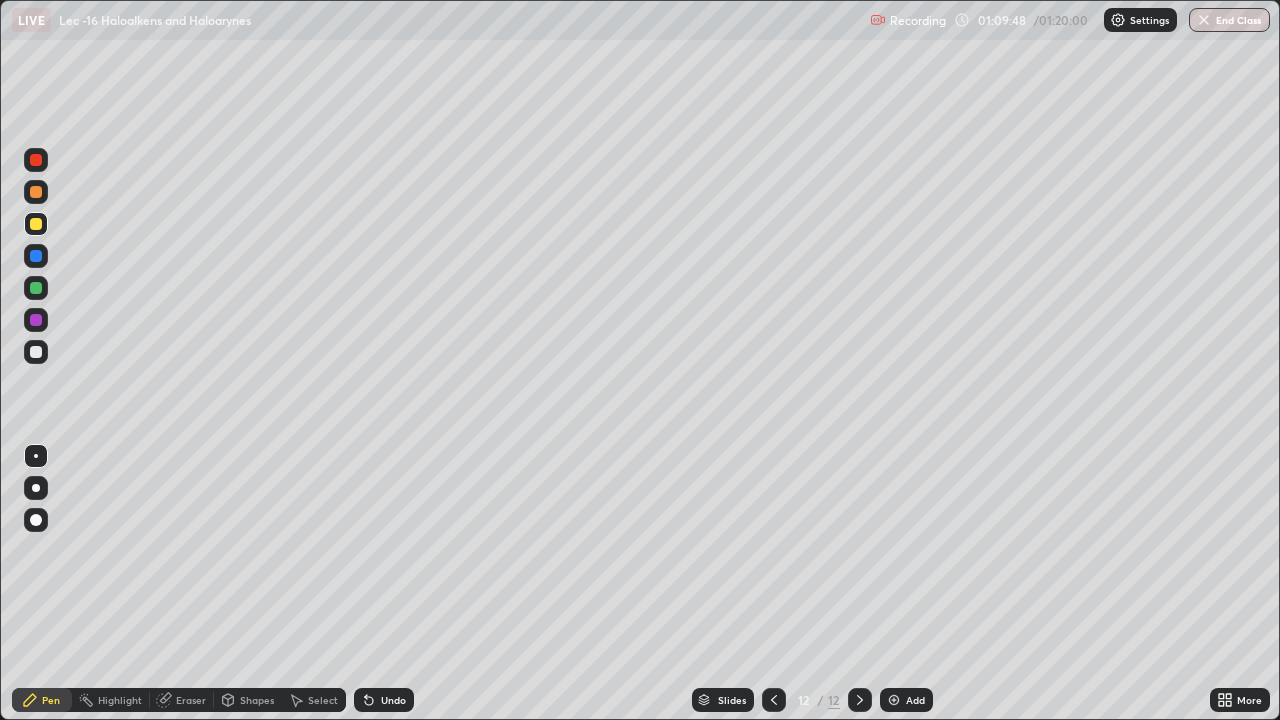 click 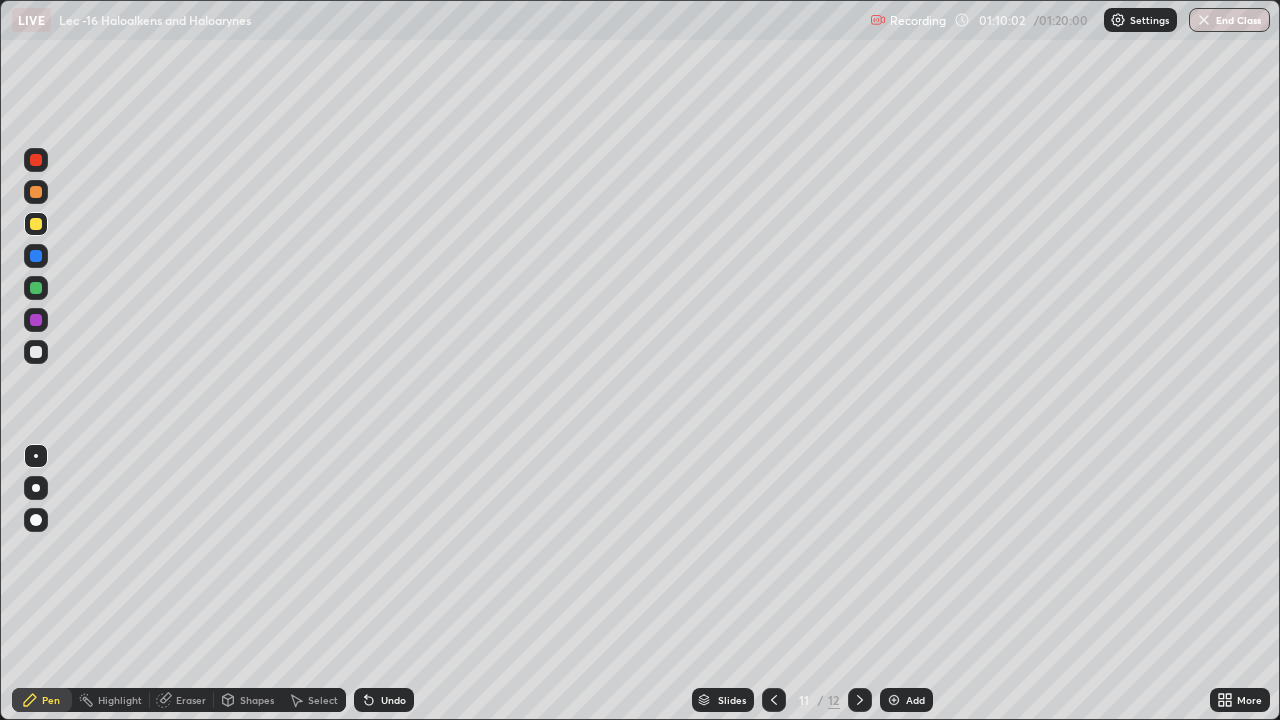 click at bounding box center [36, 352] 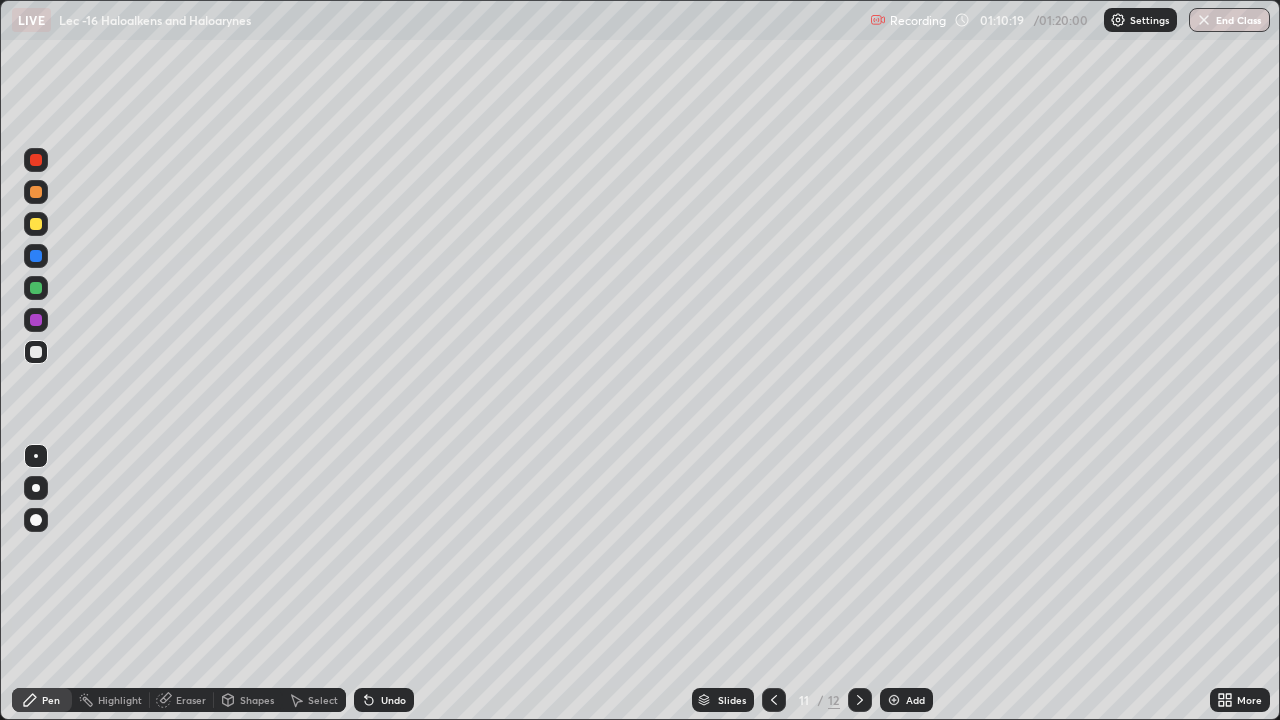 click at bounding box center [894, 700] 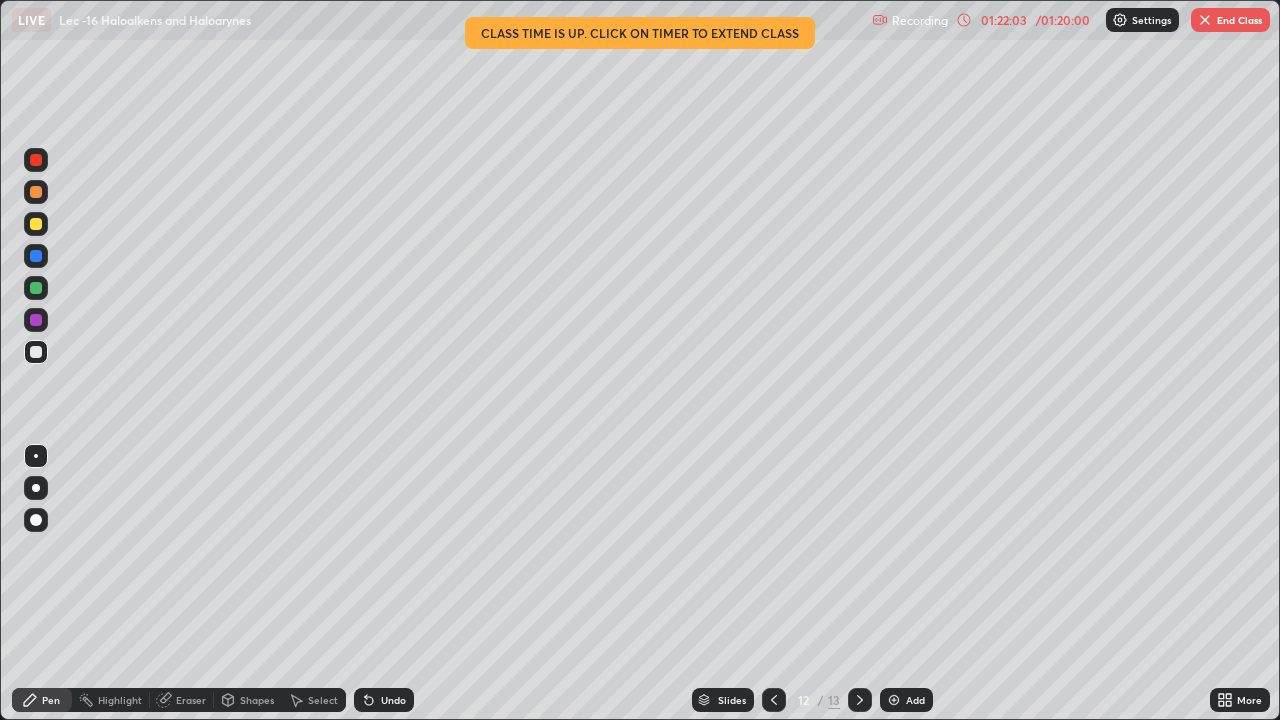 click 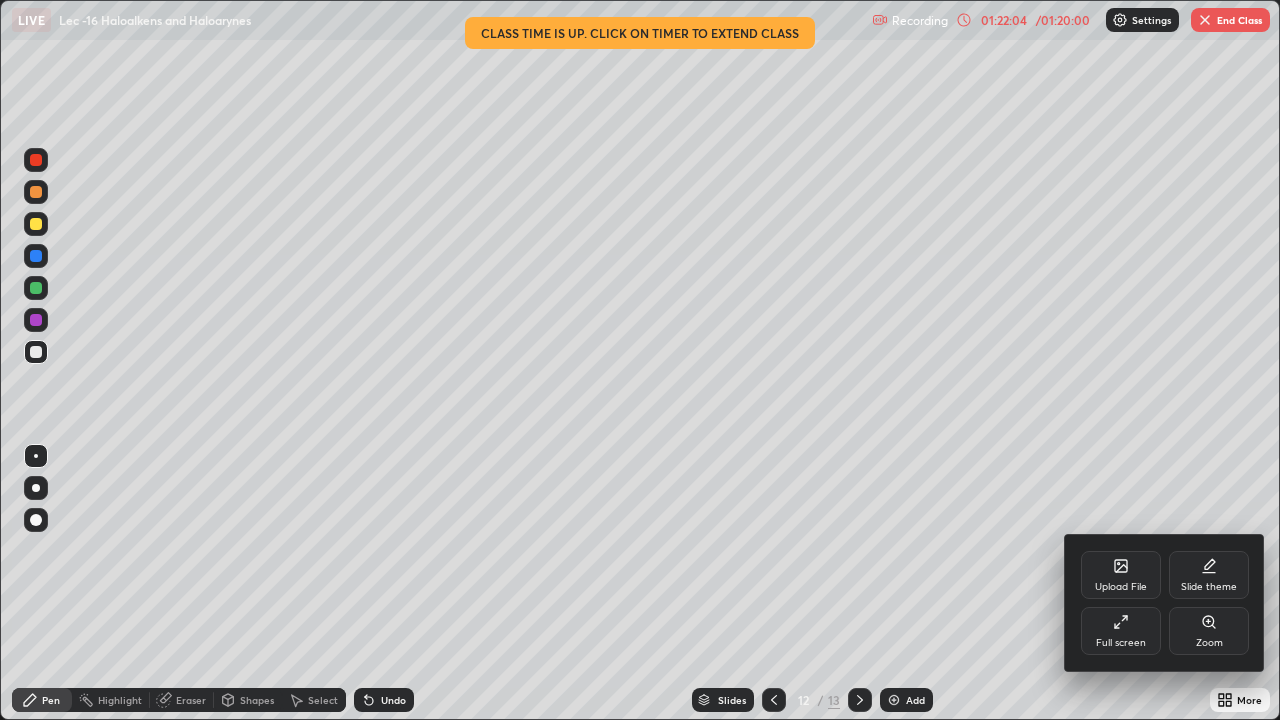 click on "Full screen" at bounding box center (1121, 631) 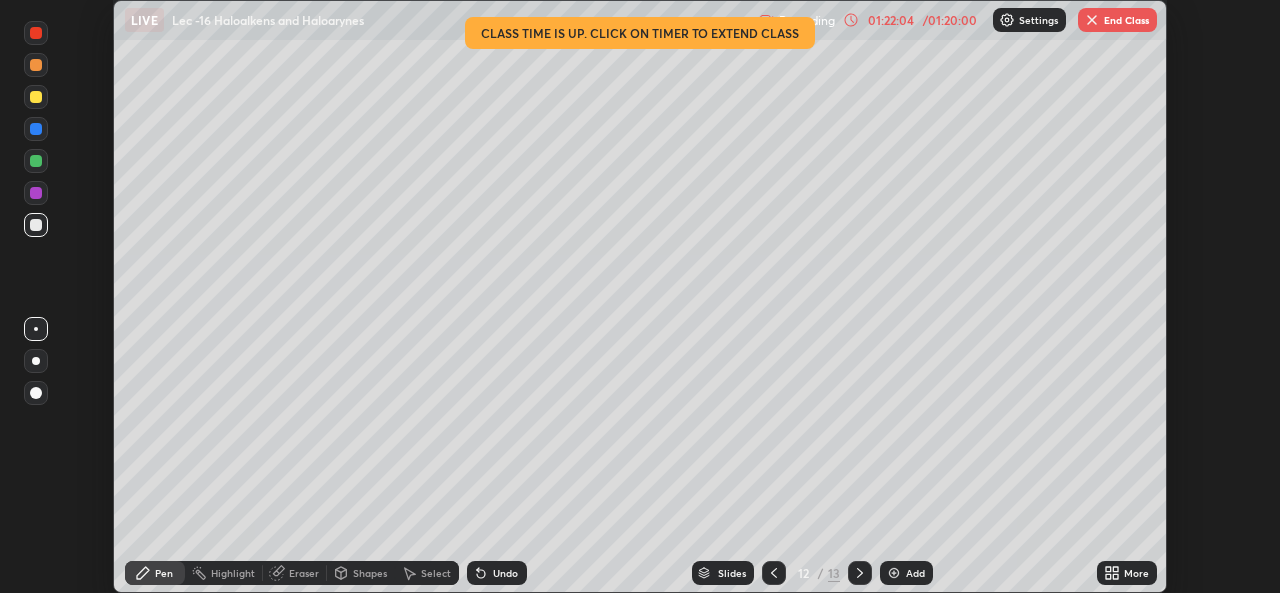 scroll, scrollTop: 593, scrollLeft: 1280, axis: both 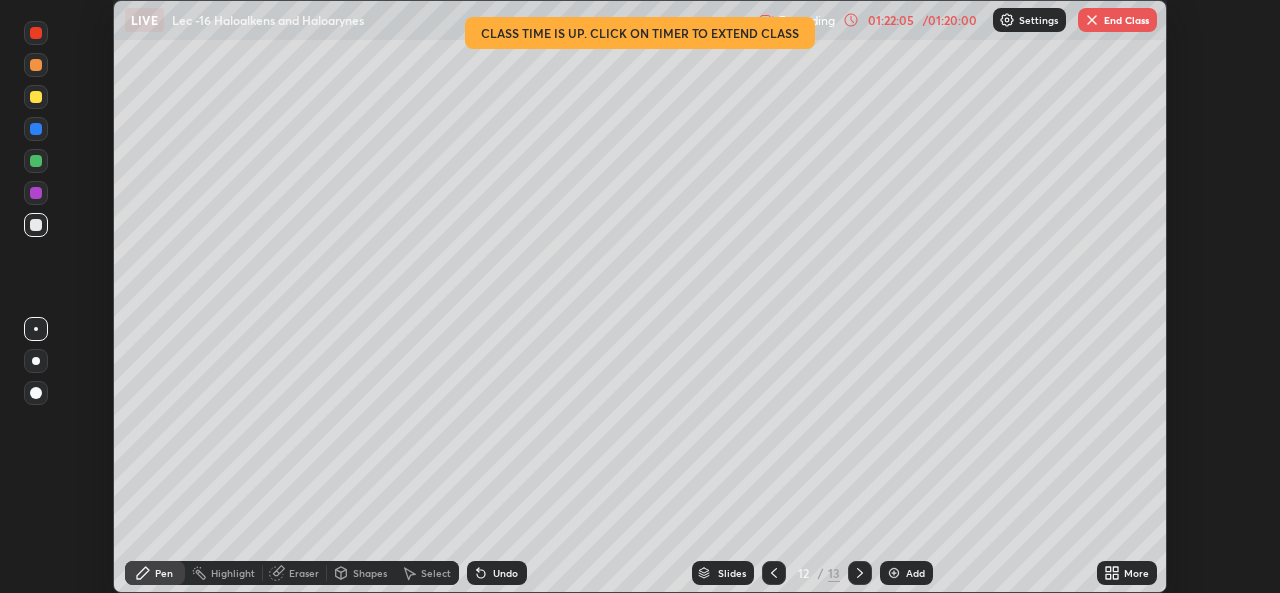 click on "Setting up your live class Class time is up.  Click on timer to extend class" at bounding box center [640, 296] 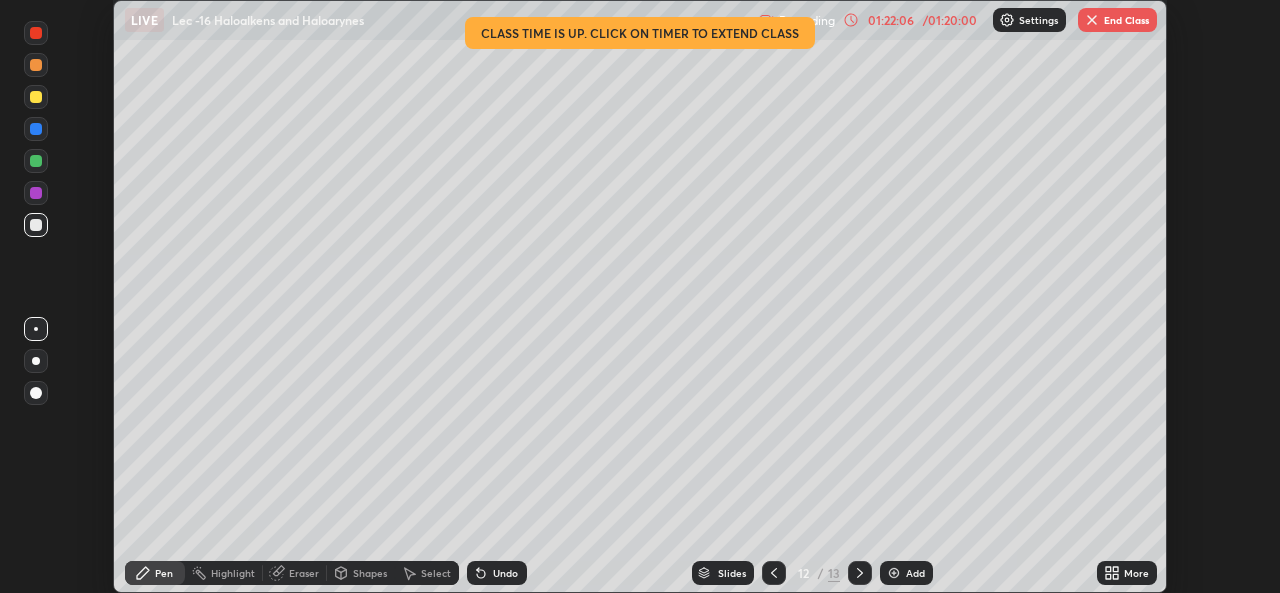 click on "End Class" at bounding box center (1117, 20) 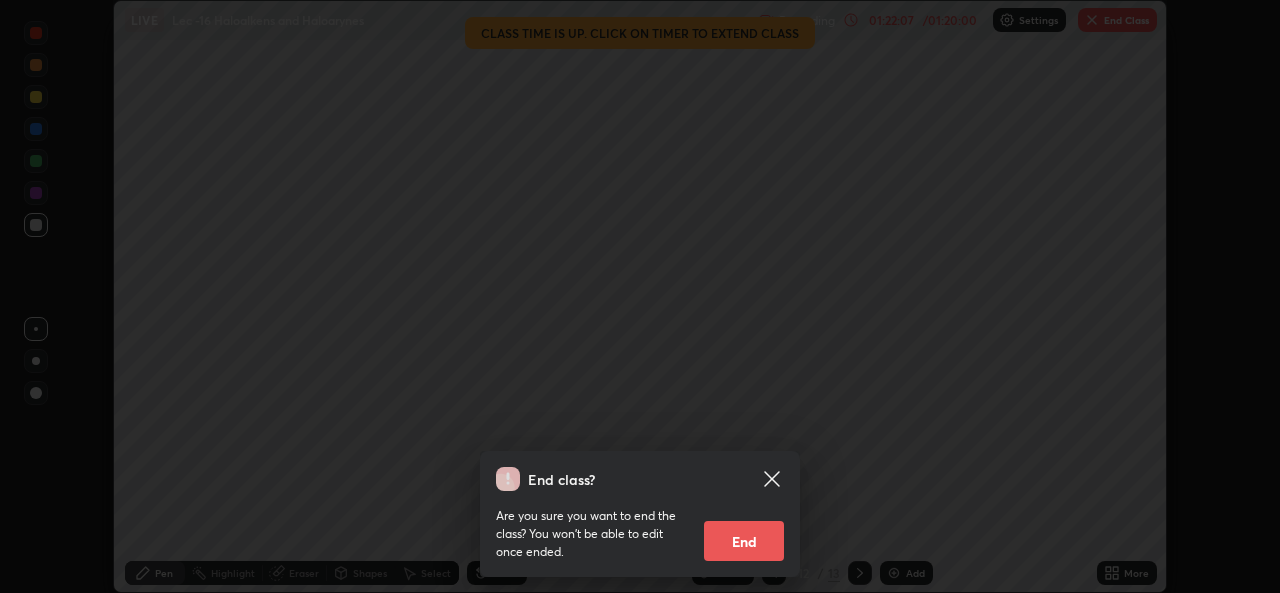 click on "End" at bounding box center [744, 541] 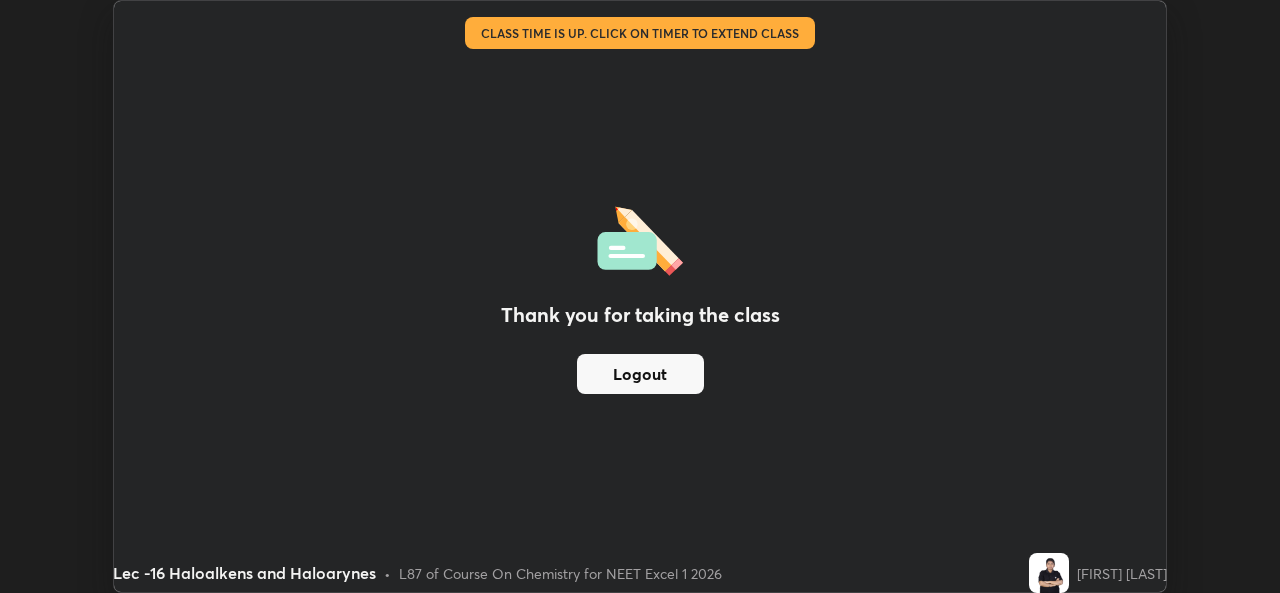 click on "Logout" at bounding box center (640, 374) 